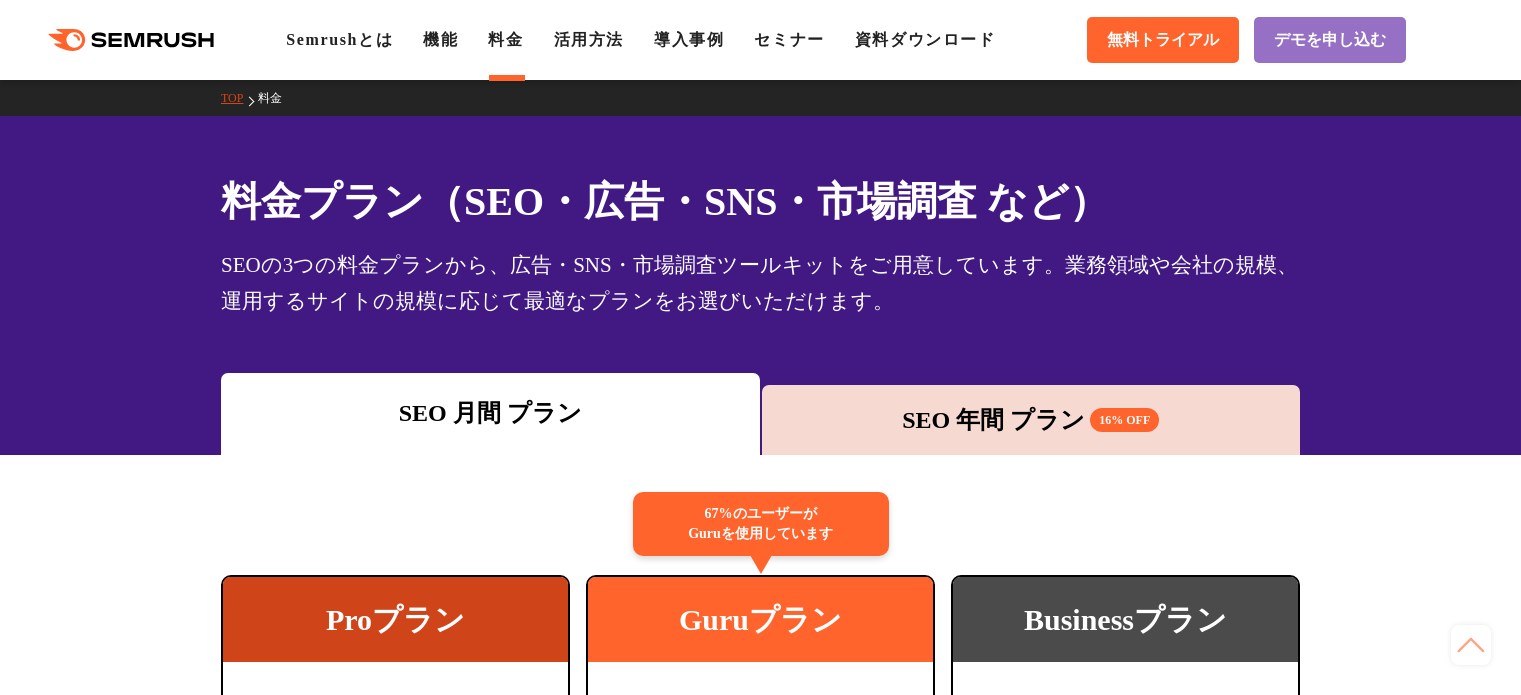 scroll, scrollTop: 700, scrollLeft: 0, axis: vertical 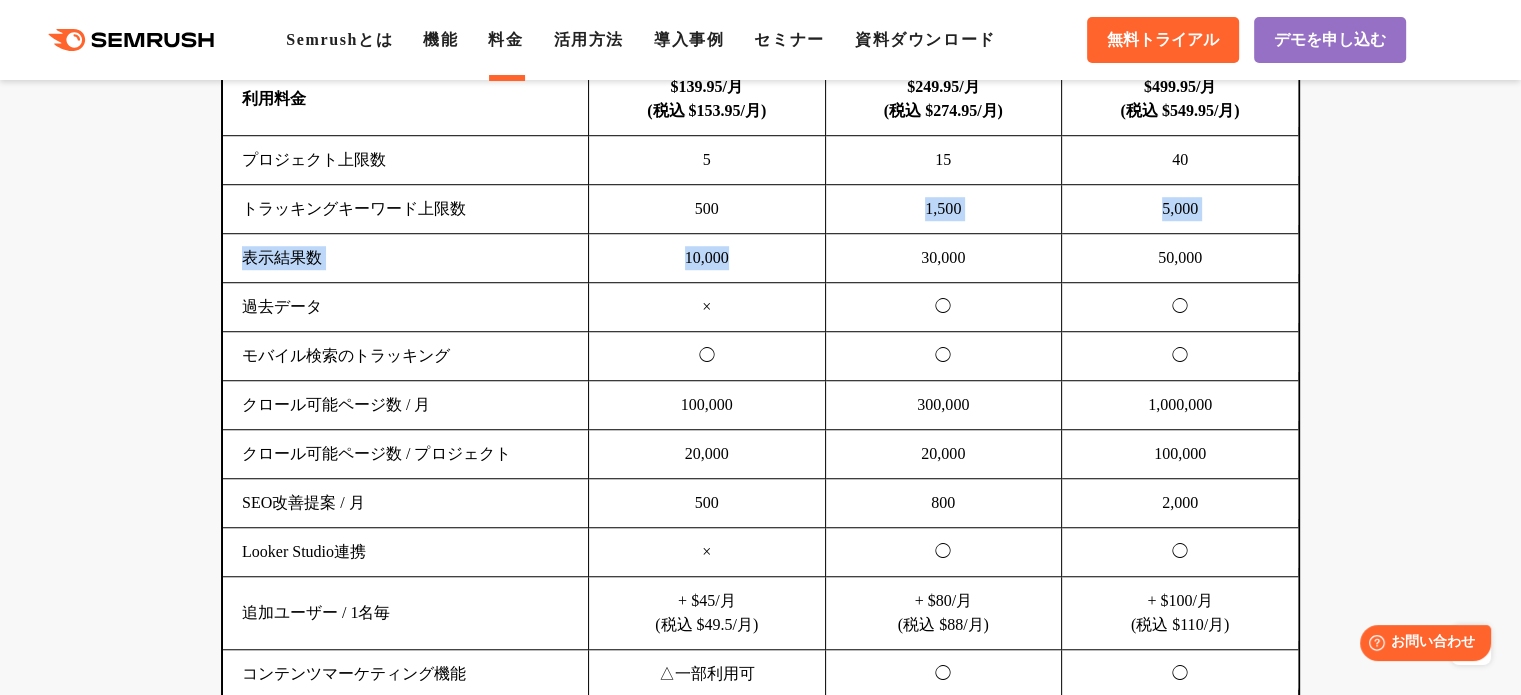 drag, startPoint x: 720, startPoint y: 217, endPoint x: 746, endPoint y: 270, distance: 59.03389 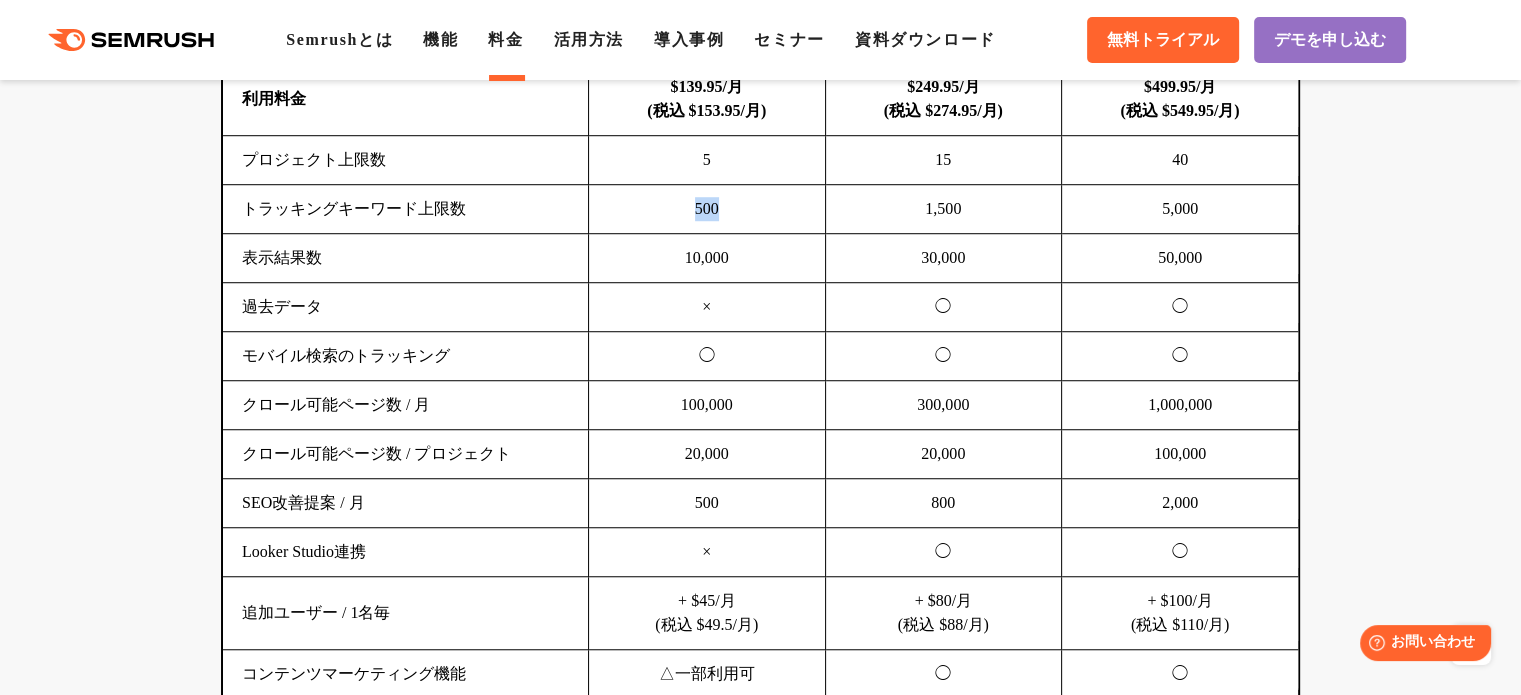 drag, startPoint x: 720, startPoint y: 203, endPoint x: 733, endPoint y: 181, distance: 25.553865 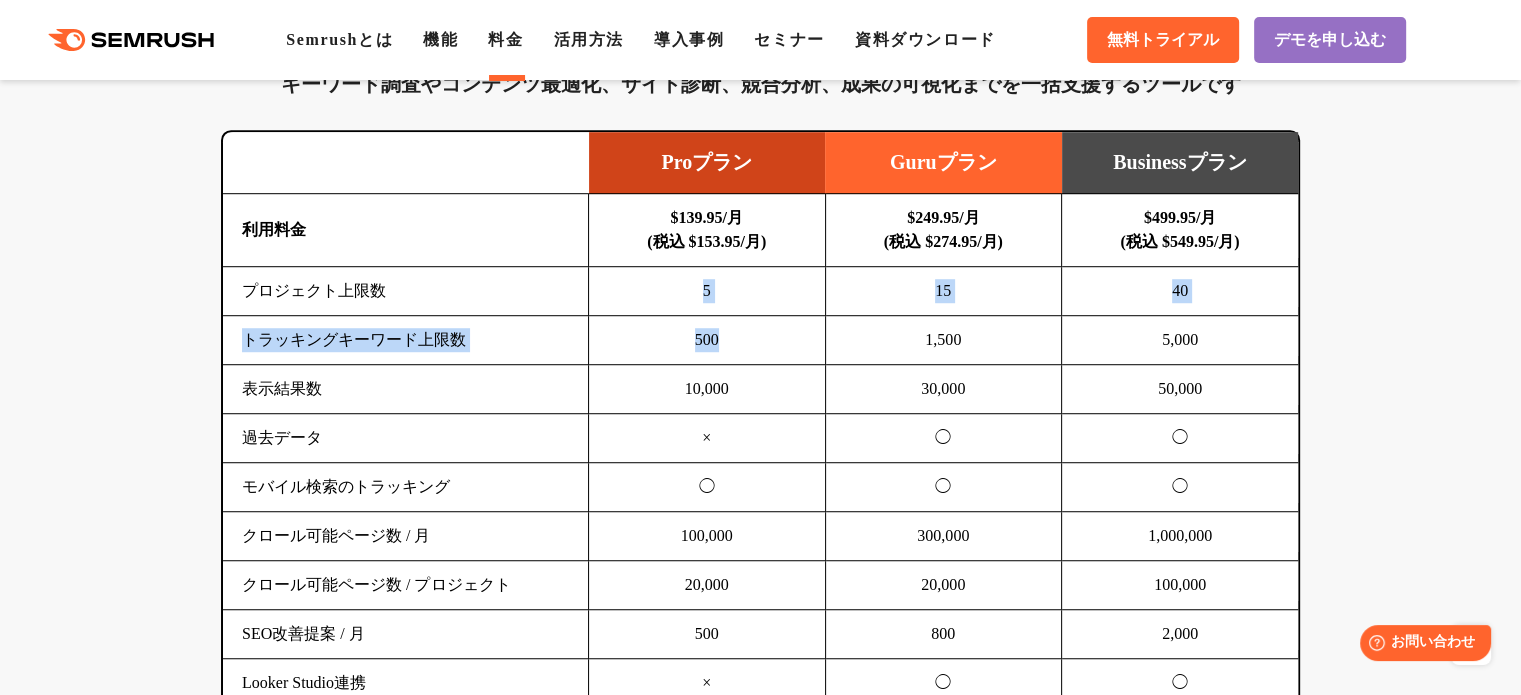 scroll, scrollTop: 1200, scrollLeft: 0, axis: vertical 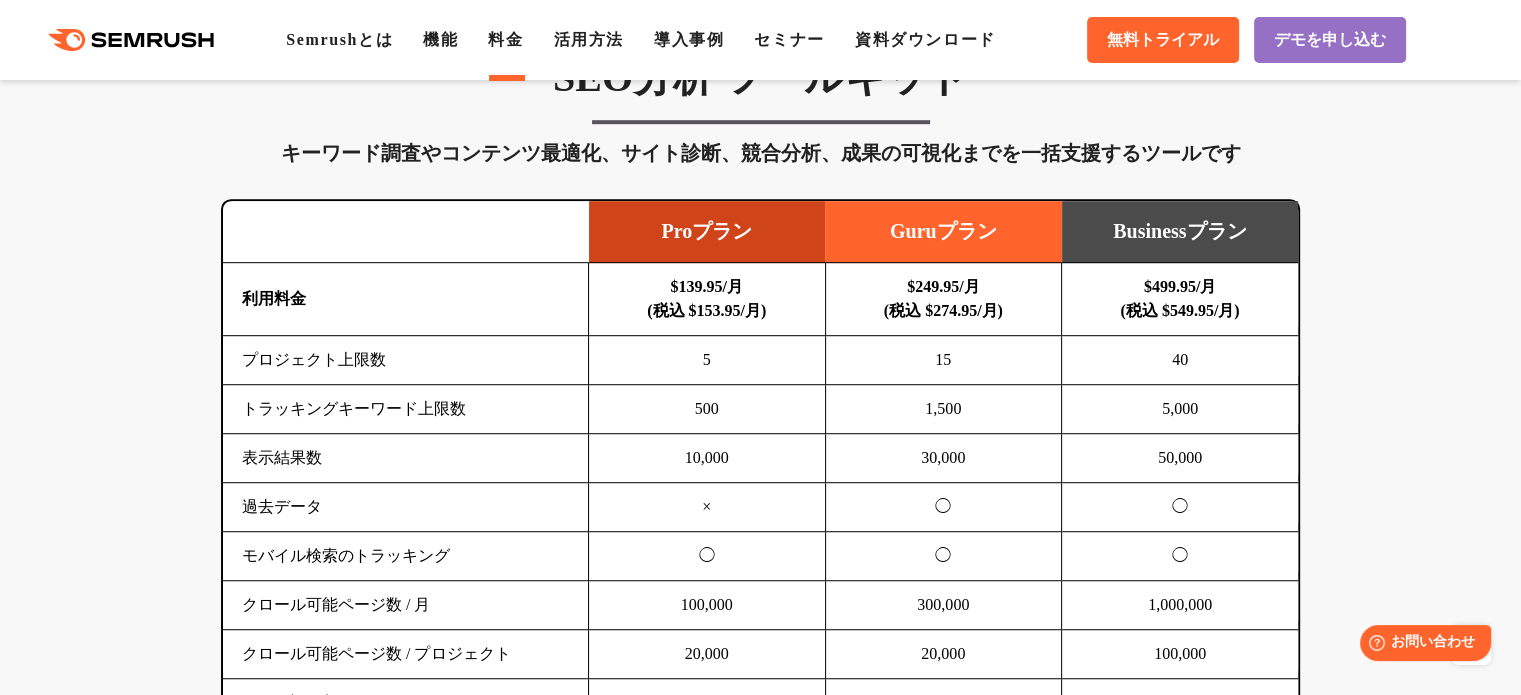 click on "1,500" at bounding box center [943, 409] 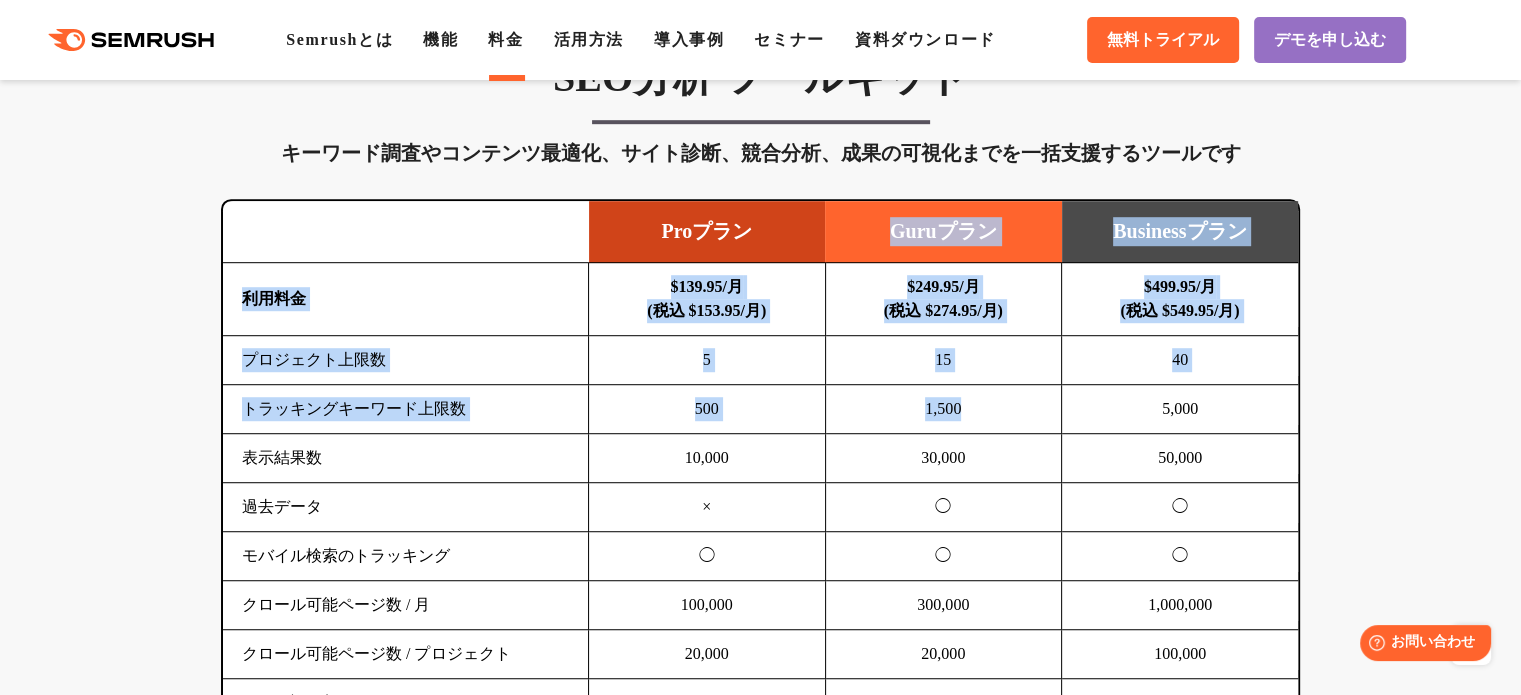 drag, startPoint x: 1013, startPoint y: 421, endPoint x: 888, endPoint y: 256, distance: 207.00241 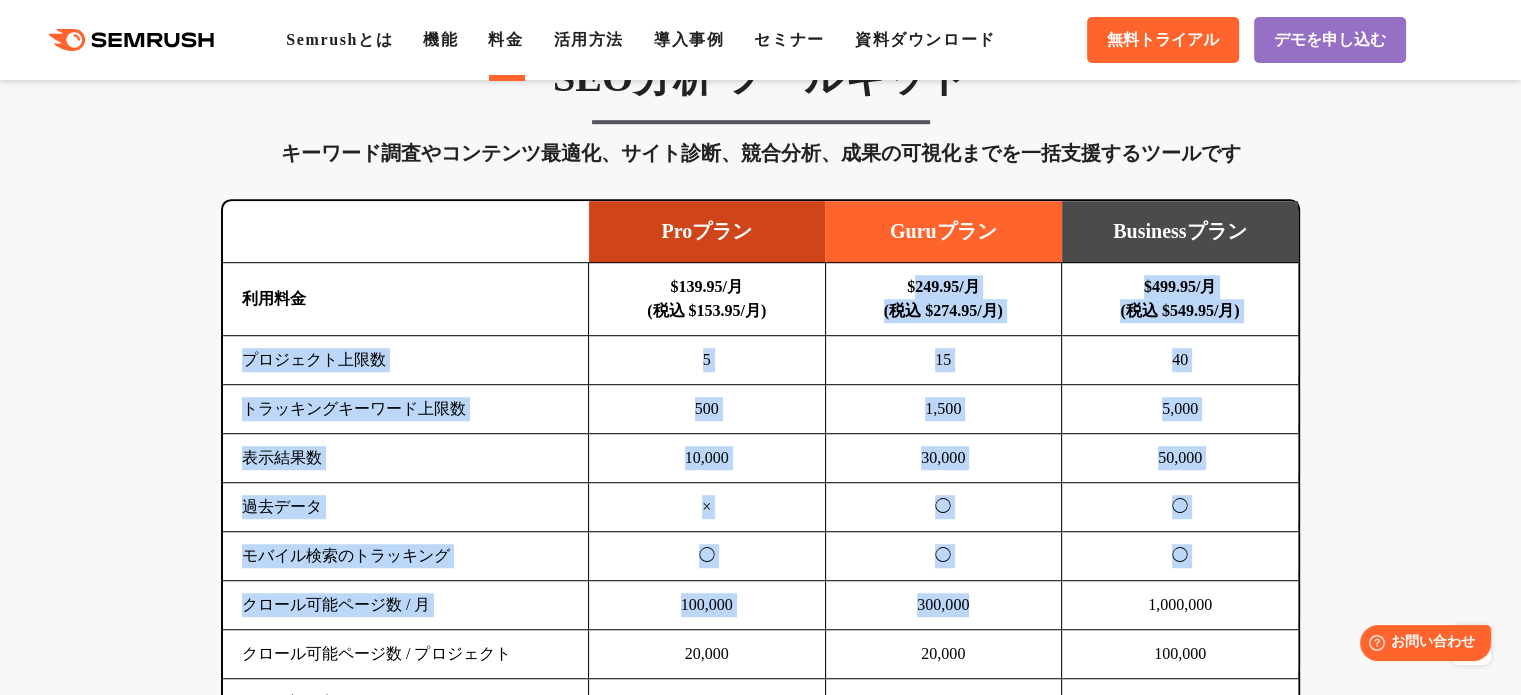 drag, startPoint x: 916, startPoint y: 278, endPoint x: 1029, endPoint y: 603, distance: 344.0843 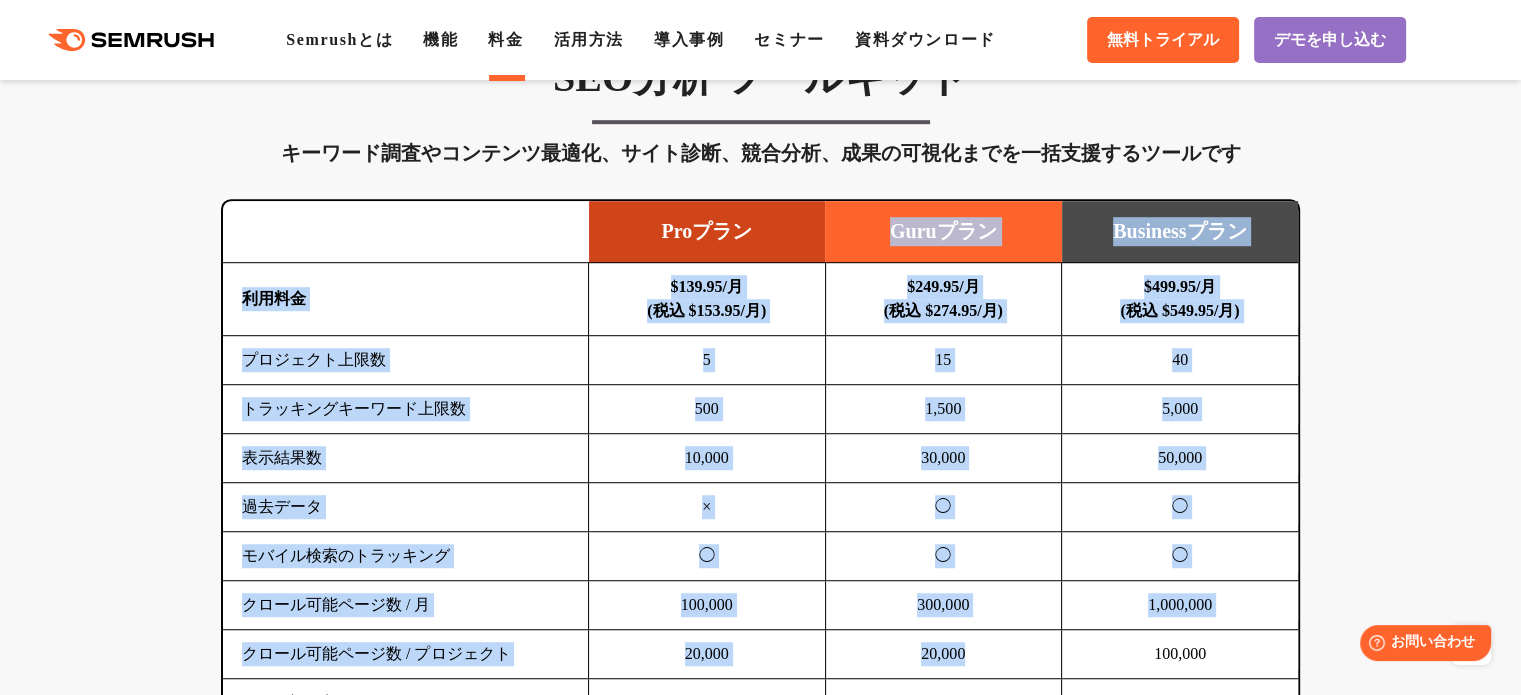 drag, startPoint x: 1034, startPoint y: 665, endPoint x: 894, endPoint y: 272, distance: 417.1918 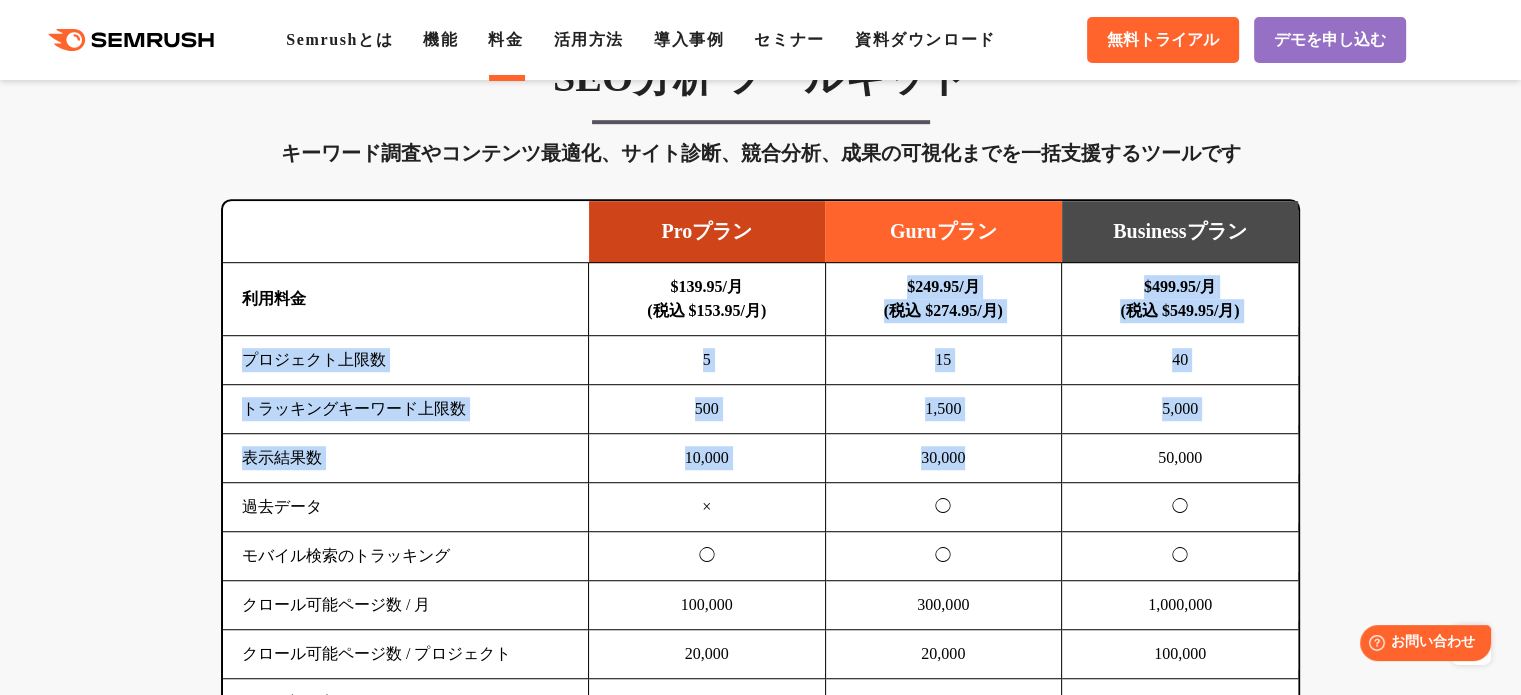 drag, startPoint x: 888, startPoint y: 264, endPoint x: 987, endPoint y: 460, distance: 219.5837 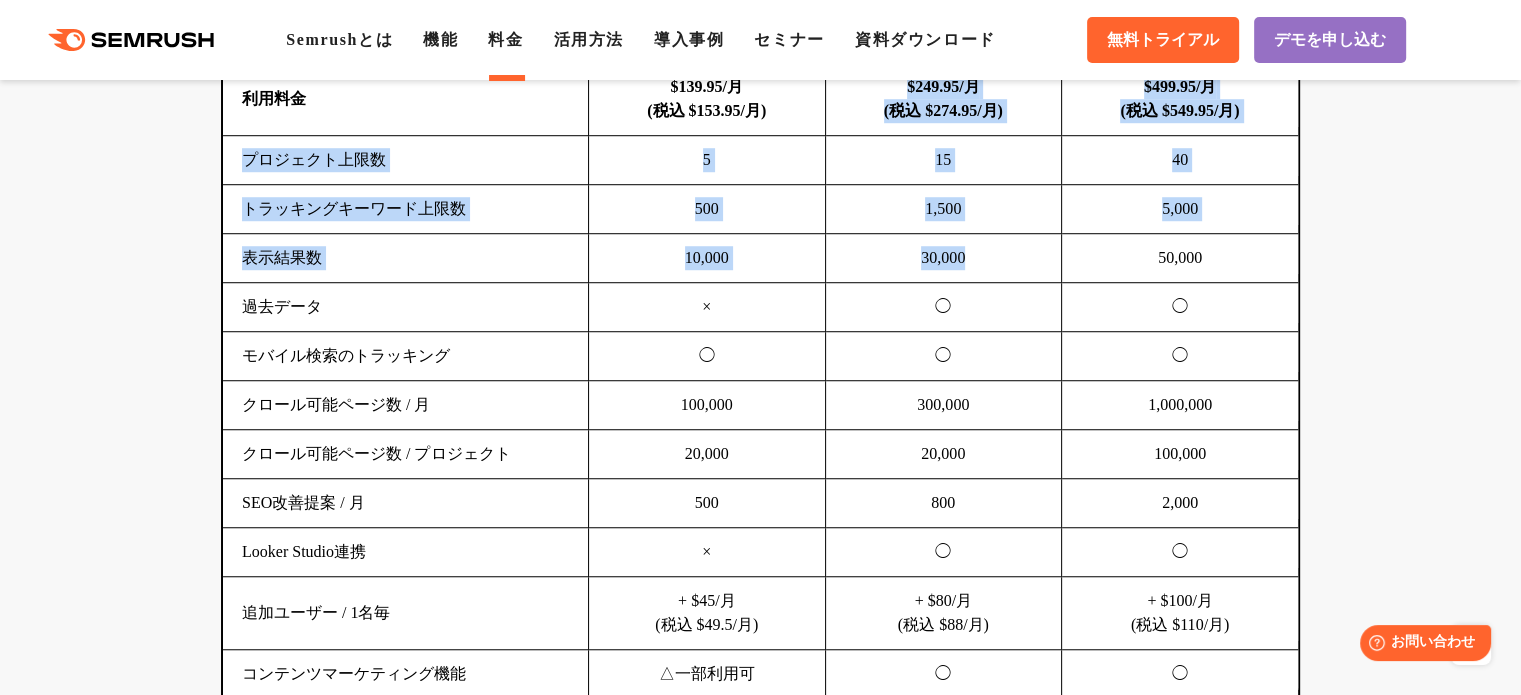 scroll, scrollTop: 1700, scrollLeft: 0, axis: vertical 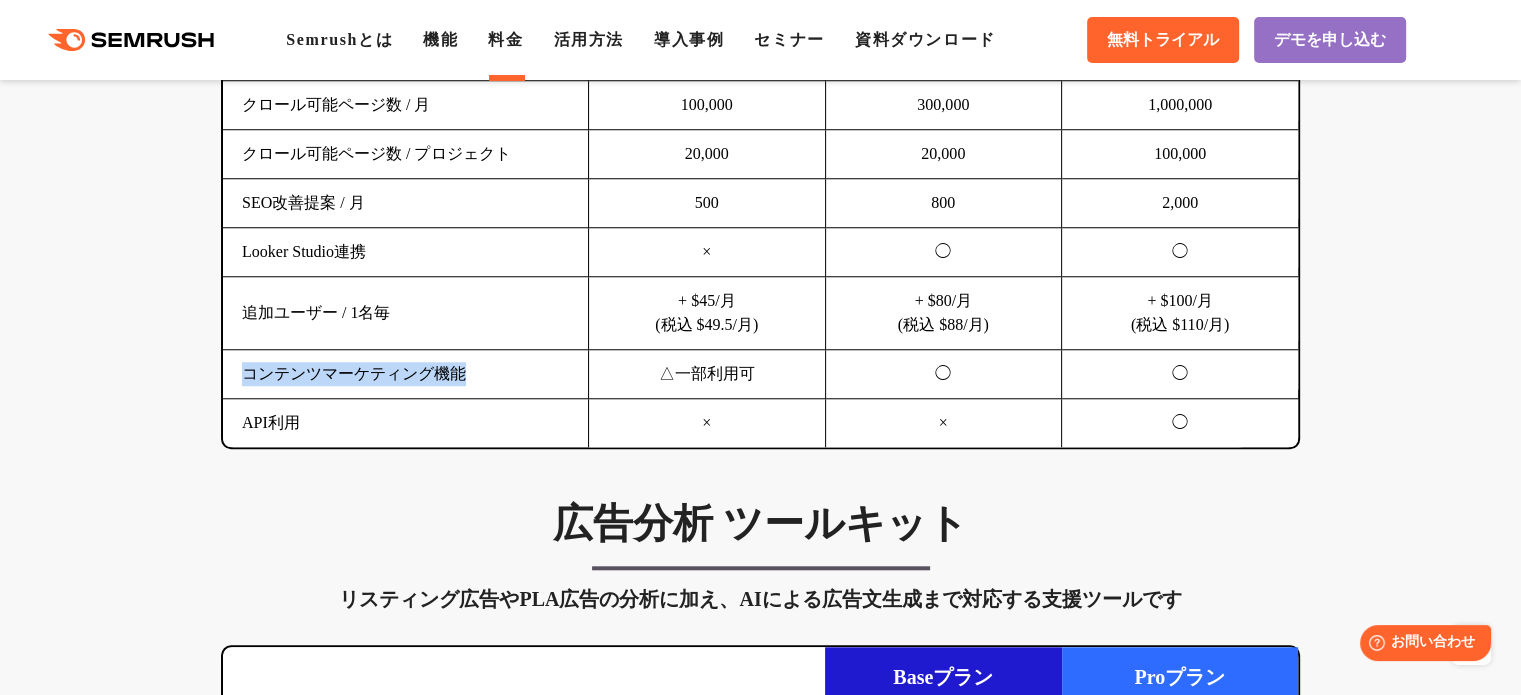 drag, startPoint x: 459, startPoint y: 364, endPoint x: 232, endPoint y: 370, distance: 227.07928 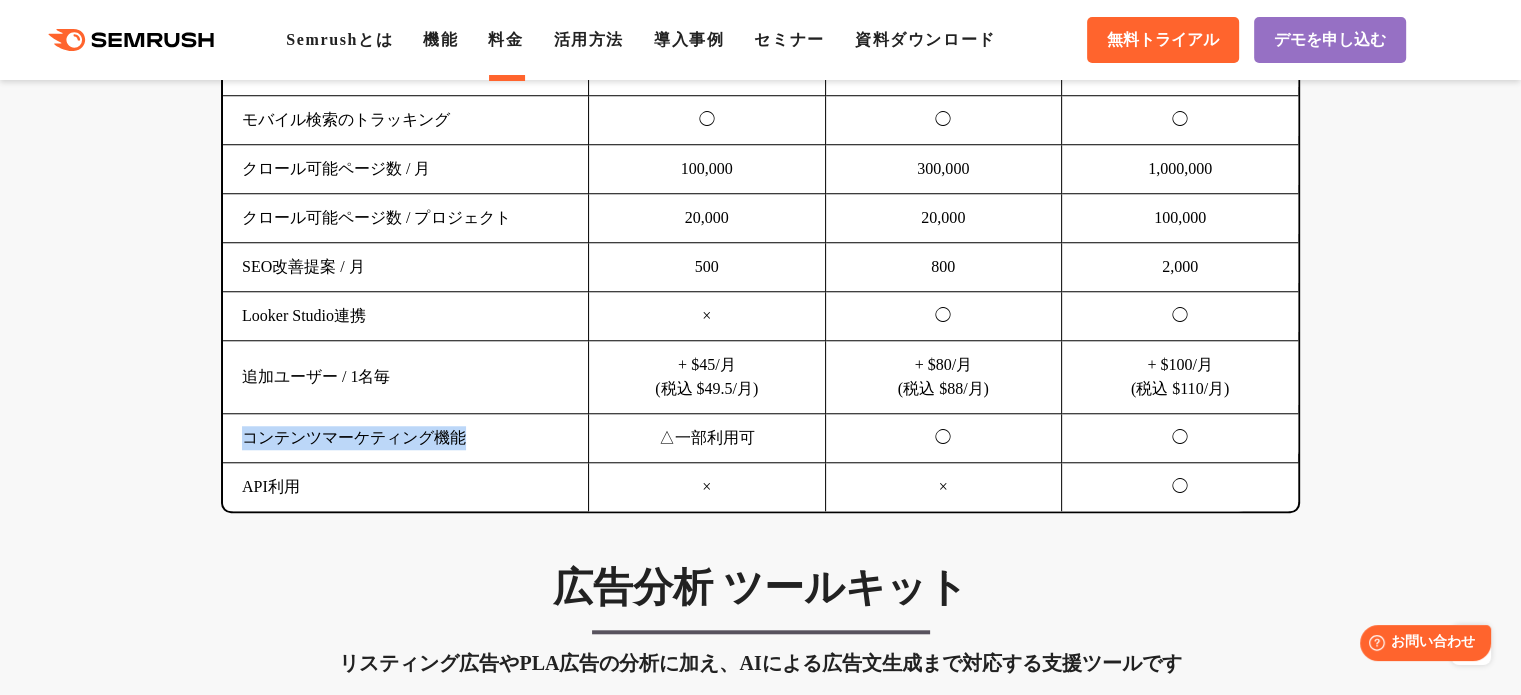 scroll, scrollTop: 1400, scrollLeft: 0, axis: vertical 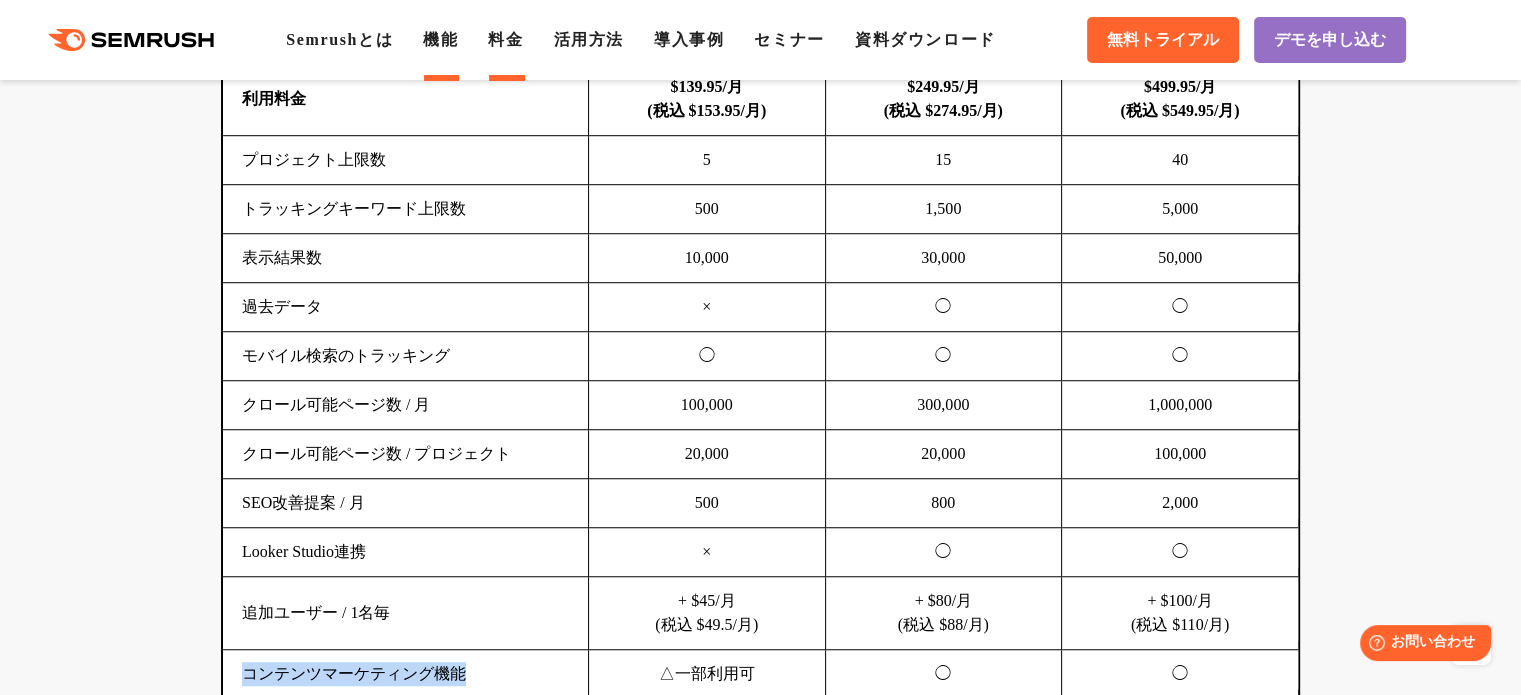 click on "機能" at bounding box center (440, 39) 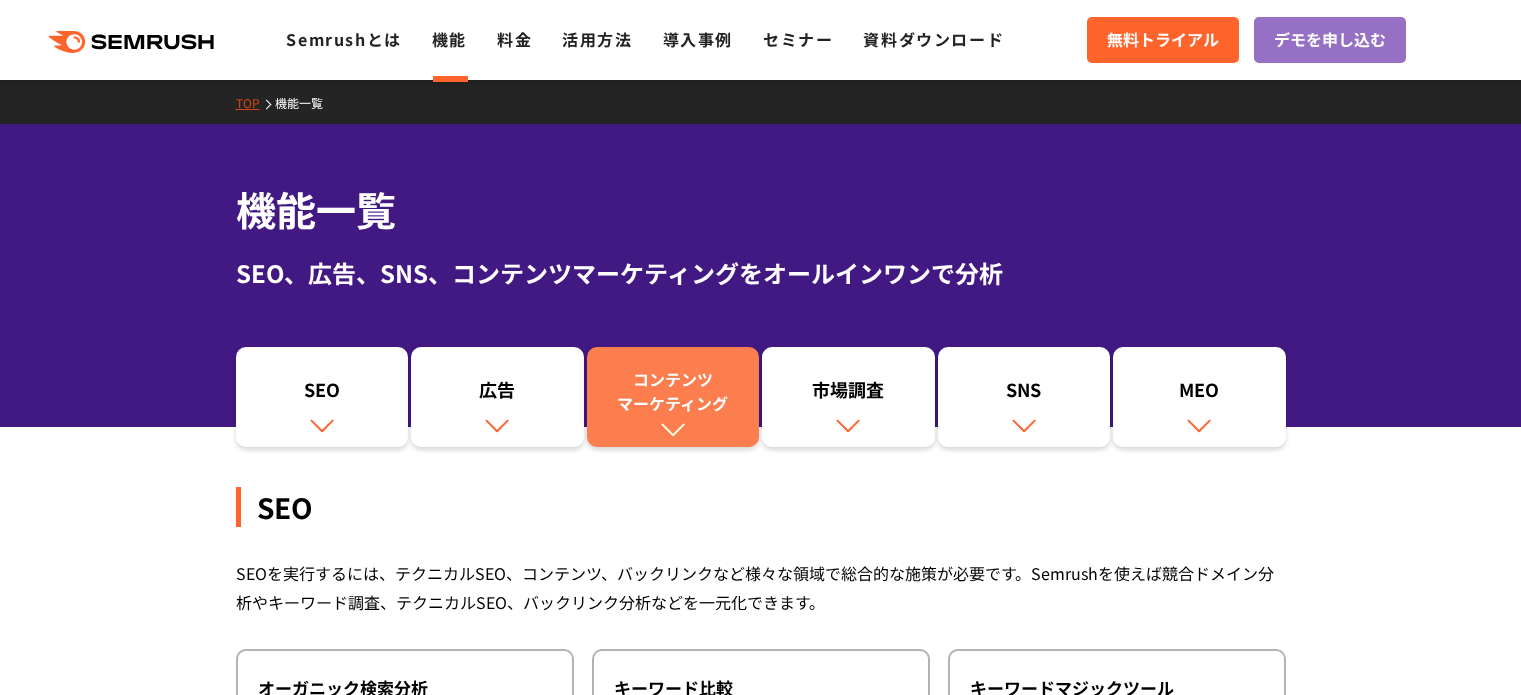 scroll, scrollTop: 0, scrollLeft: 0, axis: both 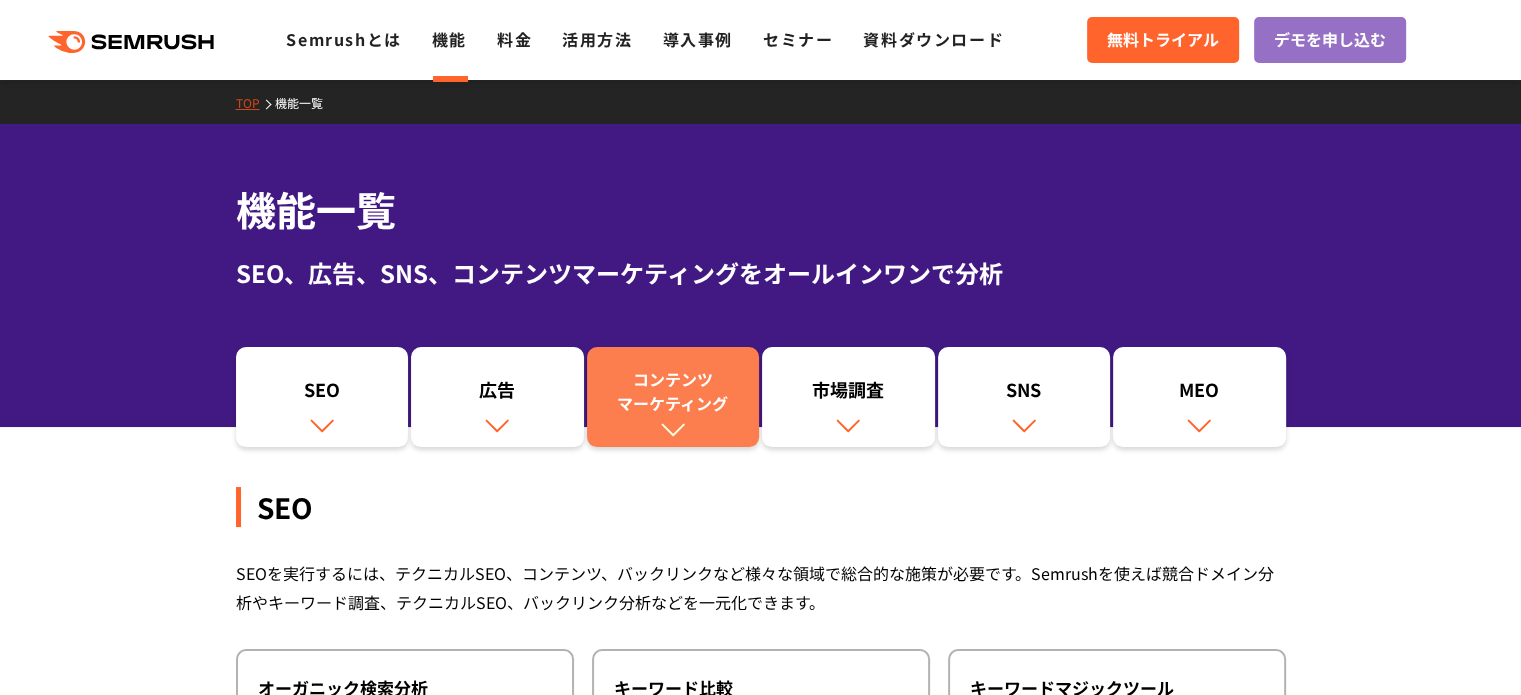 click on "コンテンツ  マーケティング" at bounding box center (673, 391) 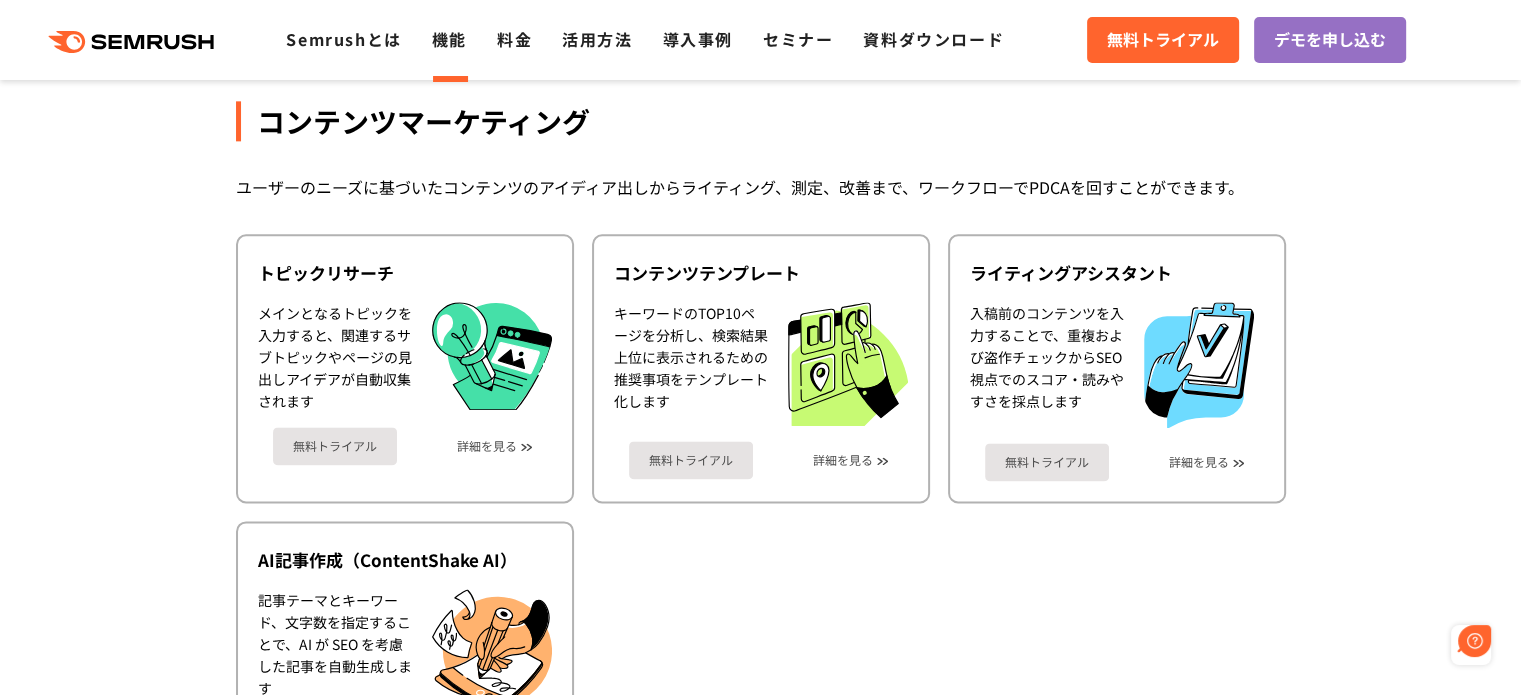 scroll, scrollTop: 0, scrollLeft: 0, axis: both 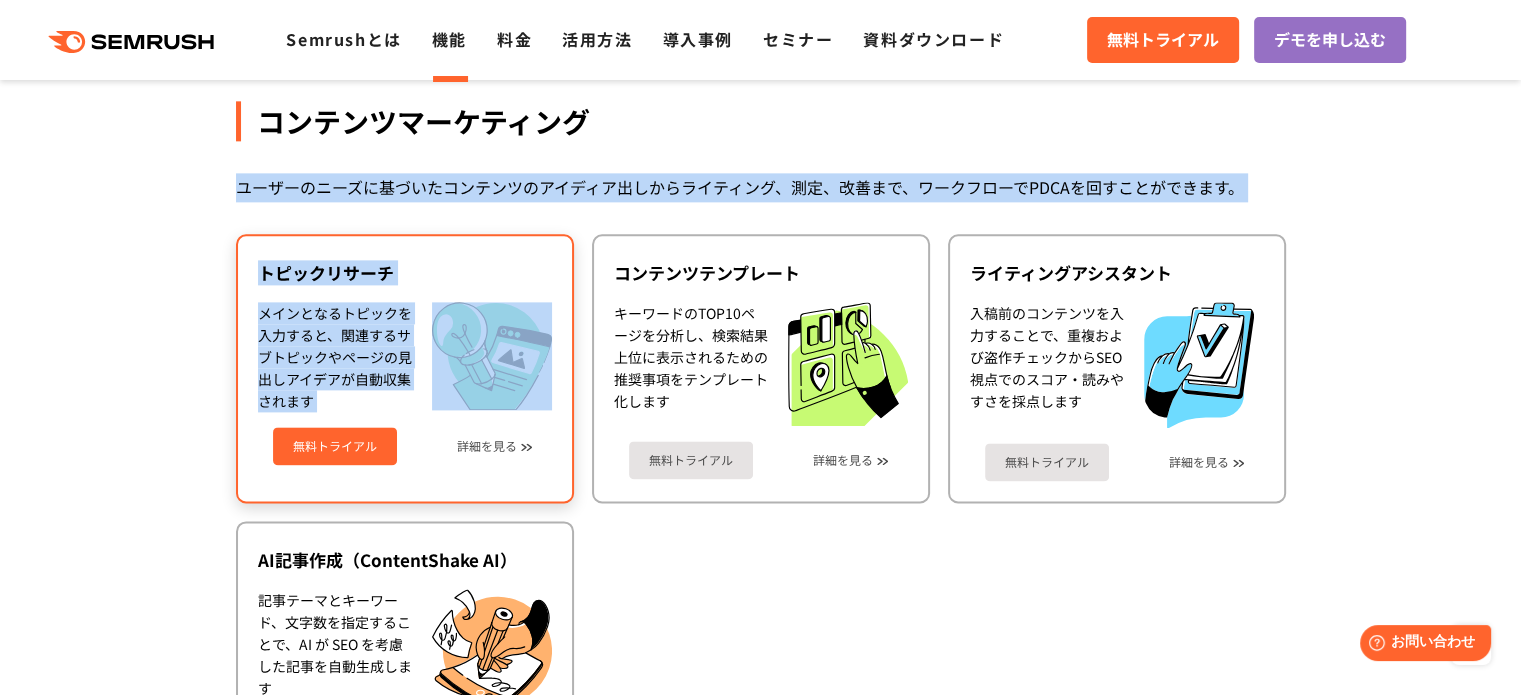 drag, startPoint x: 229, startPoint y: 172, endPoint x: 536, endPoint y: 355, distance: 357.40454 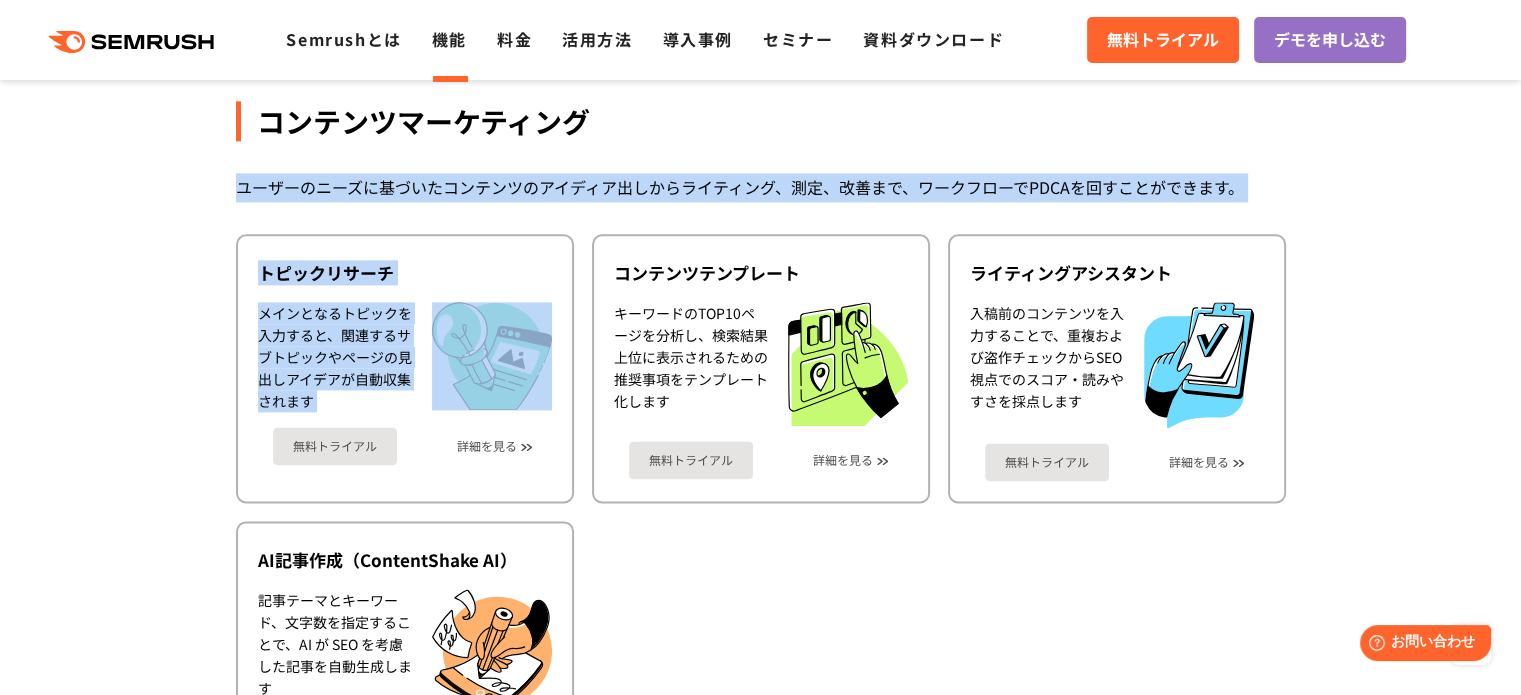 click on "機能詳細
デジタルマーケティングの様々な領域で自社、競合を分析 施策を実行するためのインサイトを導き出します
SEO
SEOを実行するには、テクニカルSEO、コンテンツ、バックリンクなど様々な領域で総合的な施策が必要です。Semrushを使えば競合ドメイン分析やキーワード調査、テクニカルSEO、バックリンク分析などを一元化できます。
オーガニック検索分析
競合のWebサイトを分析し、検索結果上位キーワードやページの発見から、SEOの改善点を見出します
SNS" at bounding box center (760, 636) 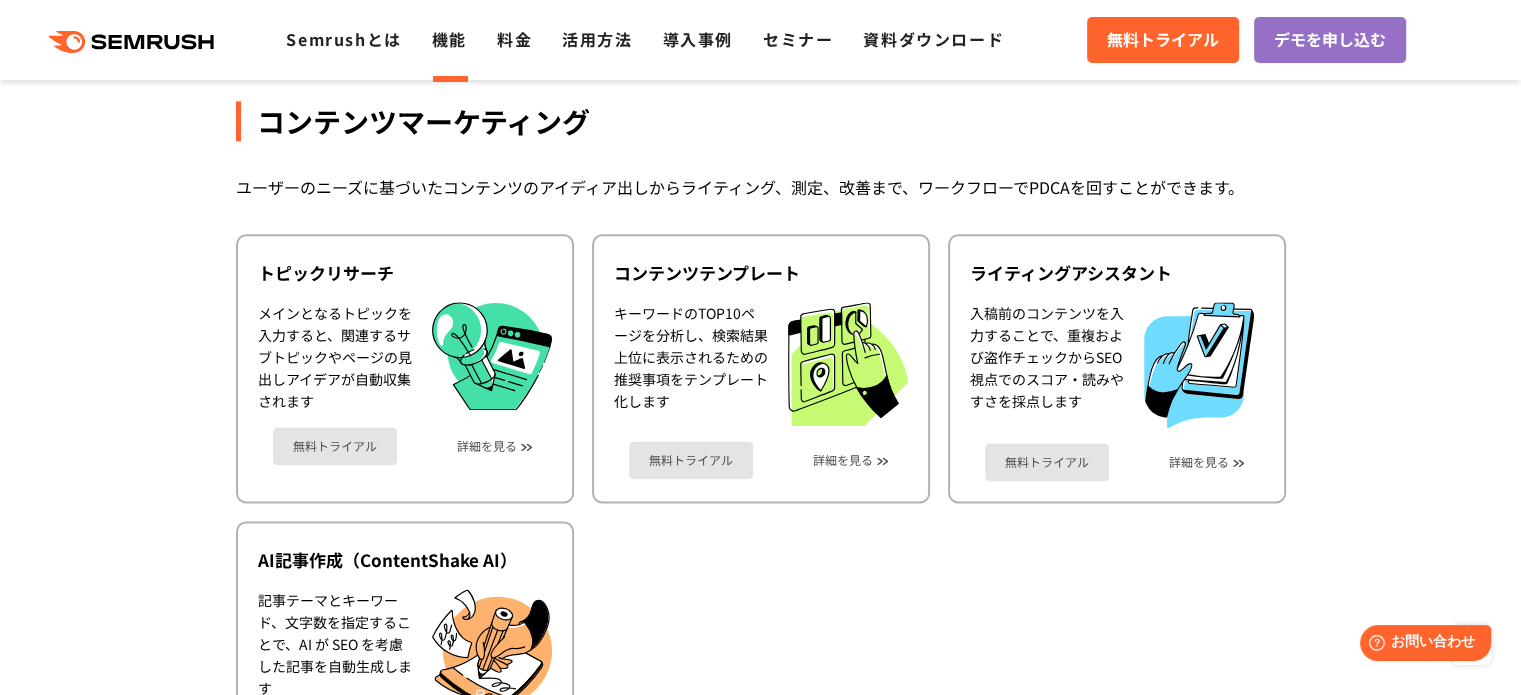 click on "コンテンツマーケティング" at bounding box center (761, 121) 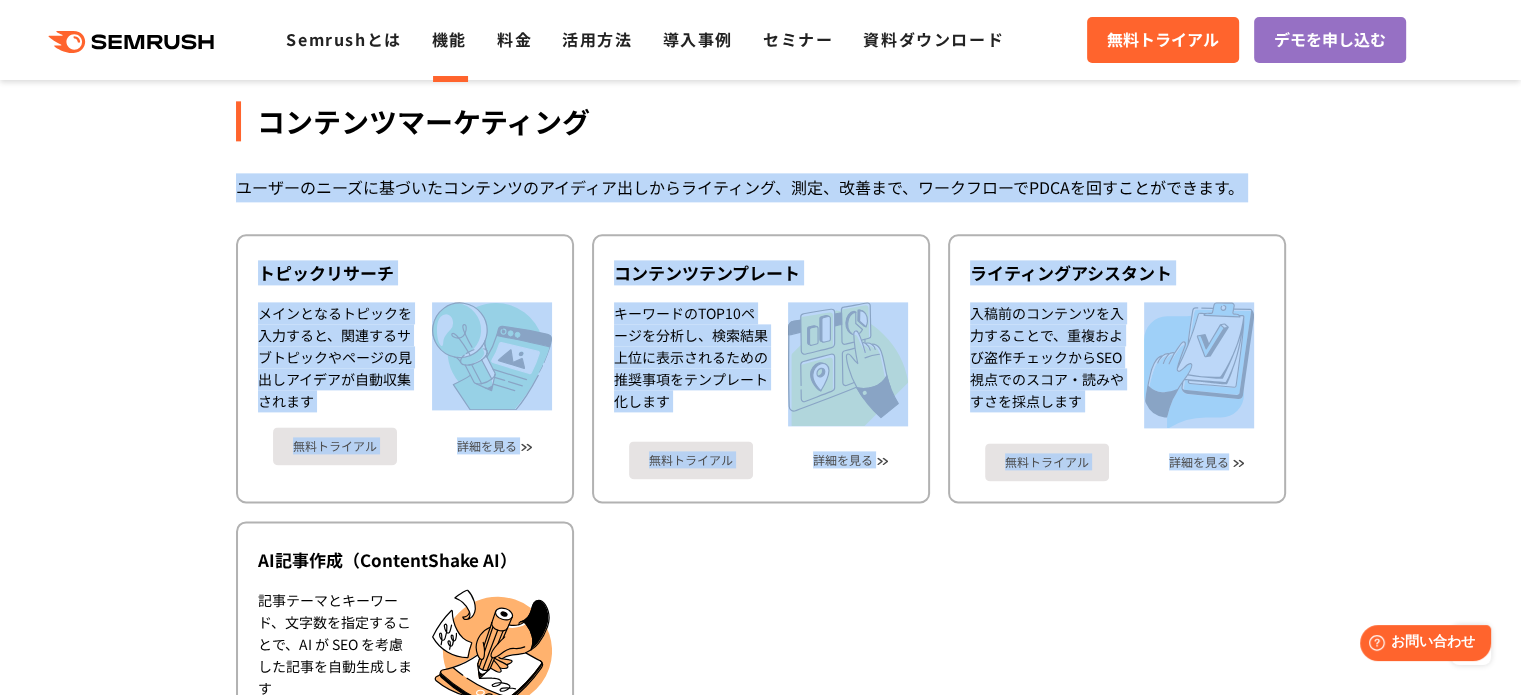drag, startPoint x: 829, startPoint y: 109, endPoint x: 1294, endPoint y: 624, distance: 693.86597 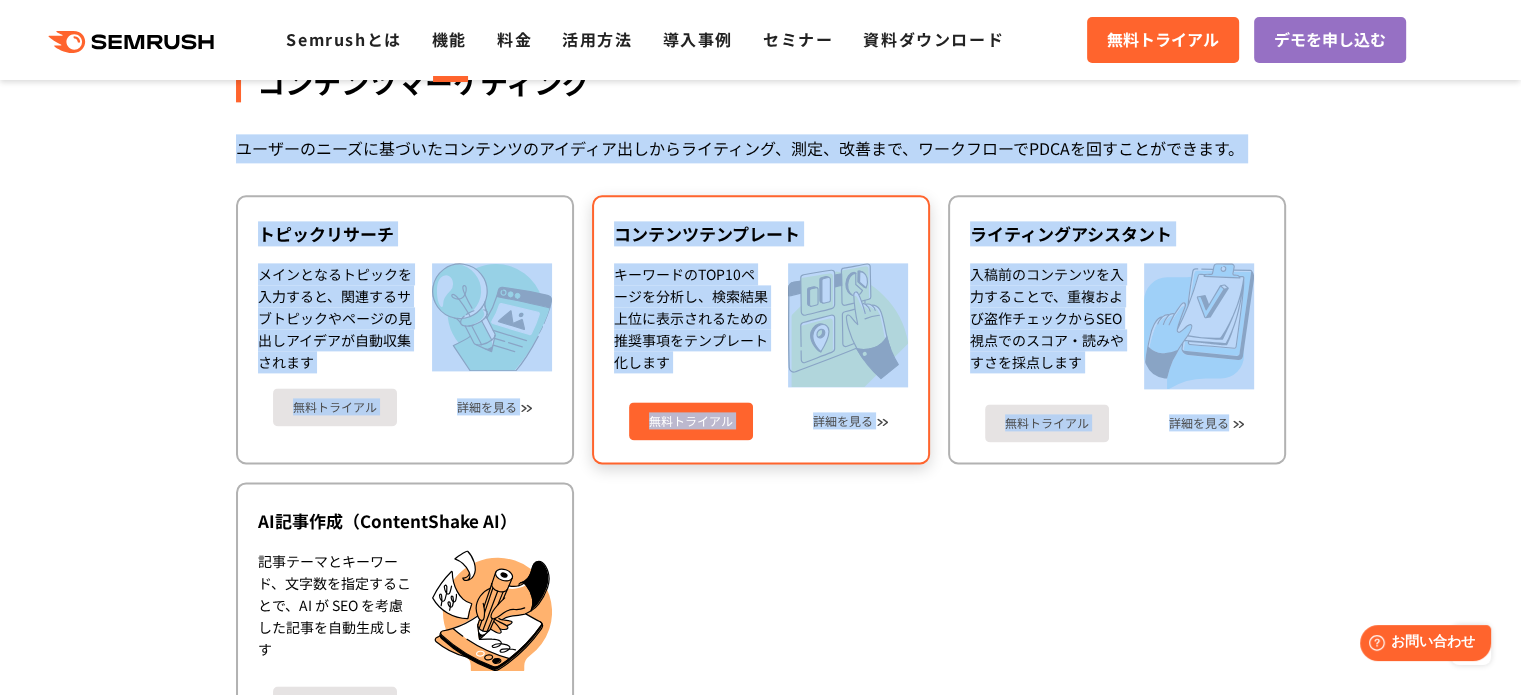 scroll, scrollTop: 2785, scrollLeft: 0, axis: vertical 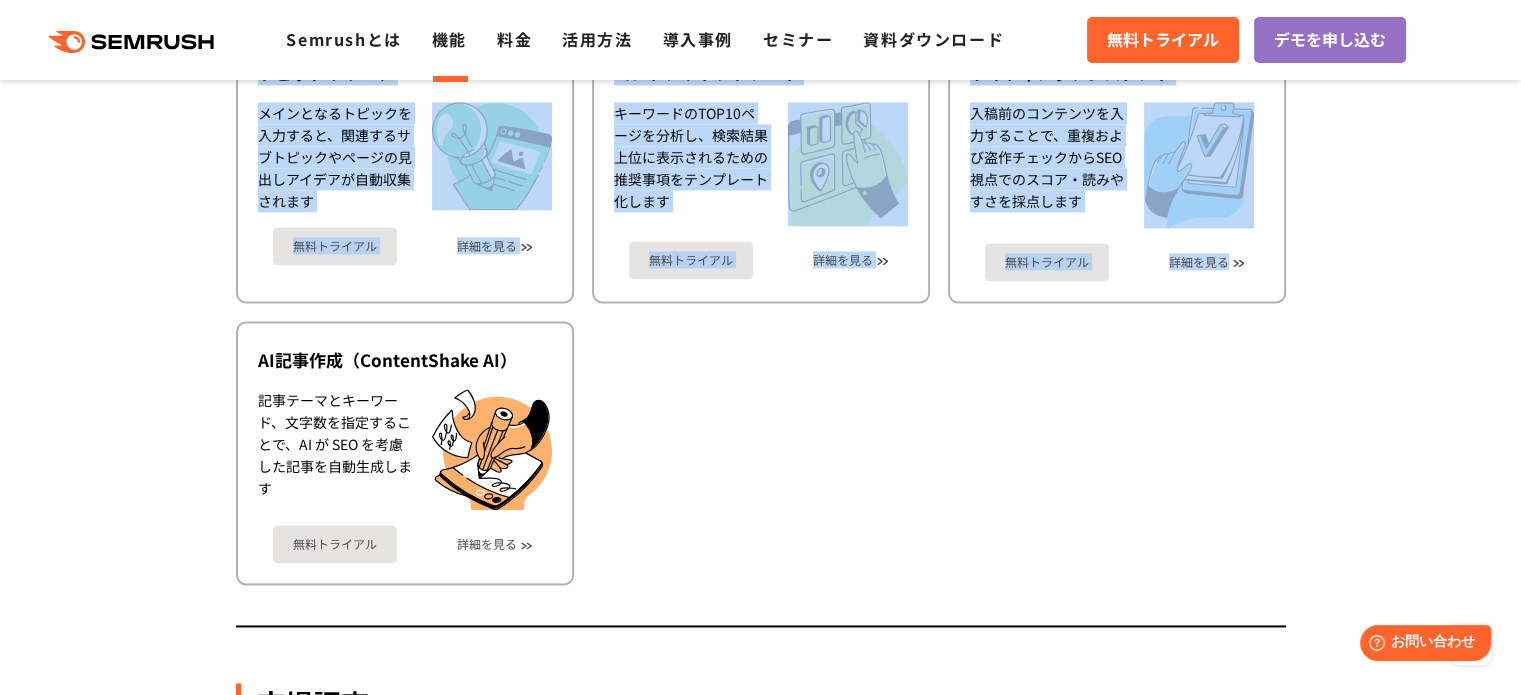 click on "トピックリサーチ
メインとなるトピックを入力すると、関連するサブトピックやページの見出しアイデアが自動収集されます
無料トライアル 詳細を見る
コンテンツテンプレート
キーワードのTOP10ページを分析し、検索結果上位に表示されるための推奨事項をテンプレート化します
無料トライアル 詳細を見る" at bounding box center (761, 309) 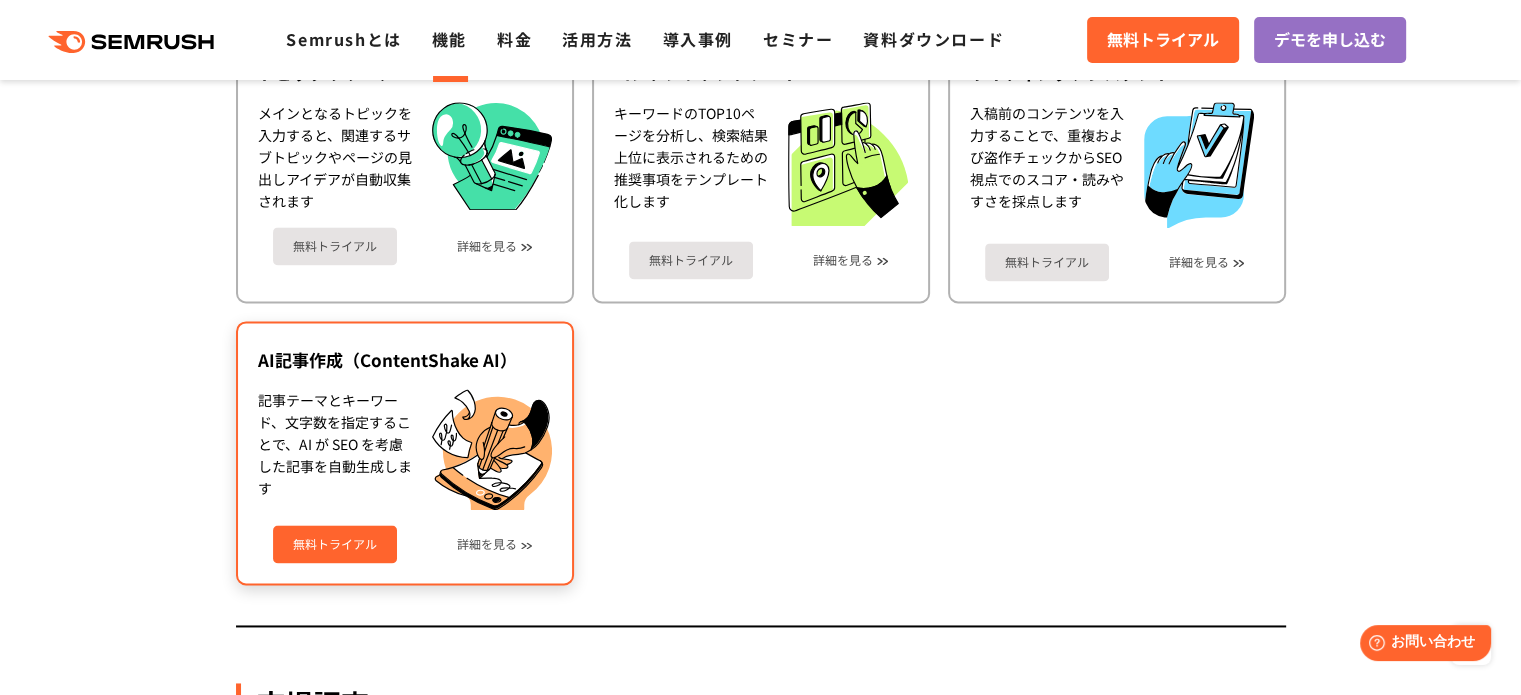 click on "無料トライアル 詳細を見る" at bounding box center [405, 536] 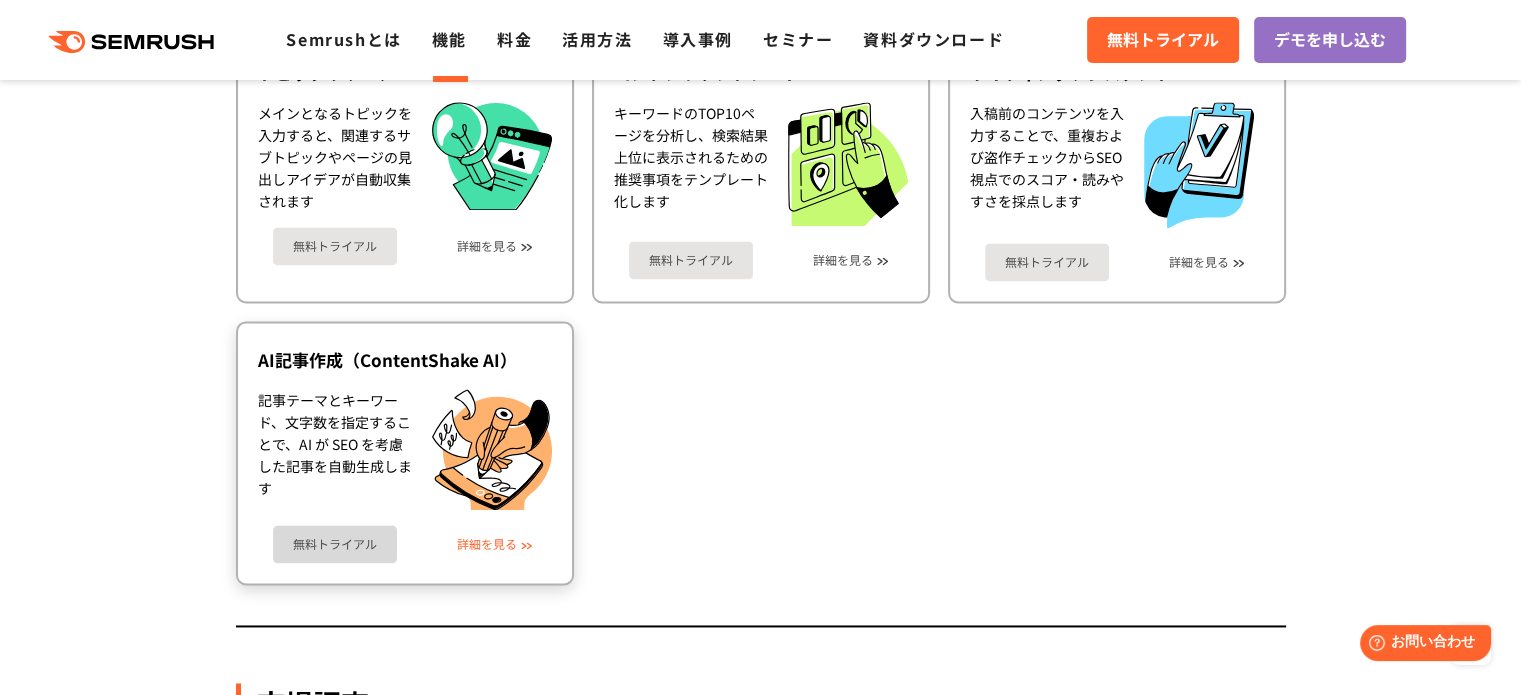 click on "詳細を見る" at bounding box center [487, 544] 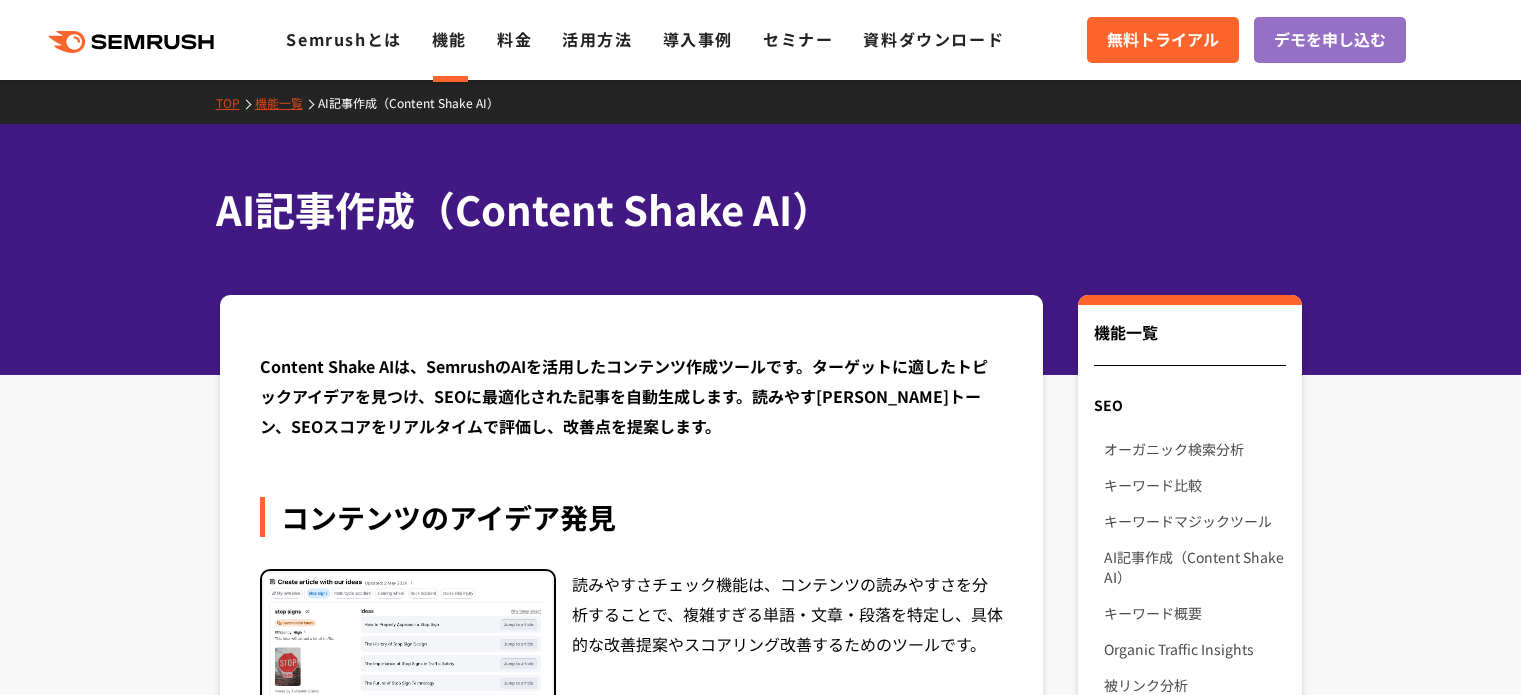 scroll, scrollTop: 0, scrollLeft: 0, axis: both 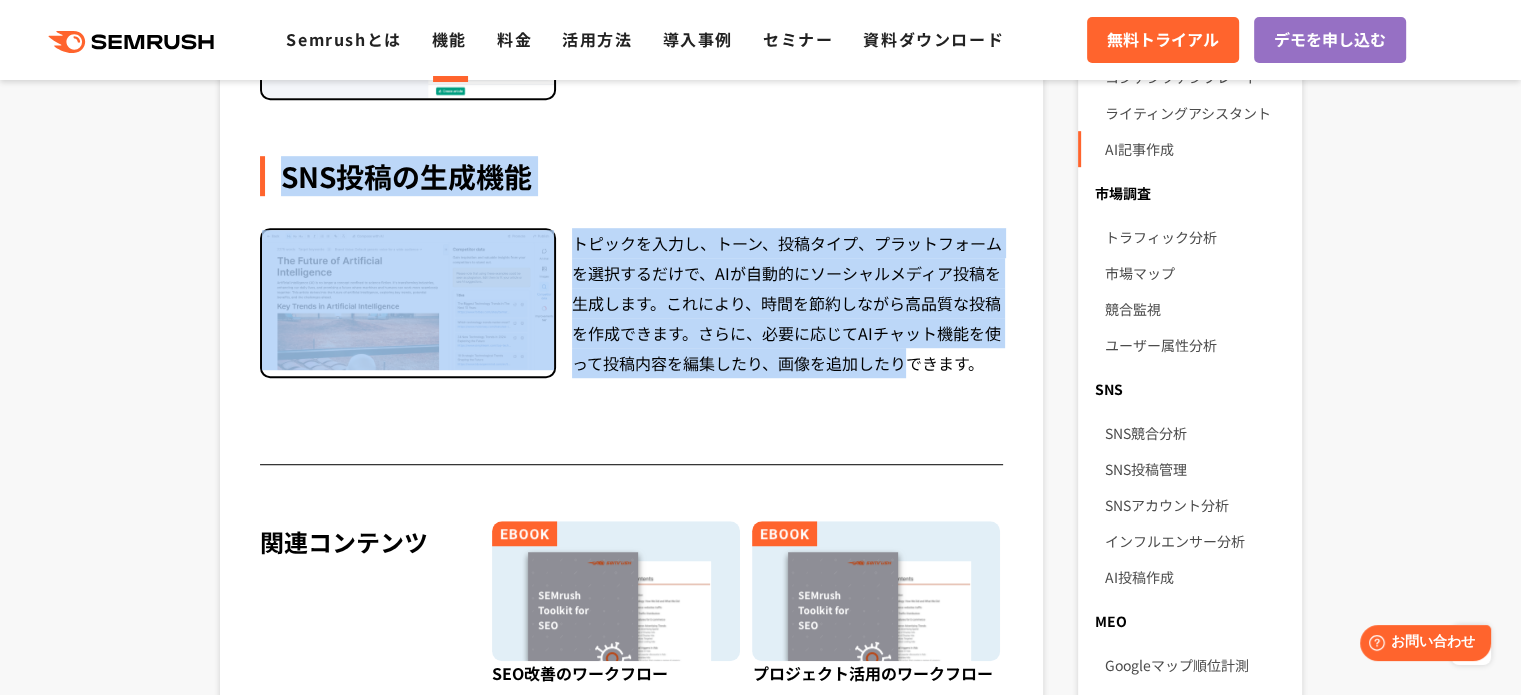 drag, startPoint x: 847, startPoint y: 320, endPoint x: 923, endPoint y: 363, distance: 87.32124 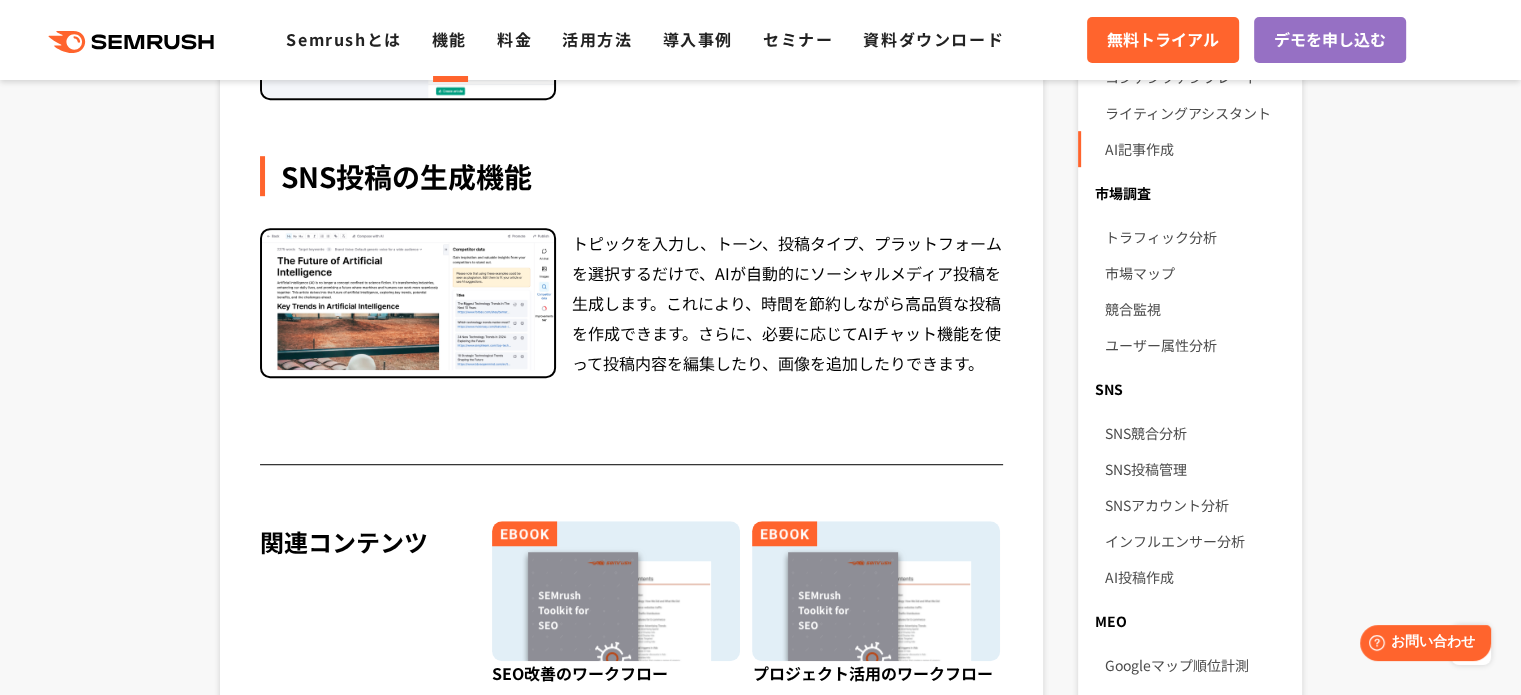 click on "トピックを入力し、トーン、投稿タイプ、プラットフォームを選択するだけで、AIが自動的にソーシャルメディア投稿を生成します。これにより、時間を節約しながら高品質な投稿を作成できます。さらに、必要に応じてAIチャット機能を使って投稿内容を編集したり、画像を追加したりできます。" at bounding box center (788, 303) 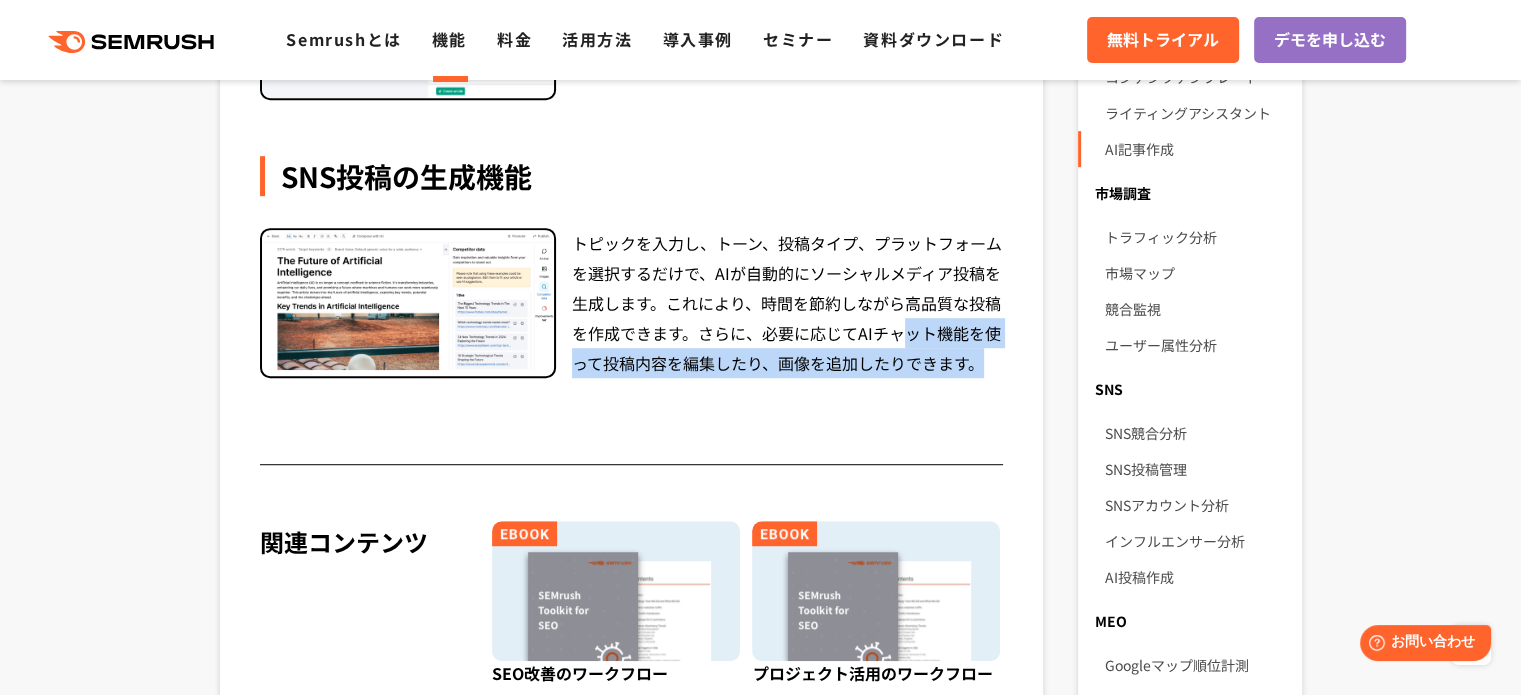 drag, startPoint x: 979, startPoint y: 371, endPoint x: 622, endPoint y: 191, distance: 399.81122 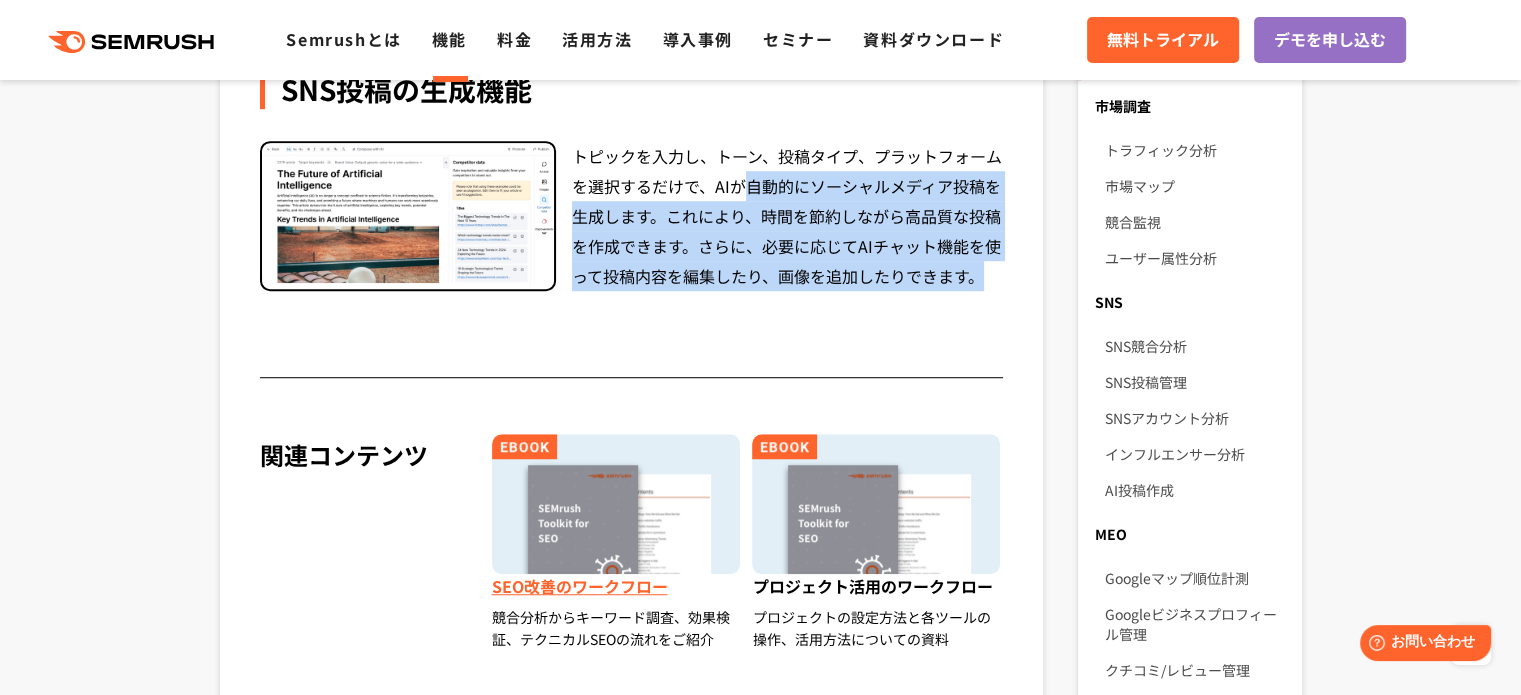 scroll, scrollTop: 1159, scrollLeft: 0, axis: vertical 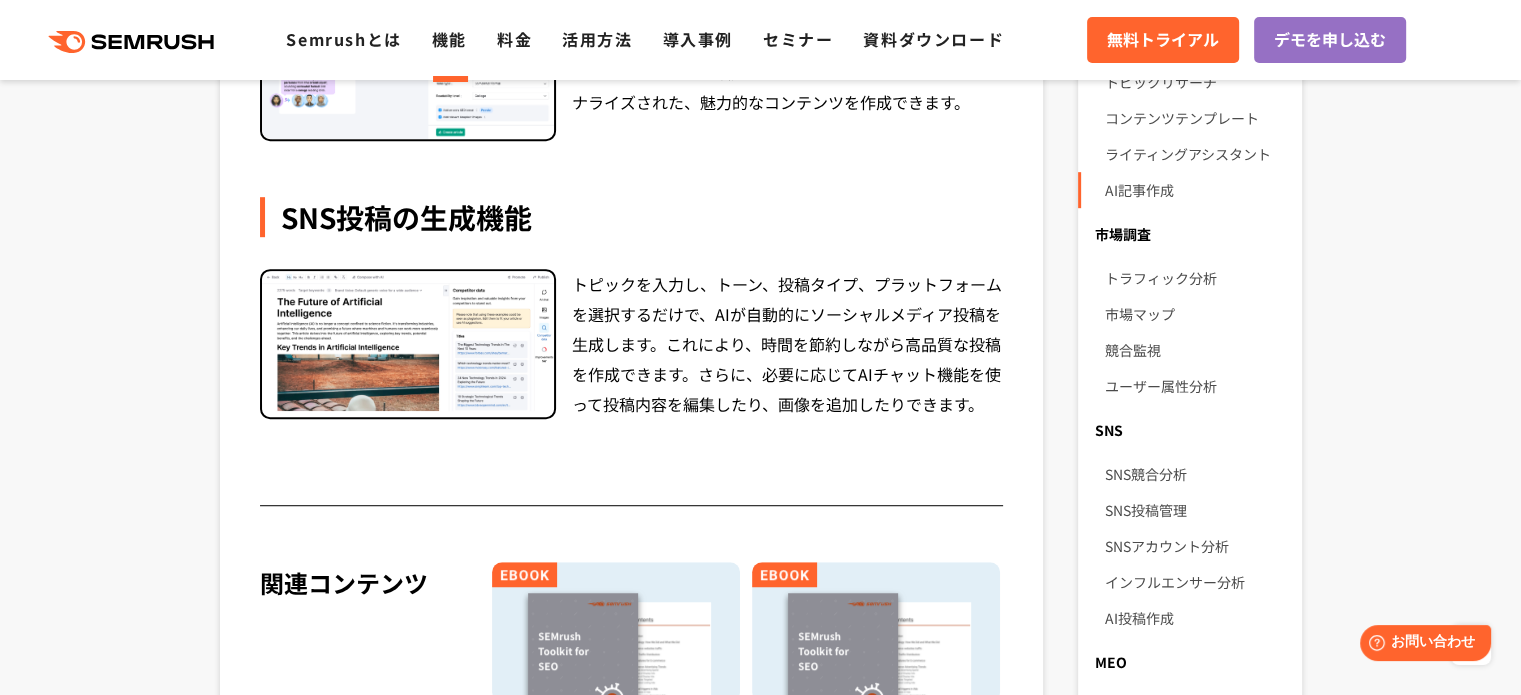 click on "トピックを入力し、トーン、投稿タイプ、プラットフォームを選択するだけで、AIが自動的にソーシャルメディア投稿を生成します。これにより、時間を節約しながら高品質な投稿を作成できます。さらに、必要に応じてAIチャット機能を使って投稿内容を編集したり、画像を追加したりできます。" at bounding box center [788, 344] 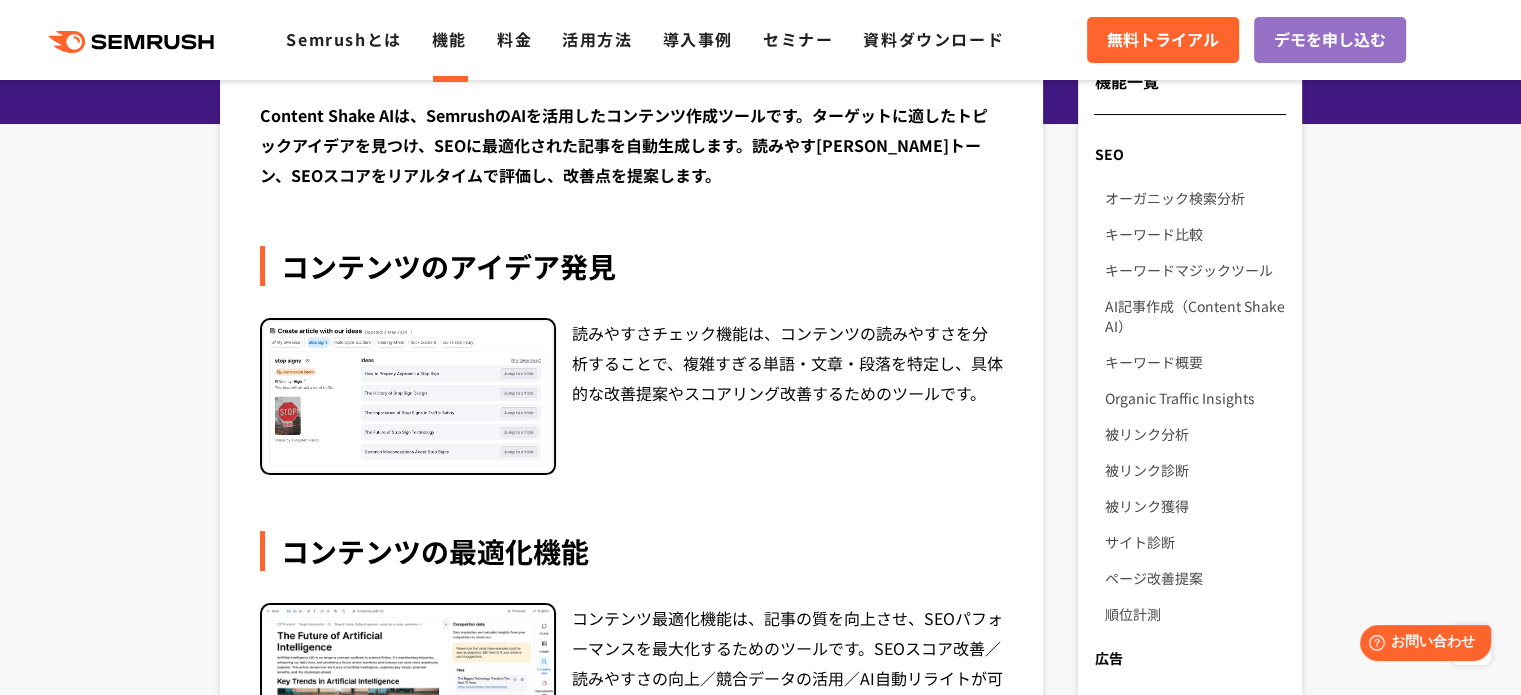 scroll, scrollTop: 0, scrollLeft: 0, axis: both 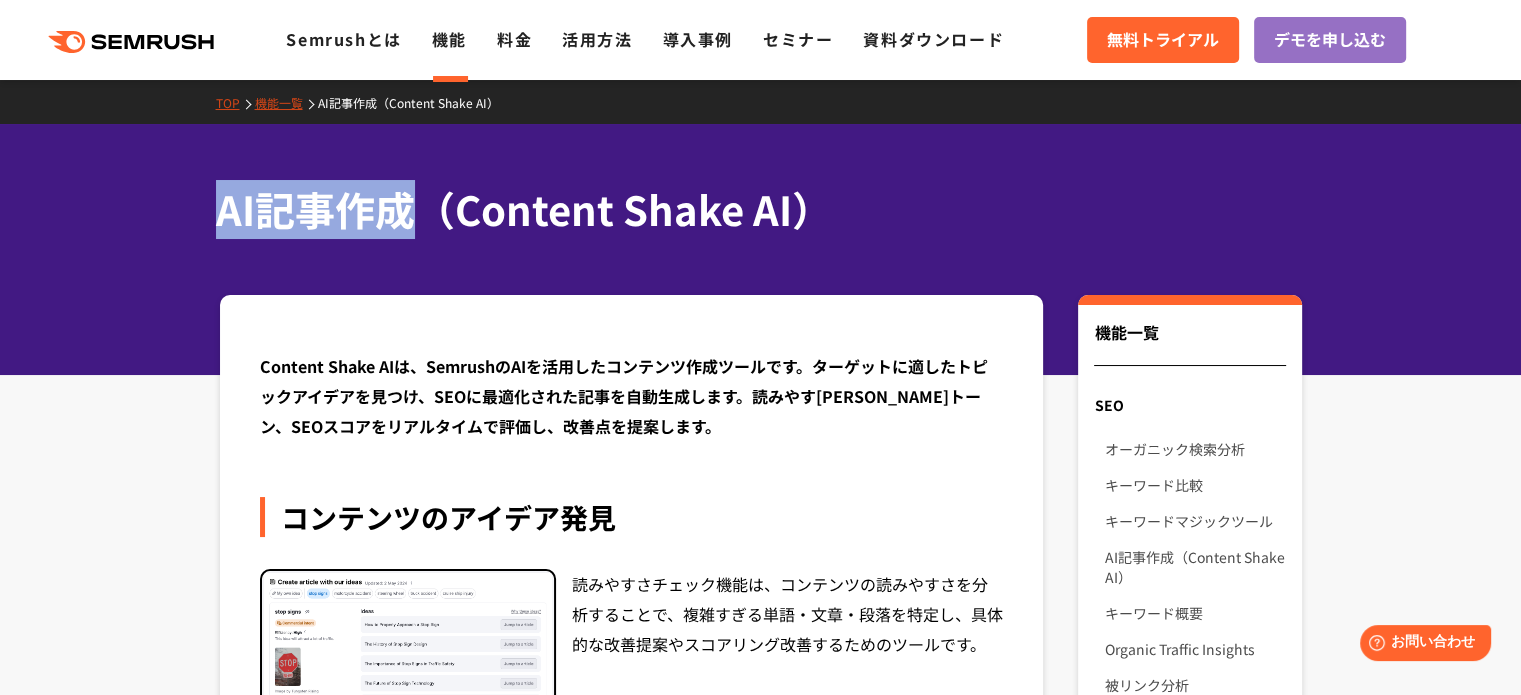 drag, startPoint x: 168, startPoint y: 205, endPoint x: 415, endPoint y: 217, distance: 247.29132 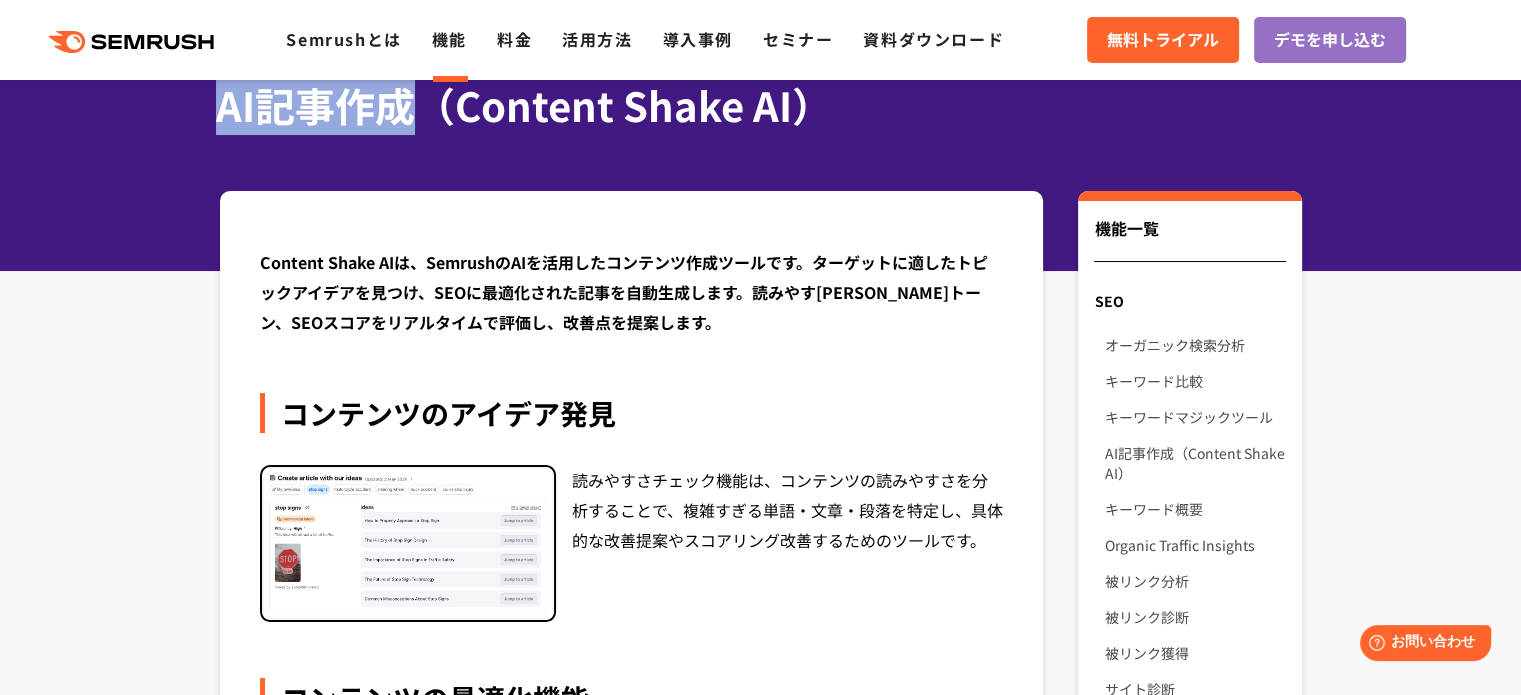 scroll, scrollTop: 0, scrollLeft: 0, axis: both 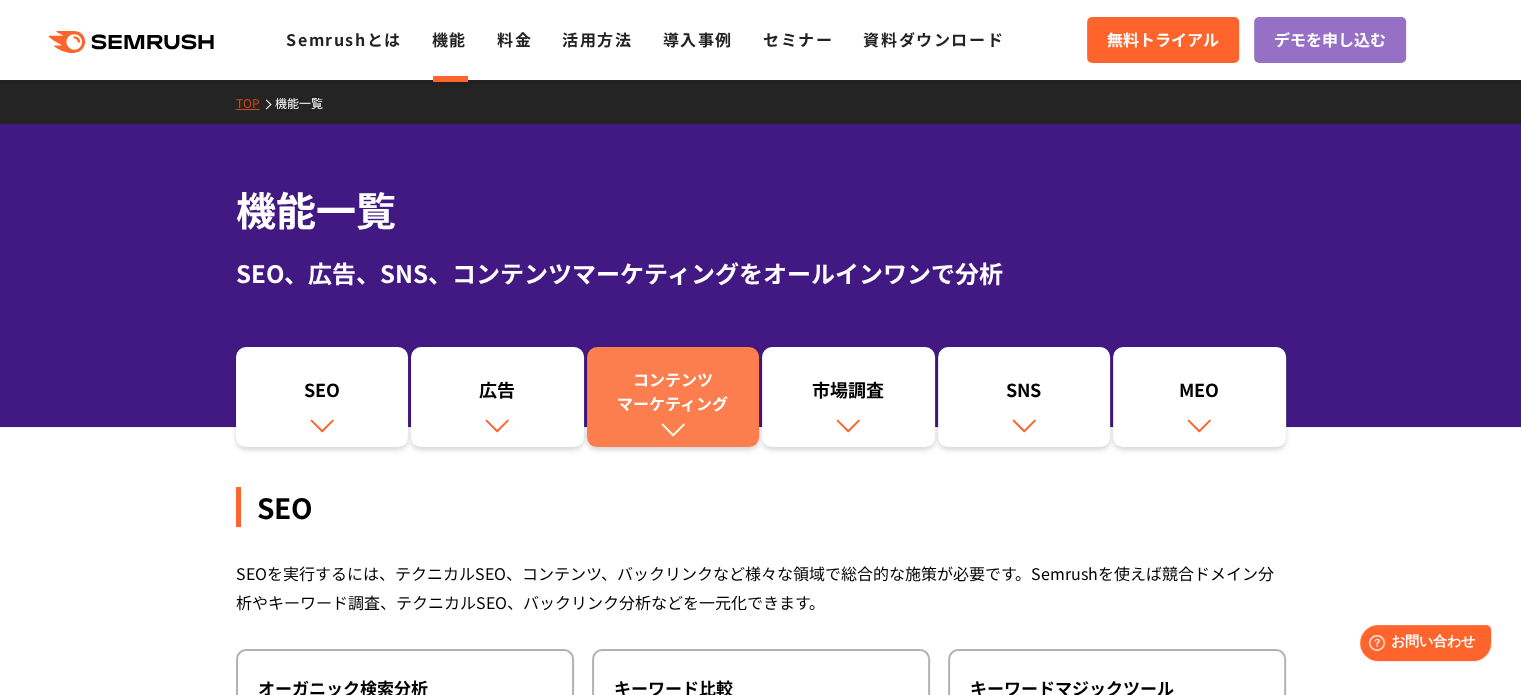 click on "コンテンツ  マーケティング" at bounding box center (673, 391) 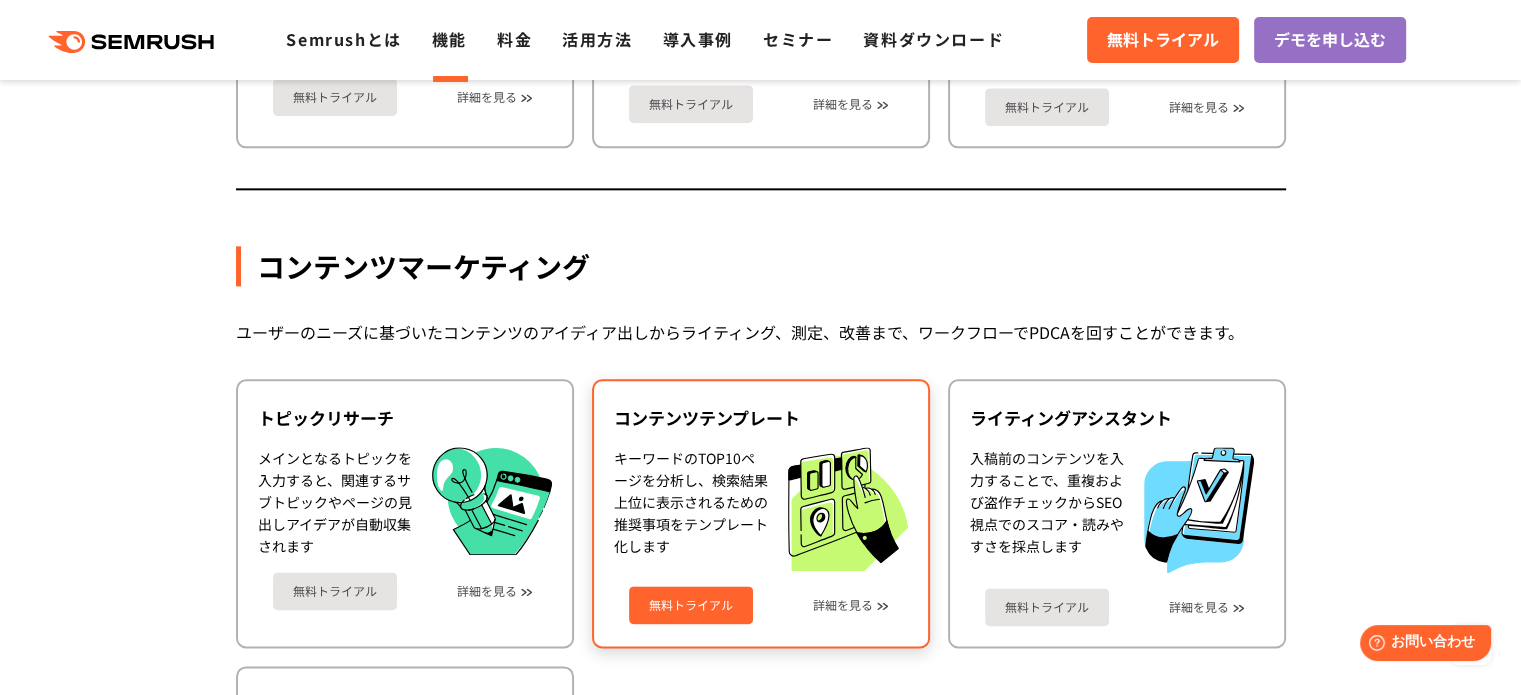 scroll, scrollTop: 2585, scrollLeft: 0, axis: vertical 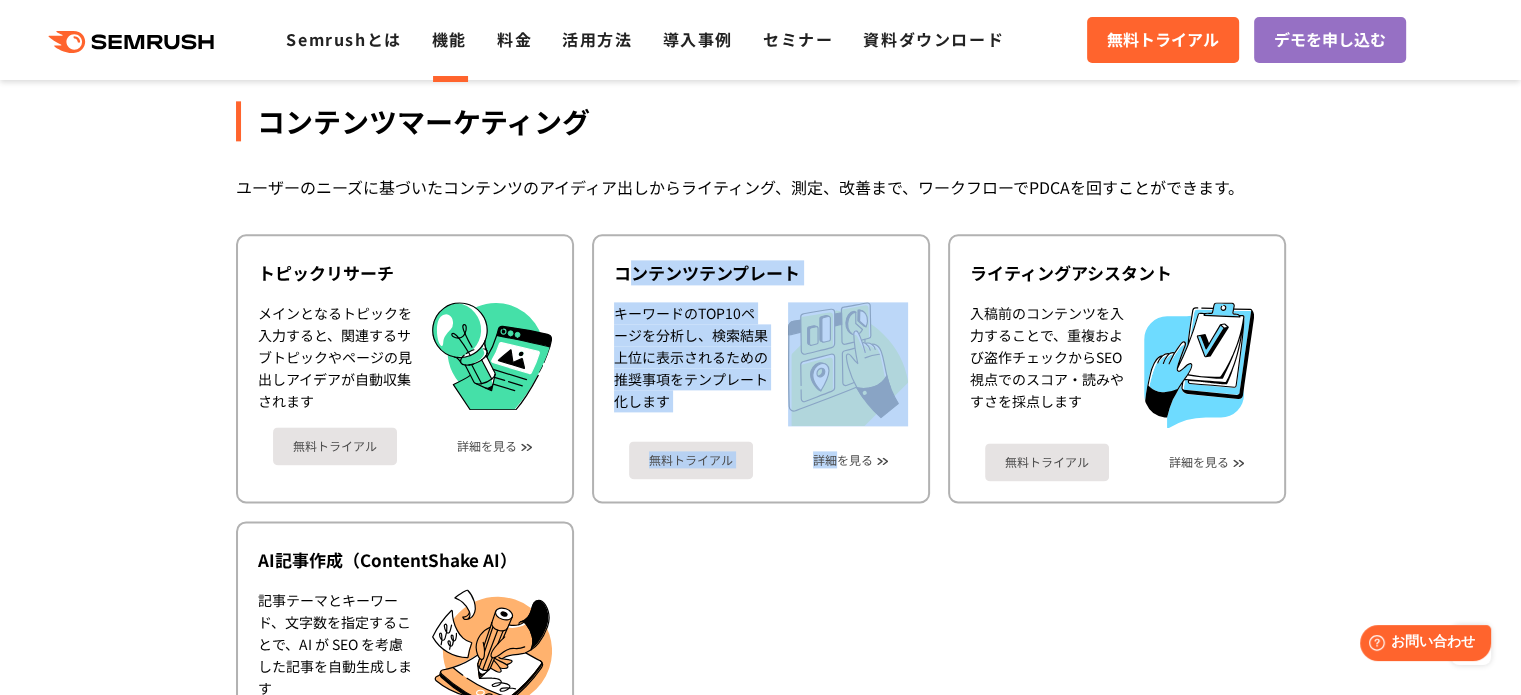 drag, startPoint x: 638, startPoint y: 267, endPoint x: 912, endPoint y: 512, distance: 367.56088 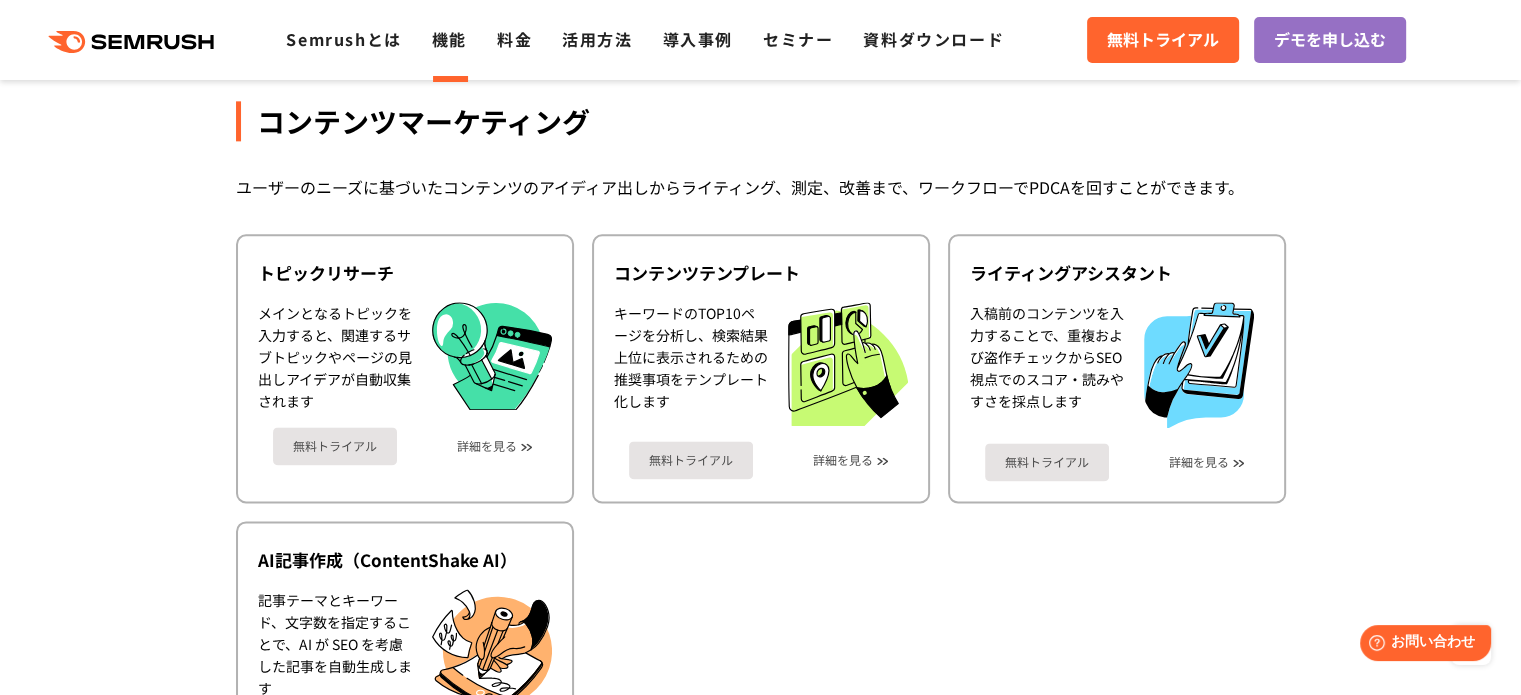 click on "トピックリサーチ
メインとなるトピックを入力すると、関連するサブトピックやページの見出しアイデアが自動収集されます
無料トライアル 詳細を見る
コンテンツテンプレート
キーワードのTOP10ページを分析し、検索結果上位に表示されるための推奨事項をテンプレート化します
無料トライアル 詳細を見る" at bounding box center (761, 509) 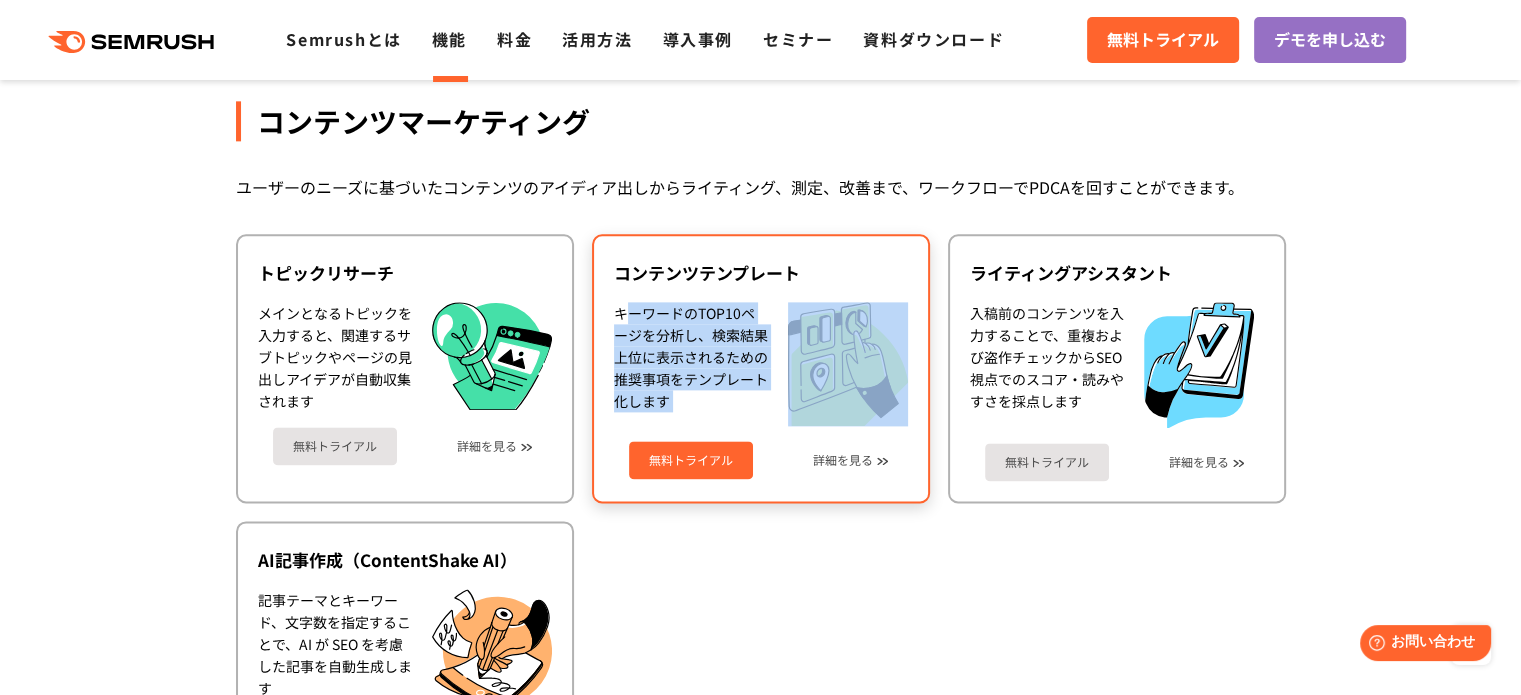 drag, startPoint x: 644, startPoint y: 310, endPoint x: 781, endPoint y: 386, distance: 156.66844 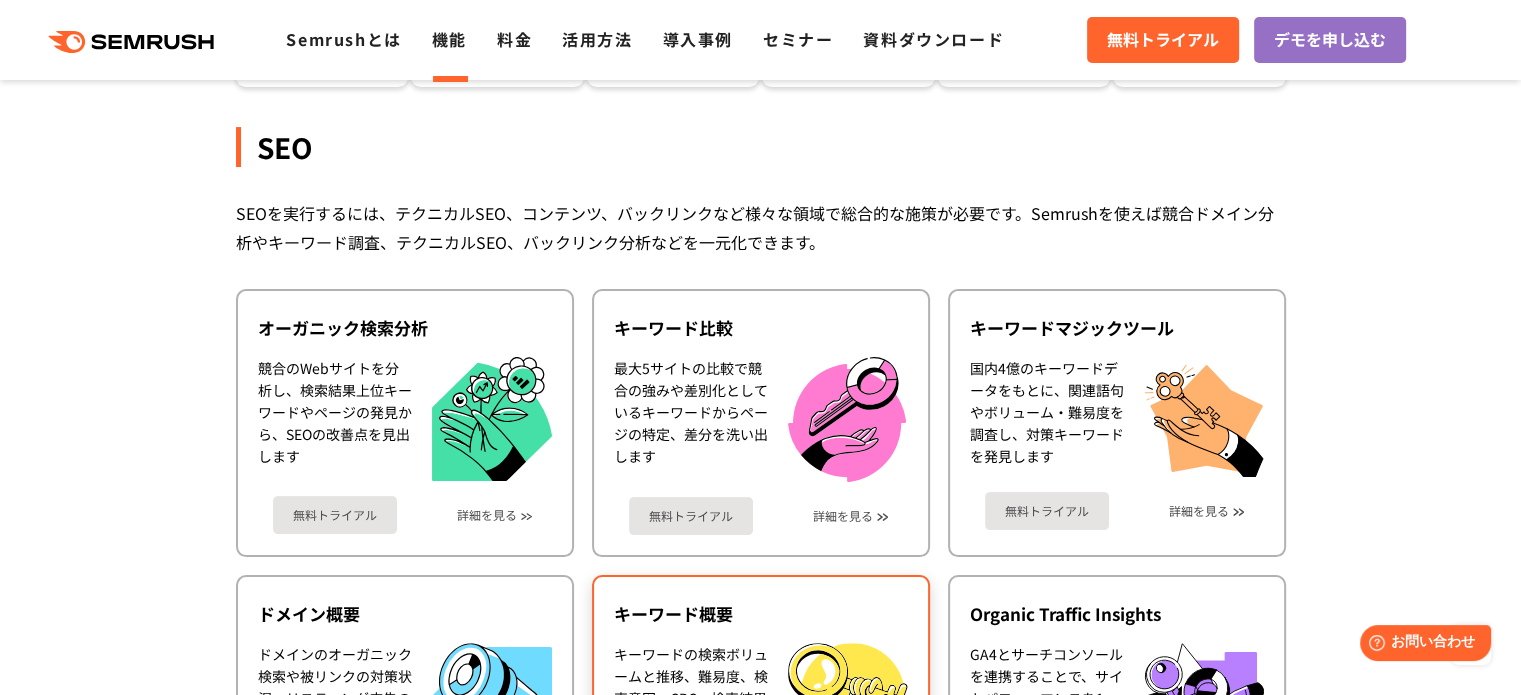 scroll, scrollTop: 85, scrollLeft: 0, axis: vertical 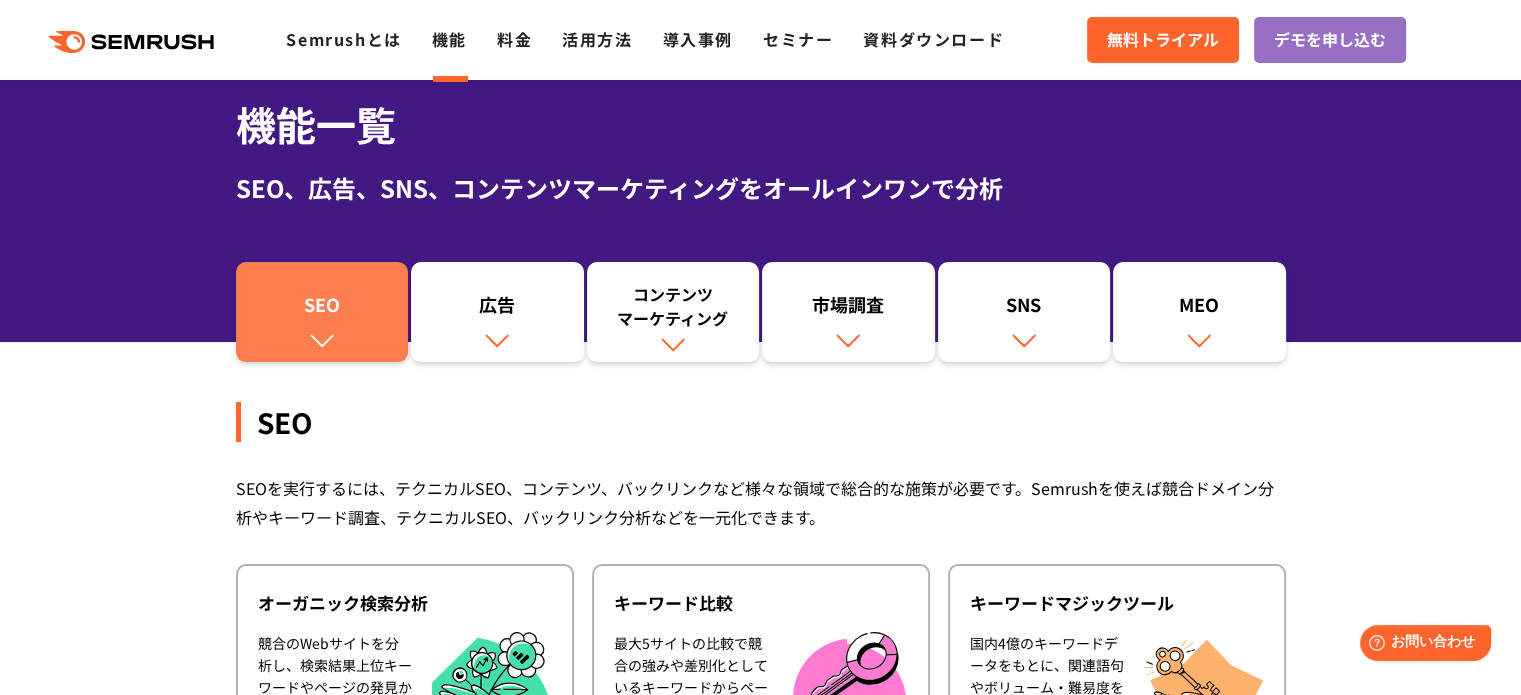 click on "SEO" at bounding box center (322, 309) 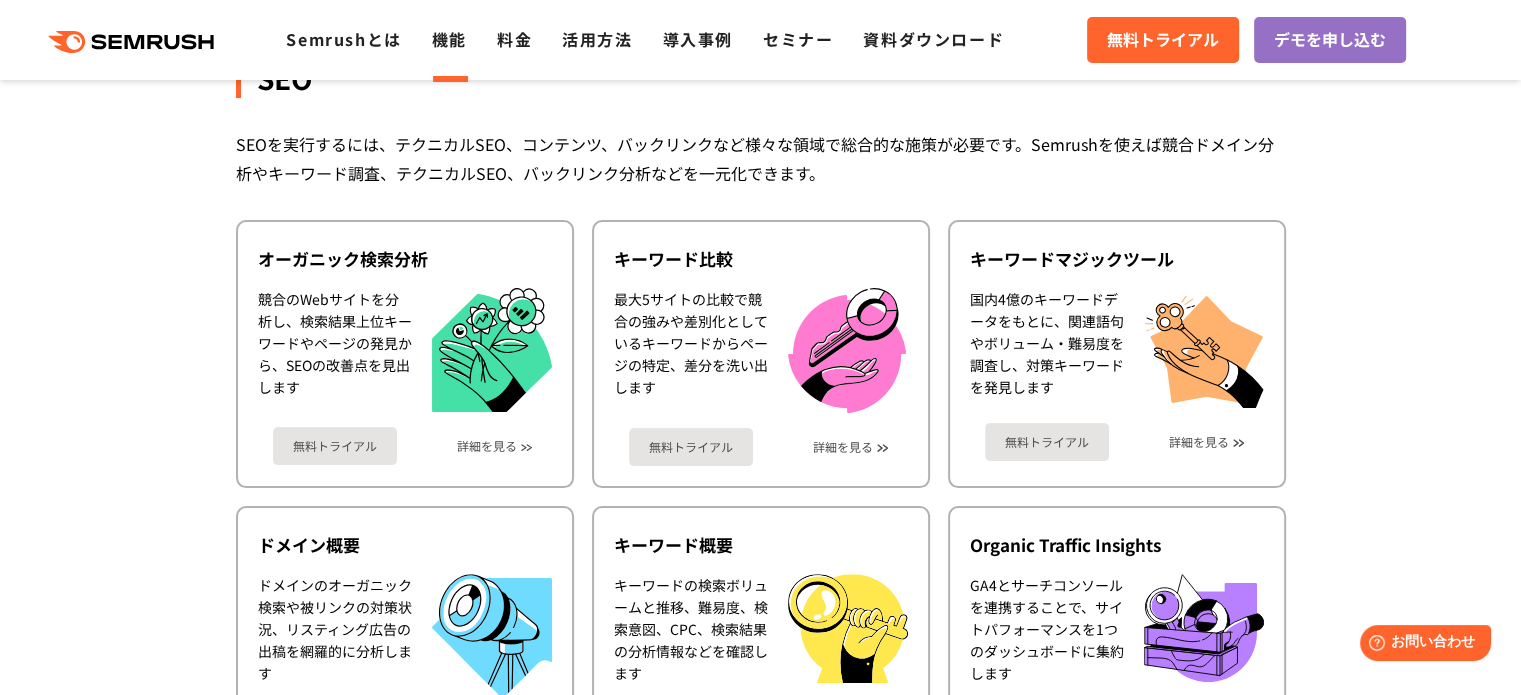 scroll, scrollTop: 446, scrollLeft: 0, axis: vertical 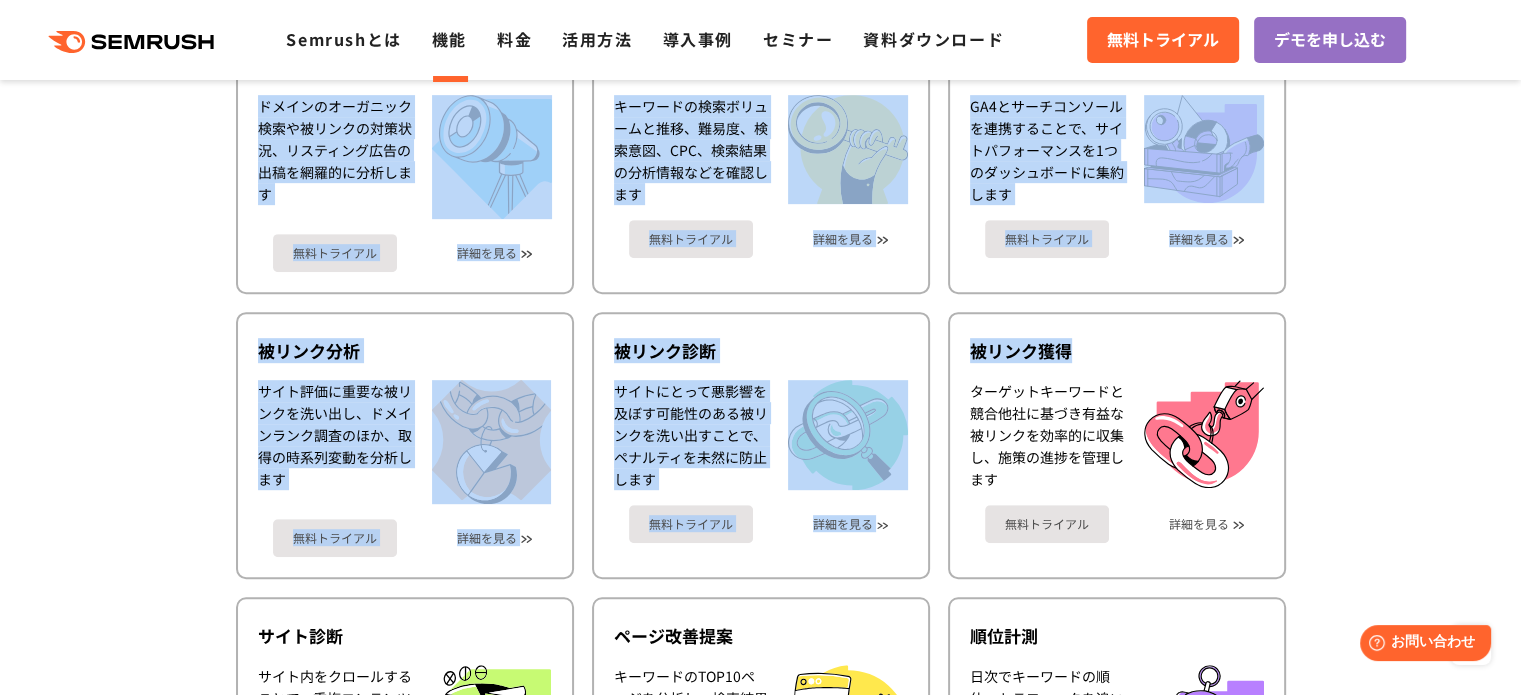 drag, startPoint x: 619, startPoint y: 239, endPoint x: 1380, endPoint y: 341, distance: 767.8053 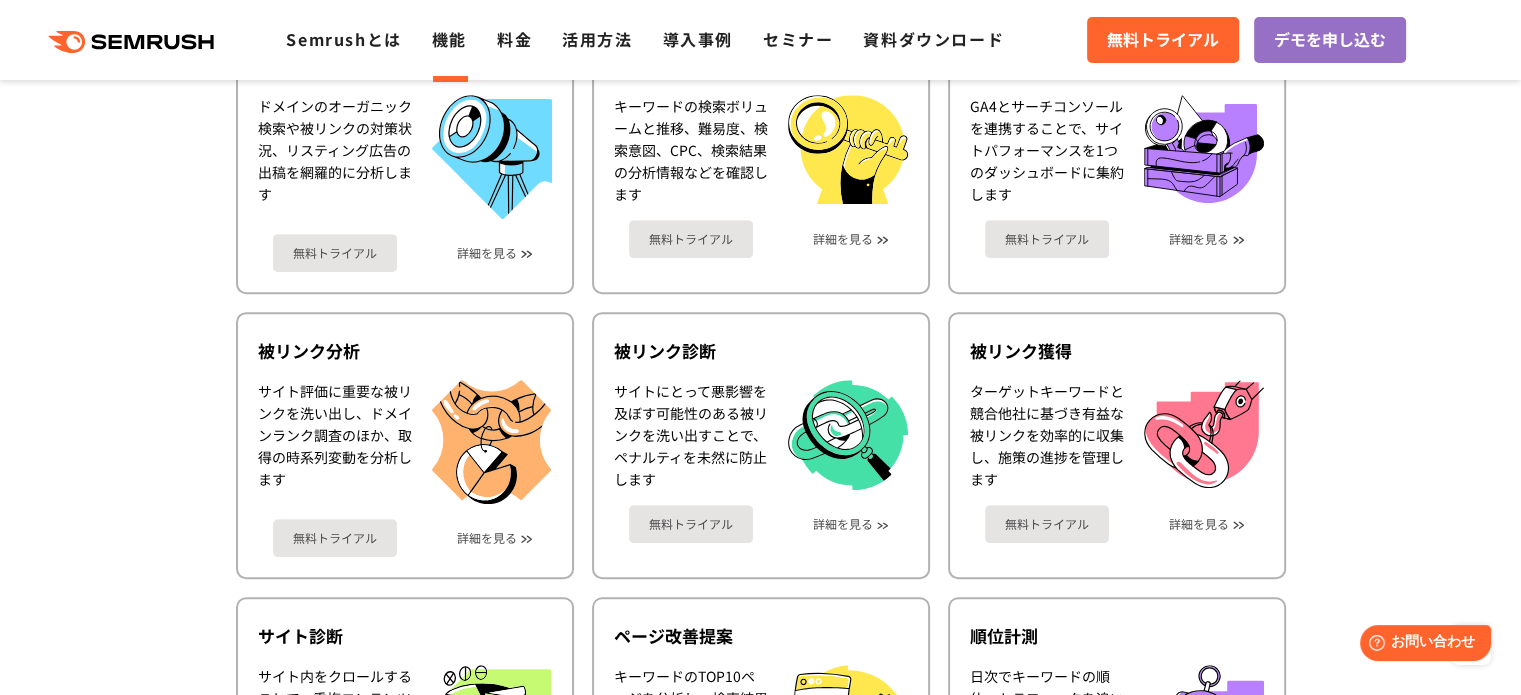 click on "機能詳細
デジタルマーケティングの様々な領域で自社、競合を分析 施策を実行するためのインサイトを導き出します
SEO
SEOを実行するには、テクニカルSEO、コンテンツ、バックリンクなど様々な領域で総合的な施策が必要です。Semrushを使えば競合ドメイン分析やキーワード調査、テクニカルSEO、バックリンク分析などを一元化できます。
オーガニック検索分析
競合のWebサイトを分析し、検索結果上位キーワードやページの発見から、SEOの改善点を見出します
SNS" at bounding box center (760, 2313) 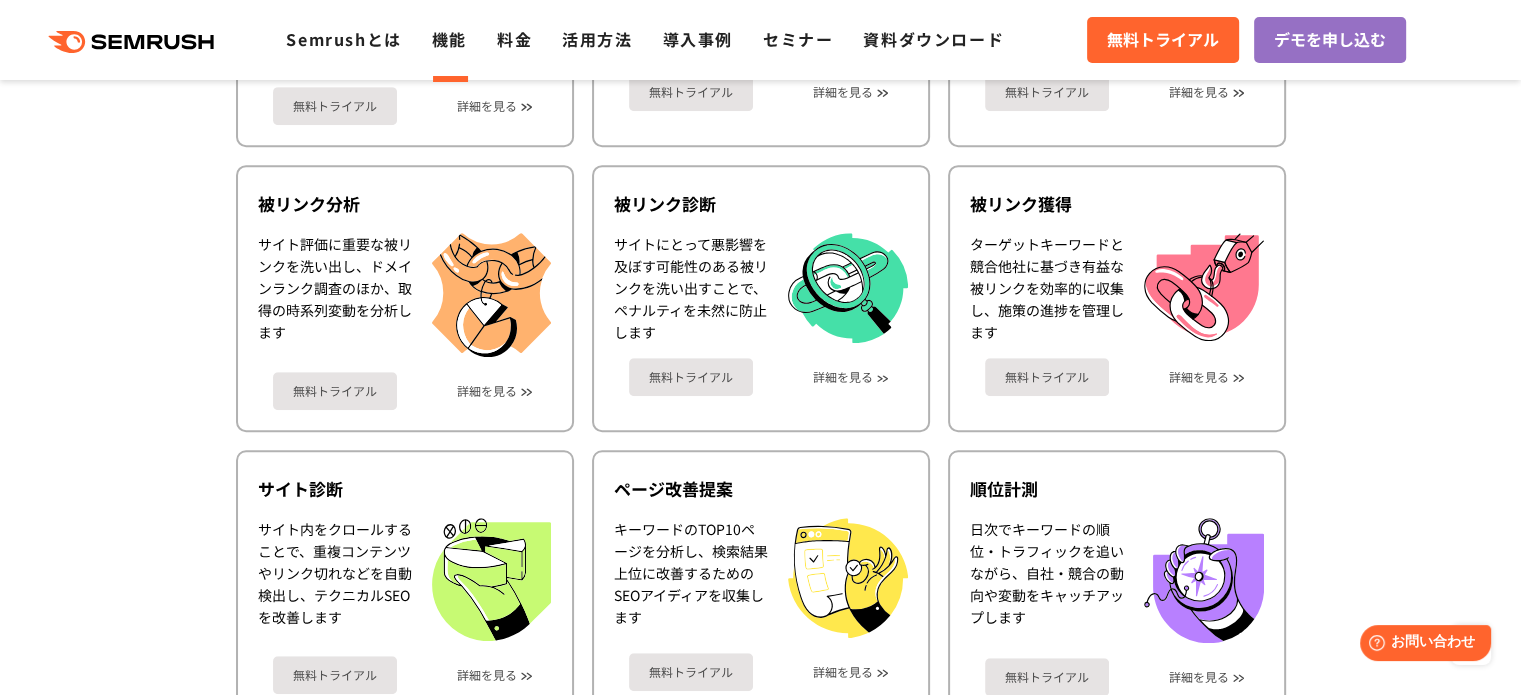 scroll, scrollTop: 1308, scrollLeft: 0, axis: vertical 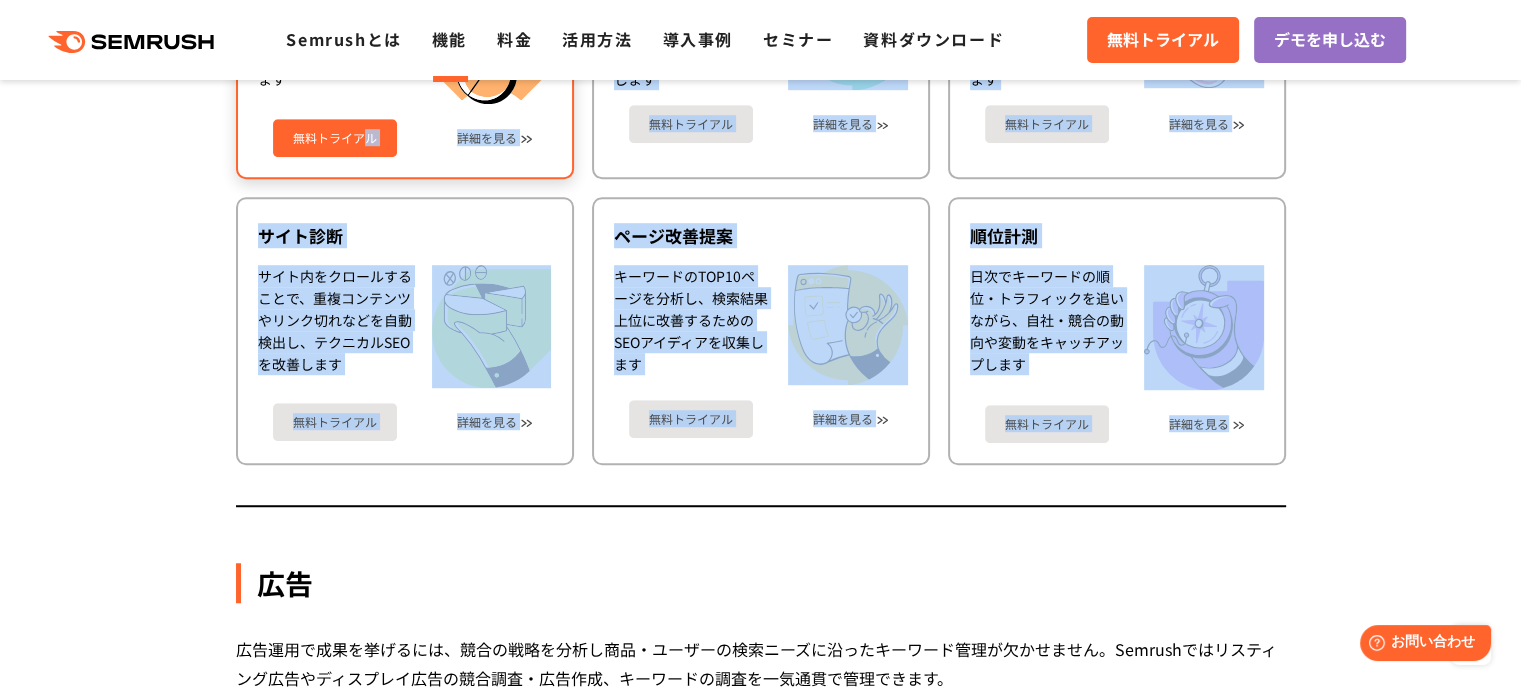drag, startPoint x: 1440, startPoint y: 424, endPoint x: 367, endPoint y: 121, distance: 1114.9609 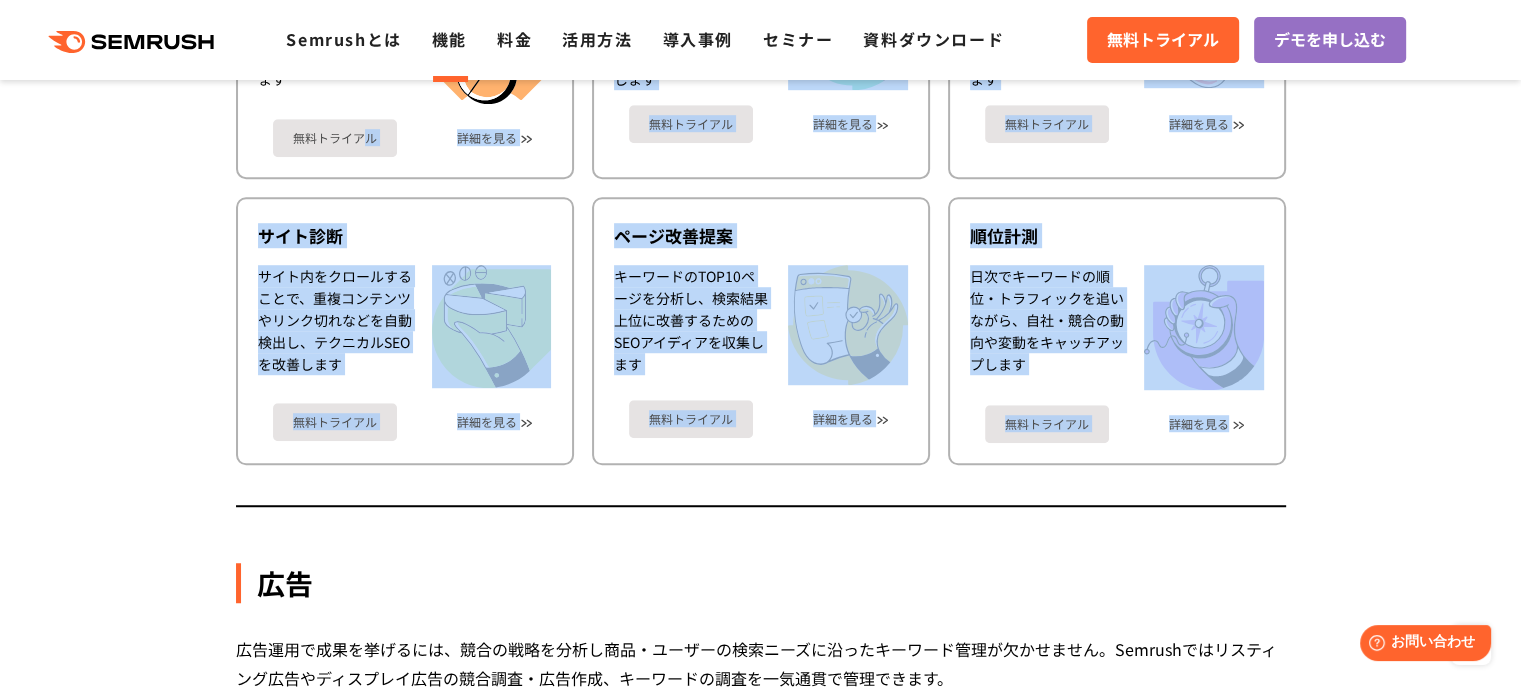 click on "機能詳細
デジタルマーケティングの様々な領域で自社、競合を分析 施策を実行するためのインサイトを導き出します
SEO
SEOを実行するには、テクニカルSEO、コンテンツ、バックリンクなど様々な領域で総合的な施策が必要です。Semrushを使えば競合ドメイン分析やキーワード調査、テクニカルSEO、バックリンク分析などを一元化できます。
オーガニック検索分析
競合のWebサイトを分析し、検索結果上位キーワードやページの発見から、SEOの改善点を見出します
SNS" at bounding box center (760, 1913) 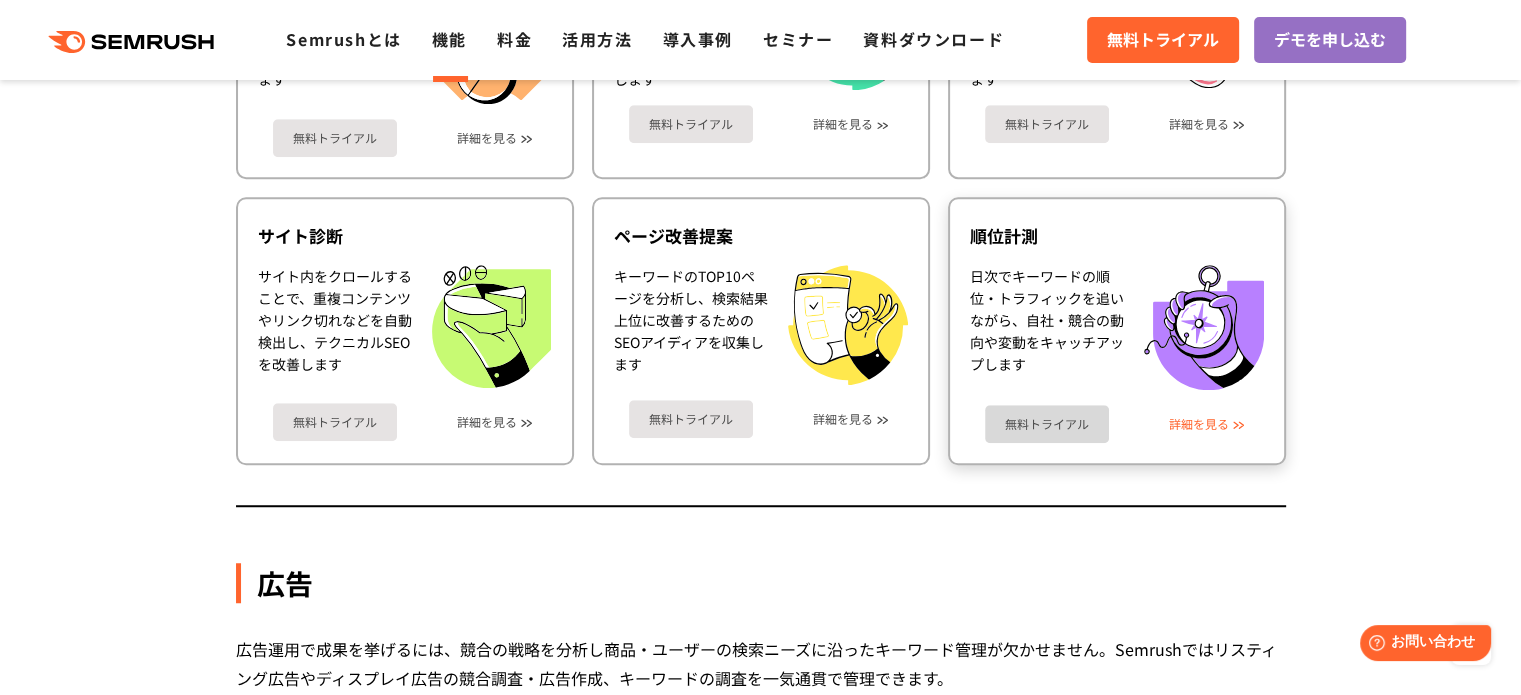 click on "詳細を見る" at bounding box center [1199, 424] 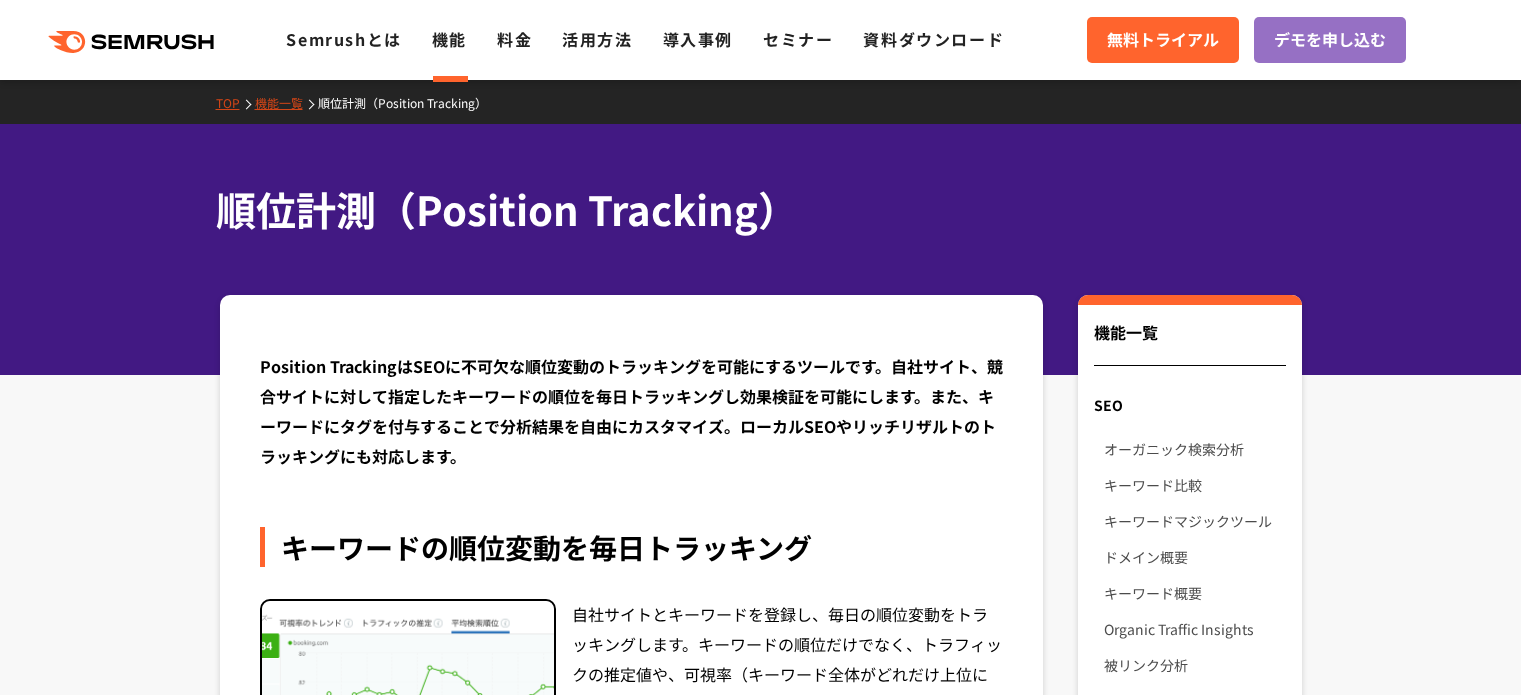 scroll, scrollTop: 0, scrollLeft: 0, axis: both 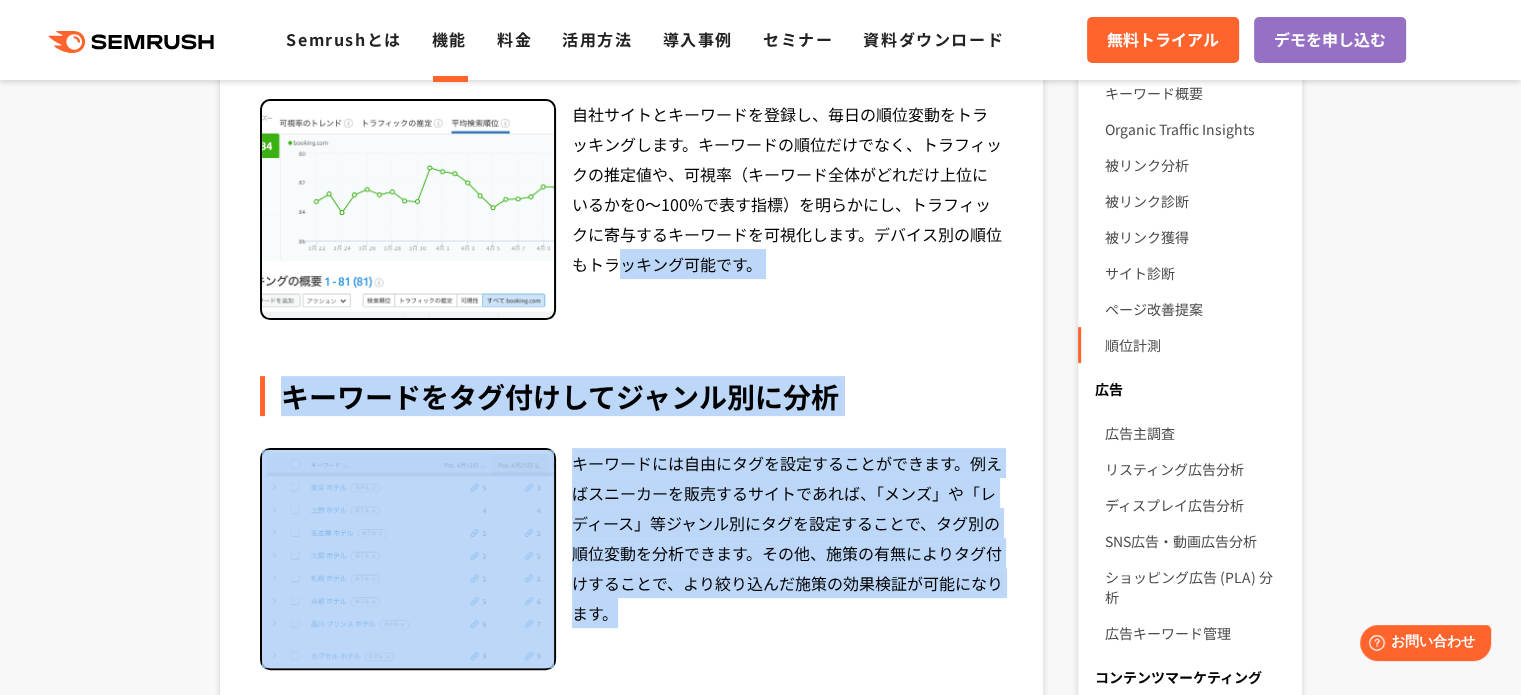 drag, startPoint x: 986, startPoint y: 599, endPoint x: 597, endPoint y: 285, distance: 499.917 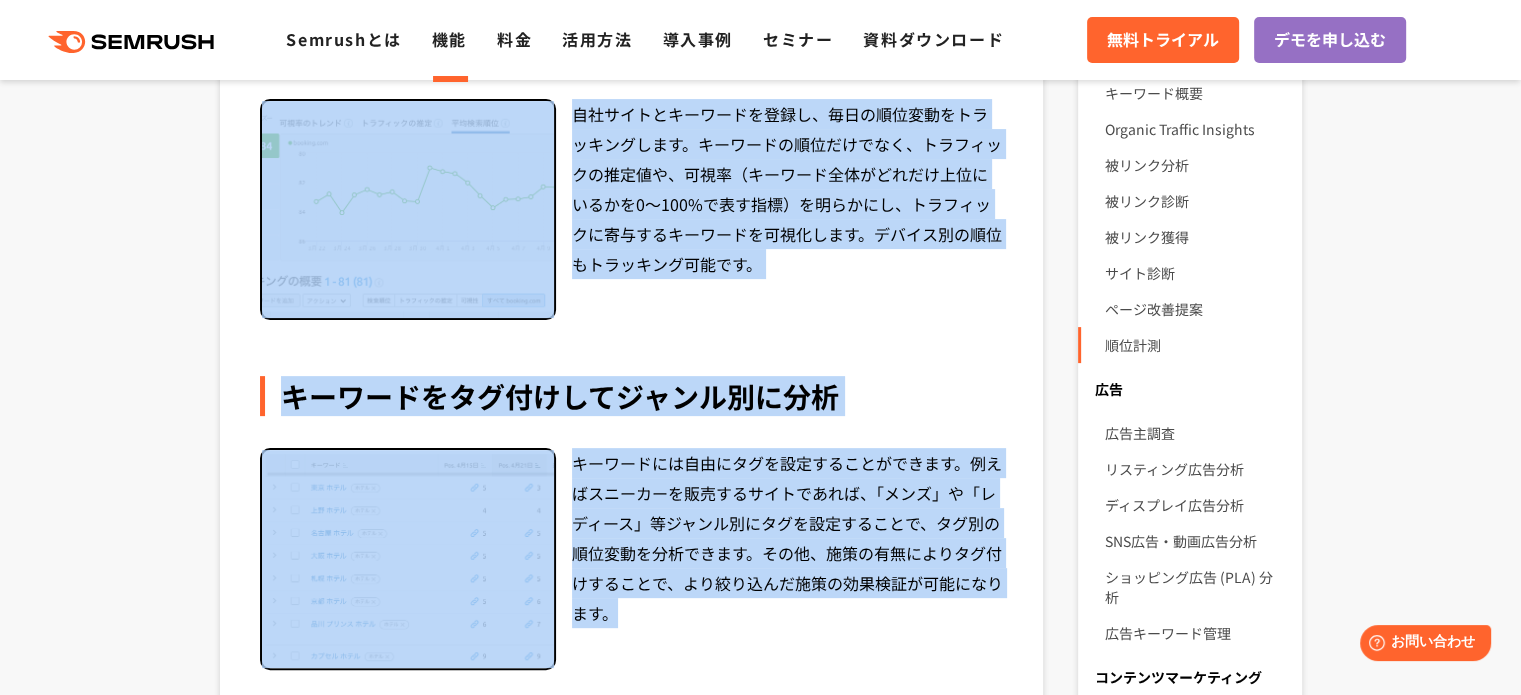 drag, startPoint x: 627, startPoint y: 229, endPoint x: 736, endPoint y: 683, distance: 466.9015 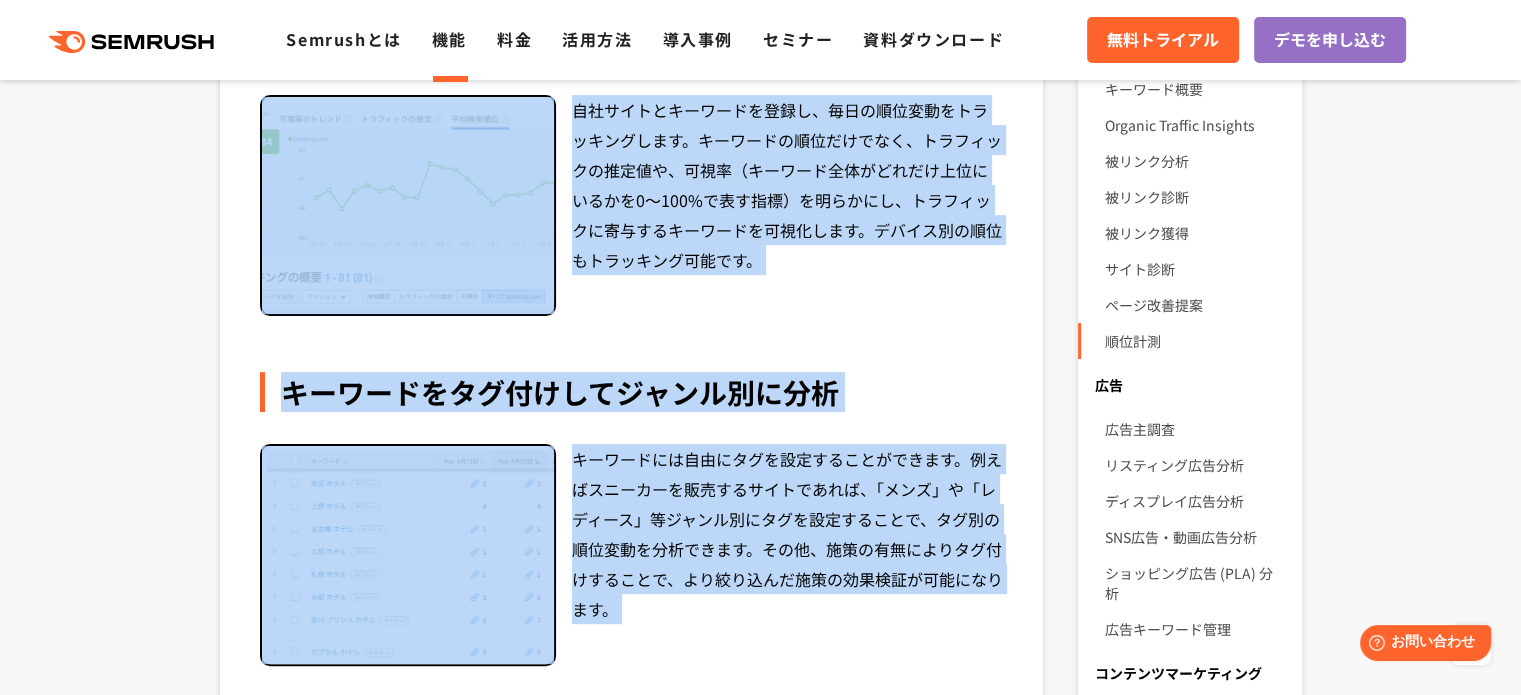 click on "Position TrackingはSEOに不可欠な順位変動のトラッキングを可能にするツールです。自社サイト、競合サイトに対して指定したキーワードの順位を毎日トラッキングし効果検証を可能にします。また、キーワードにタグを付与することで分析結果を自由にカスタマイズ。ローカルSEOやリッチリザルトのトラッキングにも対応します。
キーワードの順位変動を毎日トラッキング
キーワードをタグ付けしてジャンル別に分析" at bounding box center (632, 758) 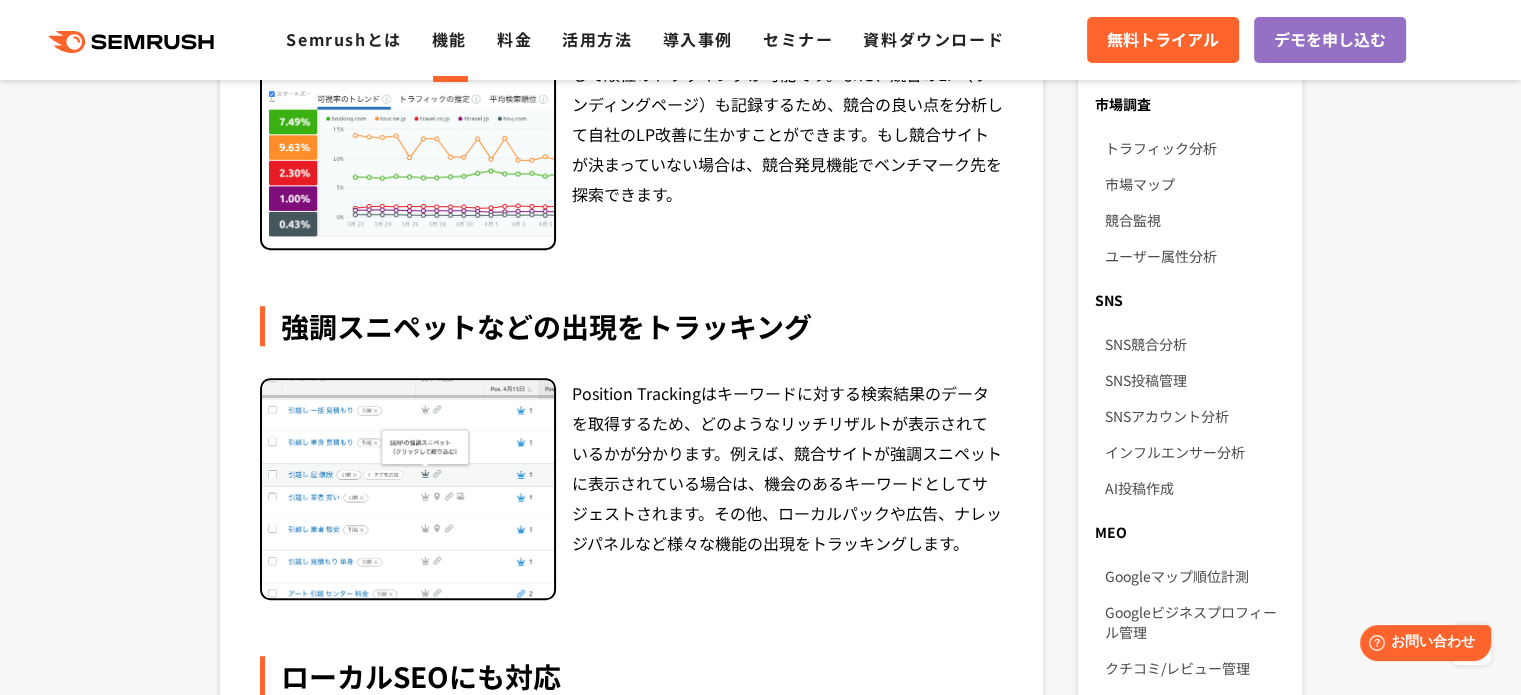 scroll, scrollTop: 1304, scrollLeft: 0, axis: vertical 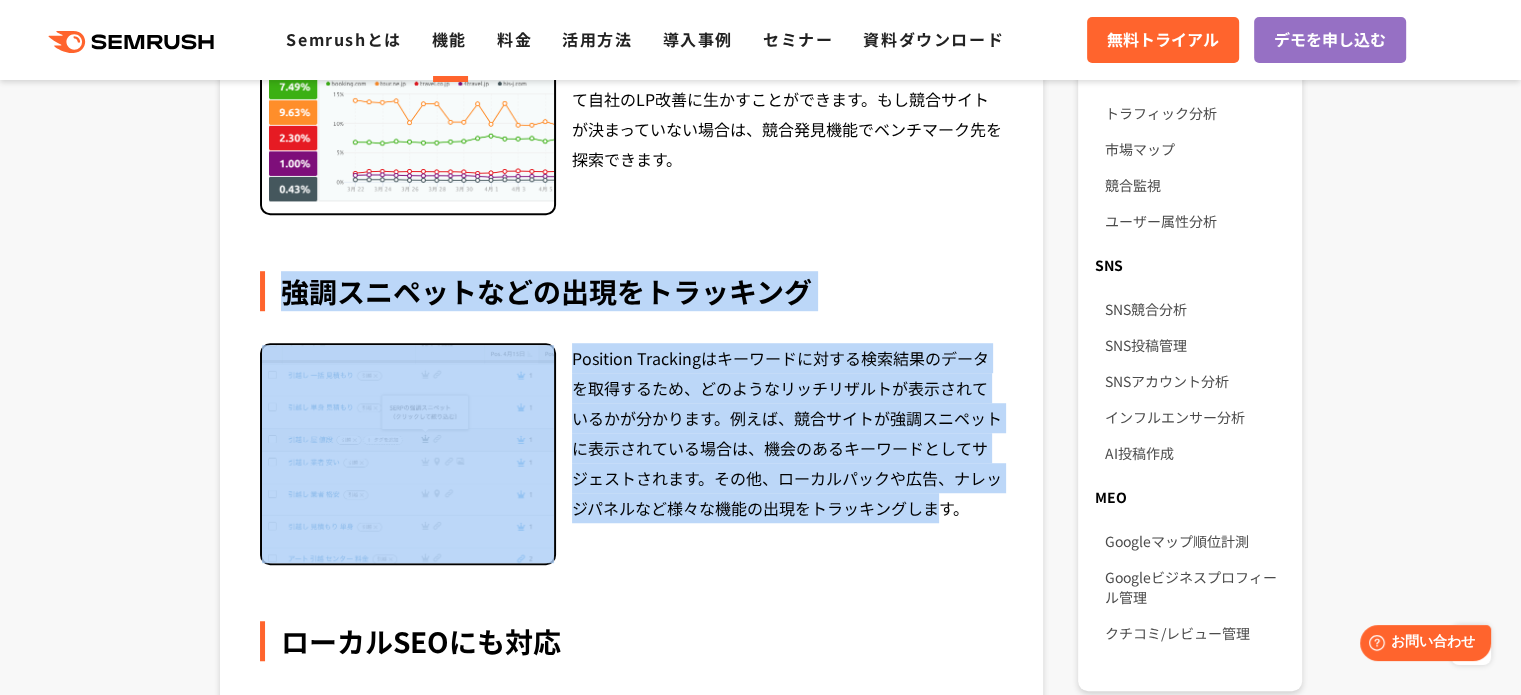 drag, startPoint x: 253, startPoint y: 259, endPoint x: 918, endPoint y: 543, distance: 723.1051 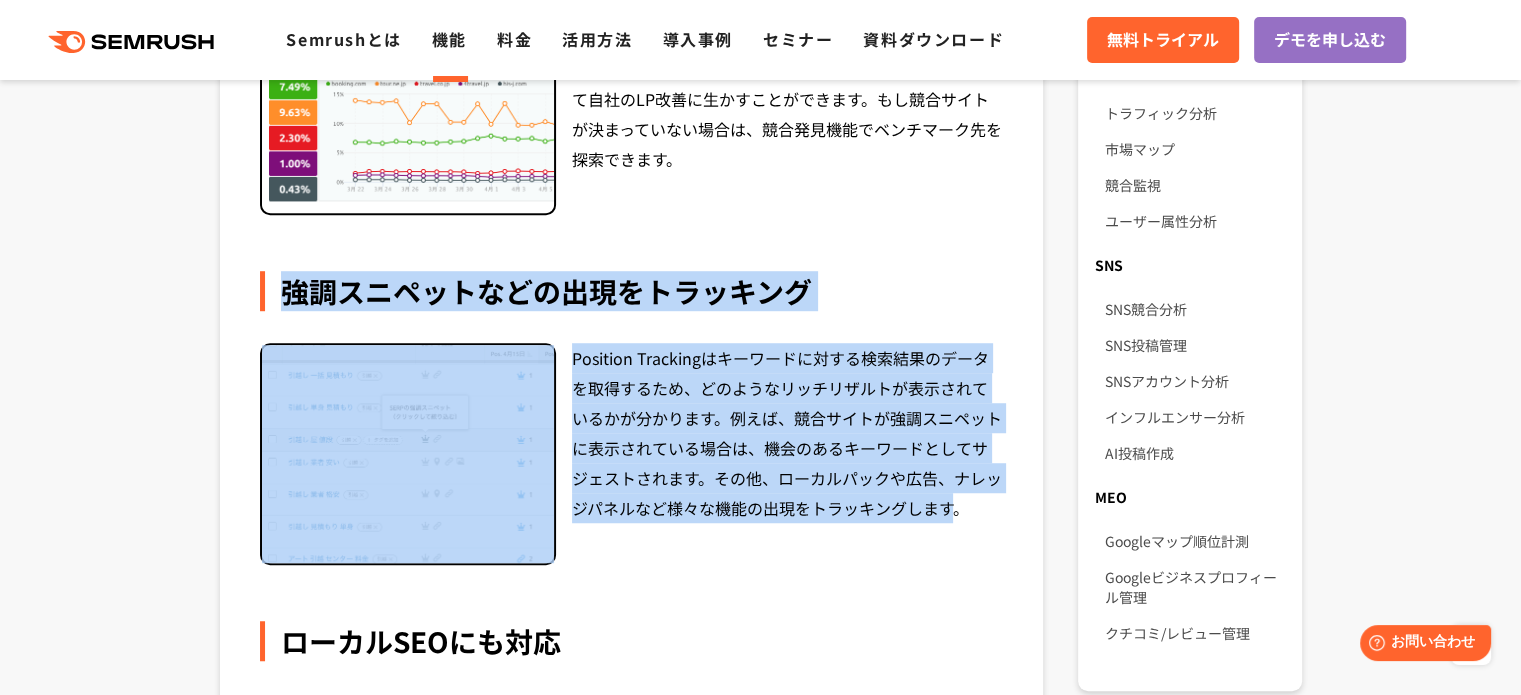 click on "Position Trackingはキーワードに対する検索結果のデータを取得するため、どのようなリッチリザルトが表示されているかが分かります。例えば、競合サイトが強調スニペットに表示されている場合は、機会のあるキーワードとしてサジェストされます。その他、ローカルパックや広告、ナレッジパネルなど様々な機能の出現をトラッキングします。" at bounding box center (788, 454) 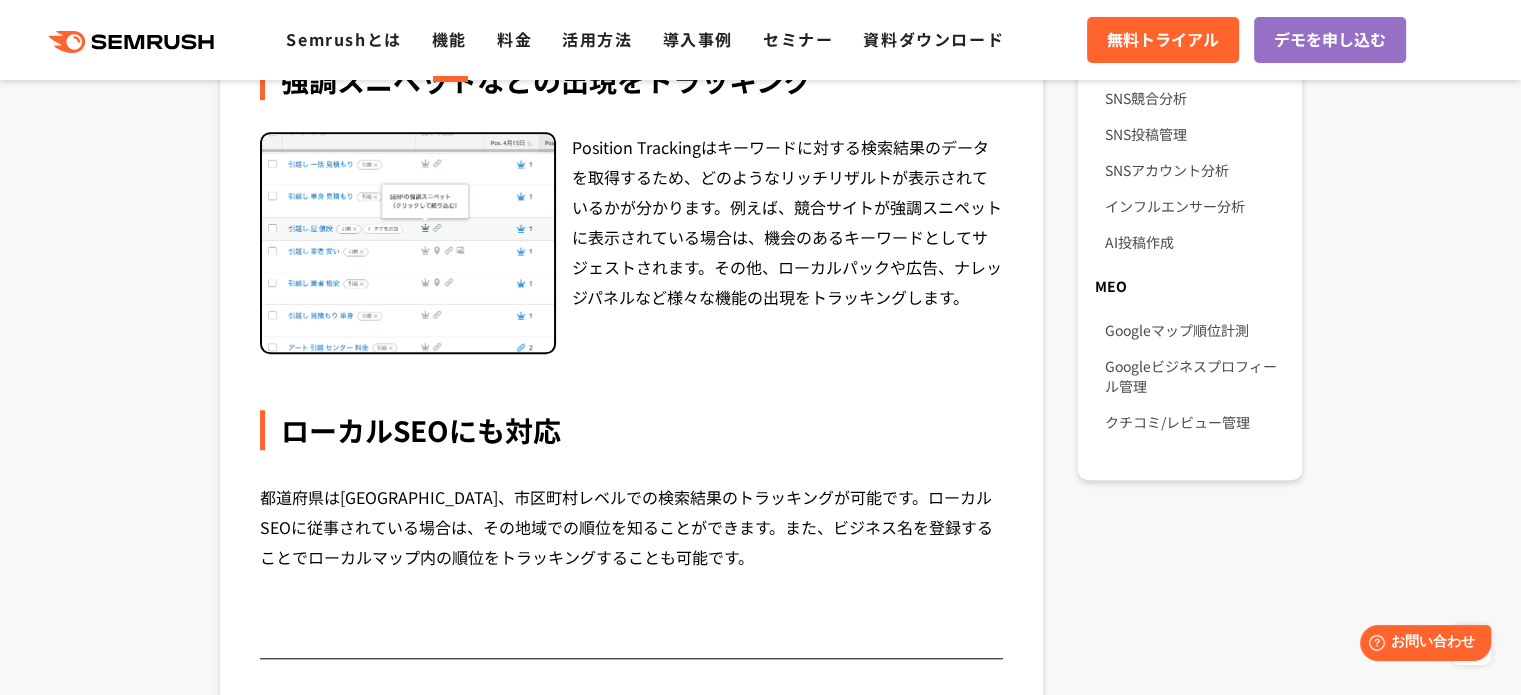 scroll, scrollTop: 1404, scrollLeft: 0, axis: vertical 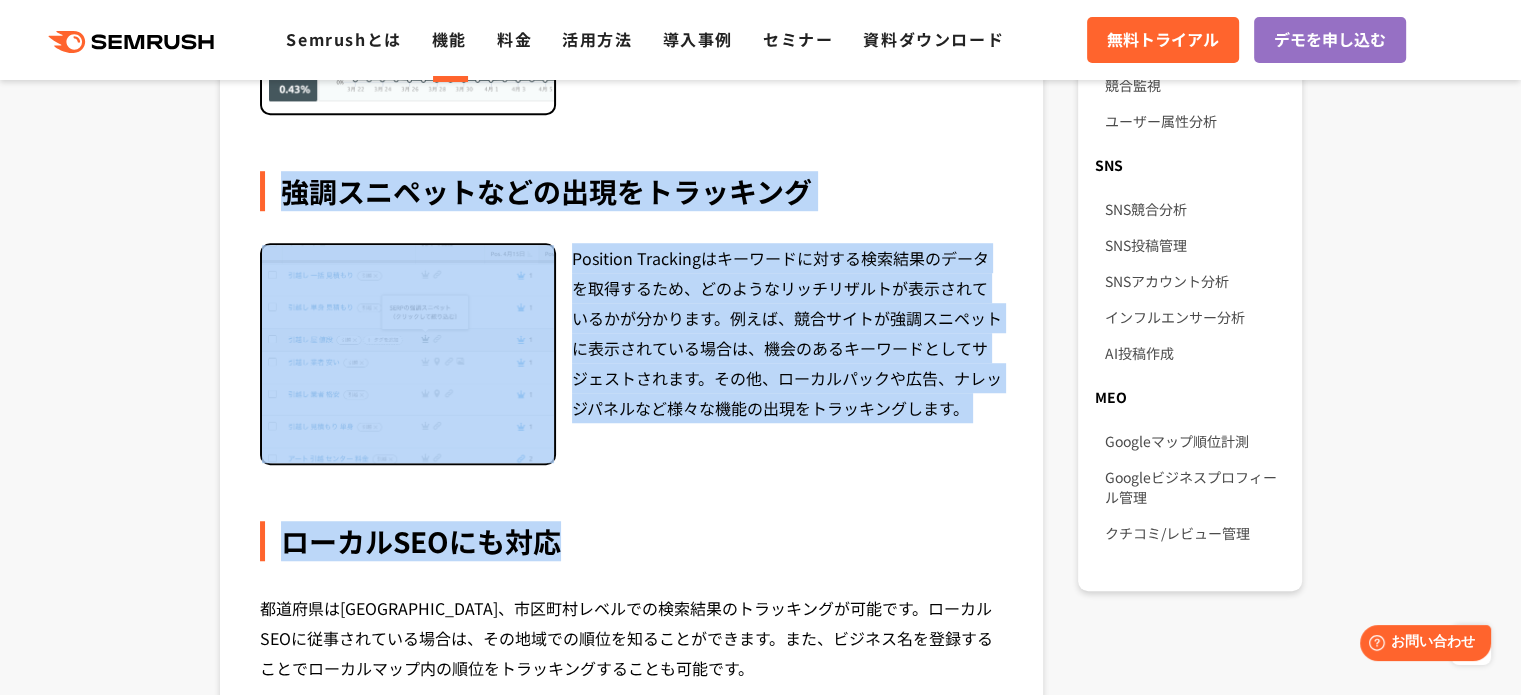 drag, startPoint x: 971, startPoint y: 558, endPoint x: 188, endPoint y: 156, distance: 880.16644 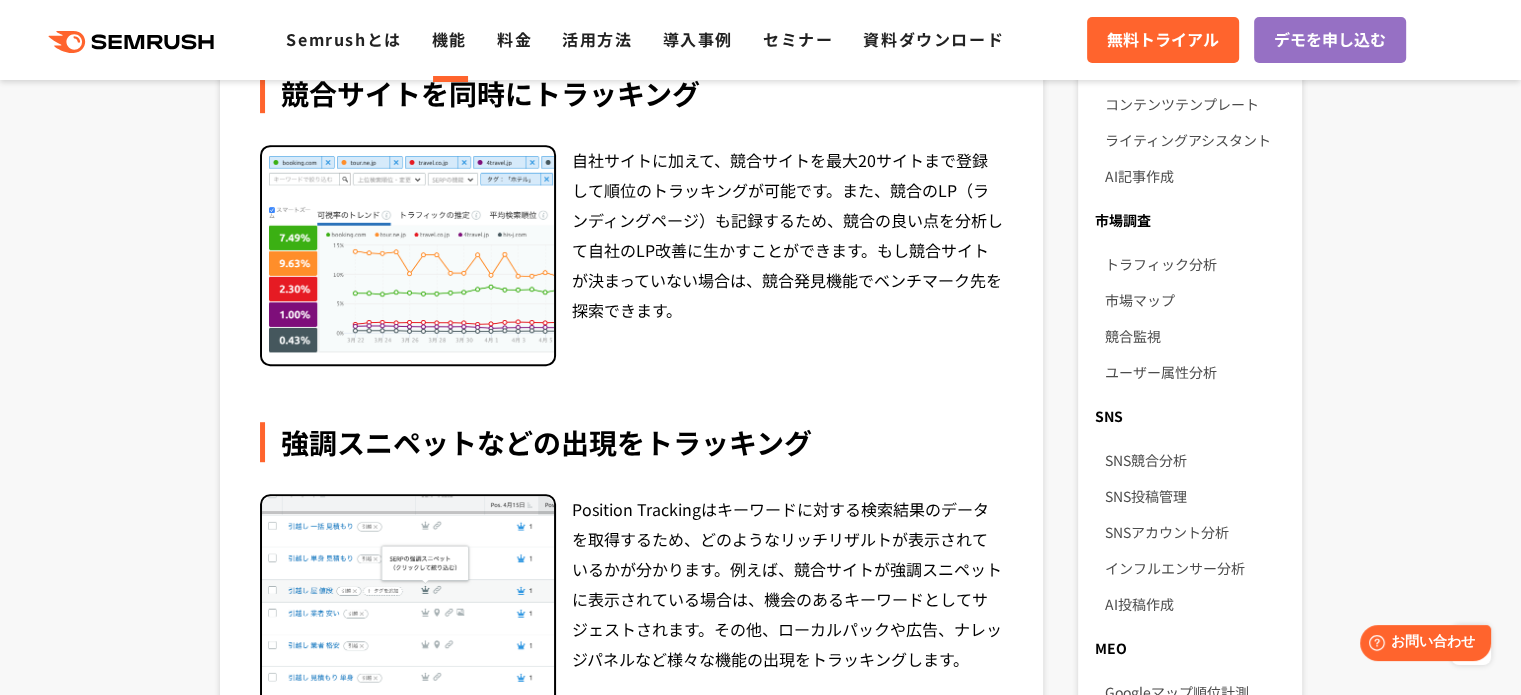scroll, scrollTop: 1004, scrollLeft: 0, axis: vertical 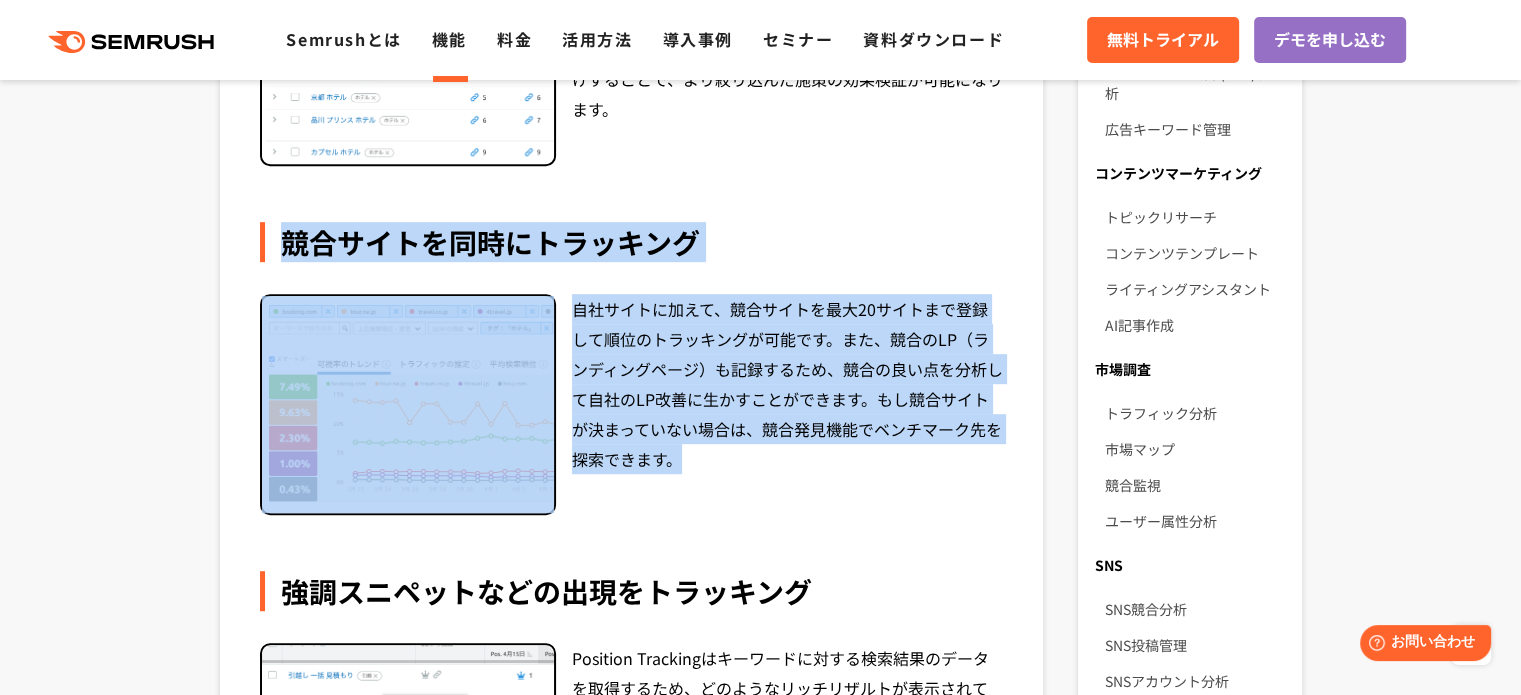 drag, startPoint x: 880, startPoint y: 447, endPoint x: 300, endPoint y: 222, distance: 622.11334 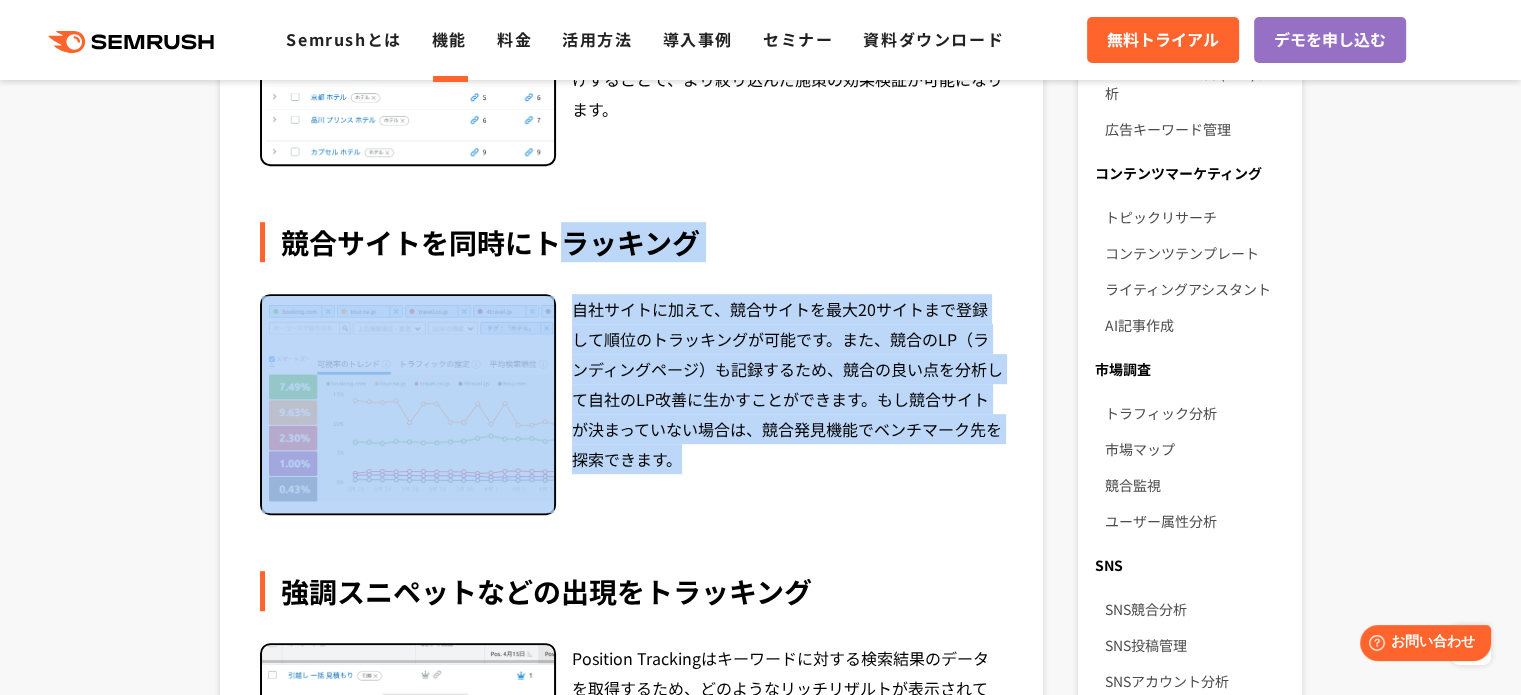 drag, startPoint x: 572, startPoint y: 185, endPoint x: 894, endPoint y: 499, distance: 449.7555 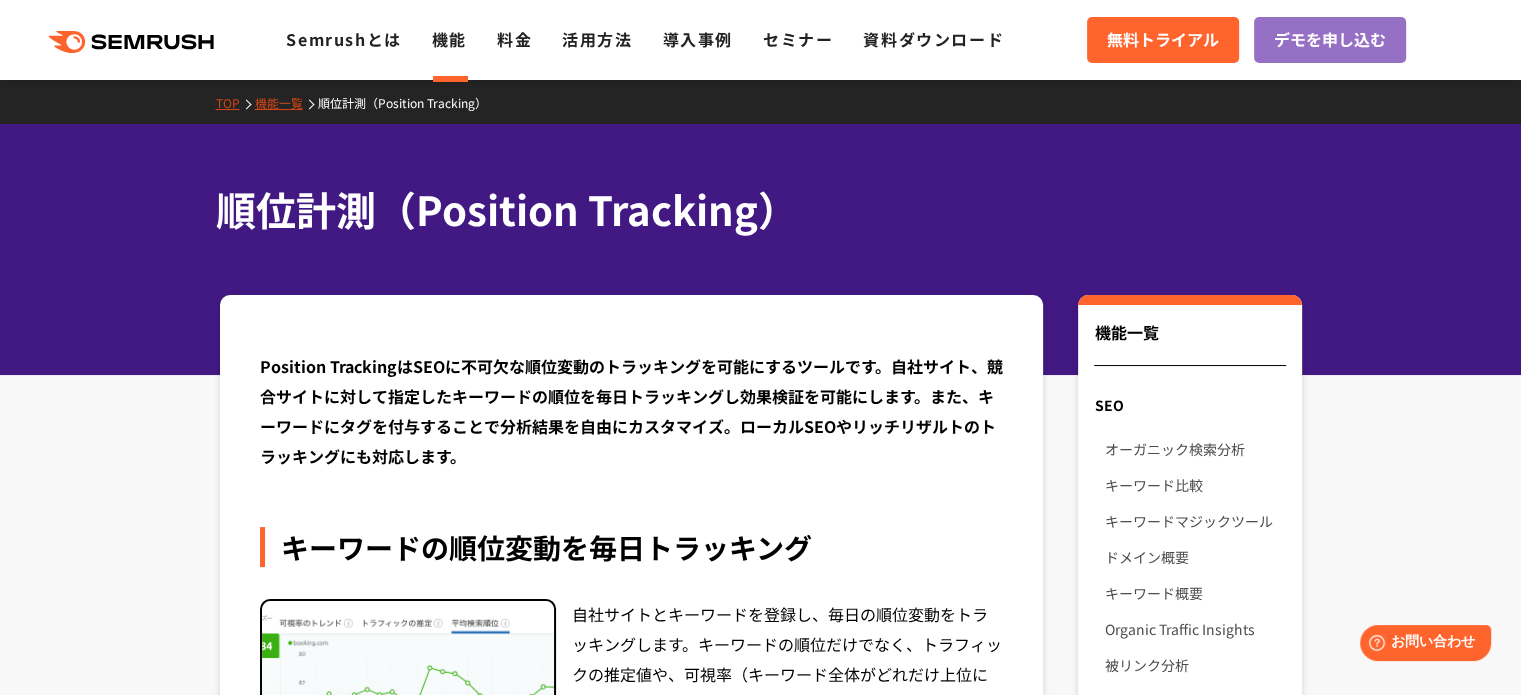 scroll, scrollTop: 0, scrollLeft: 0, axis: both 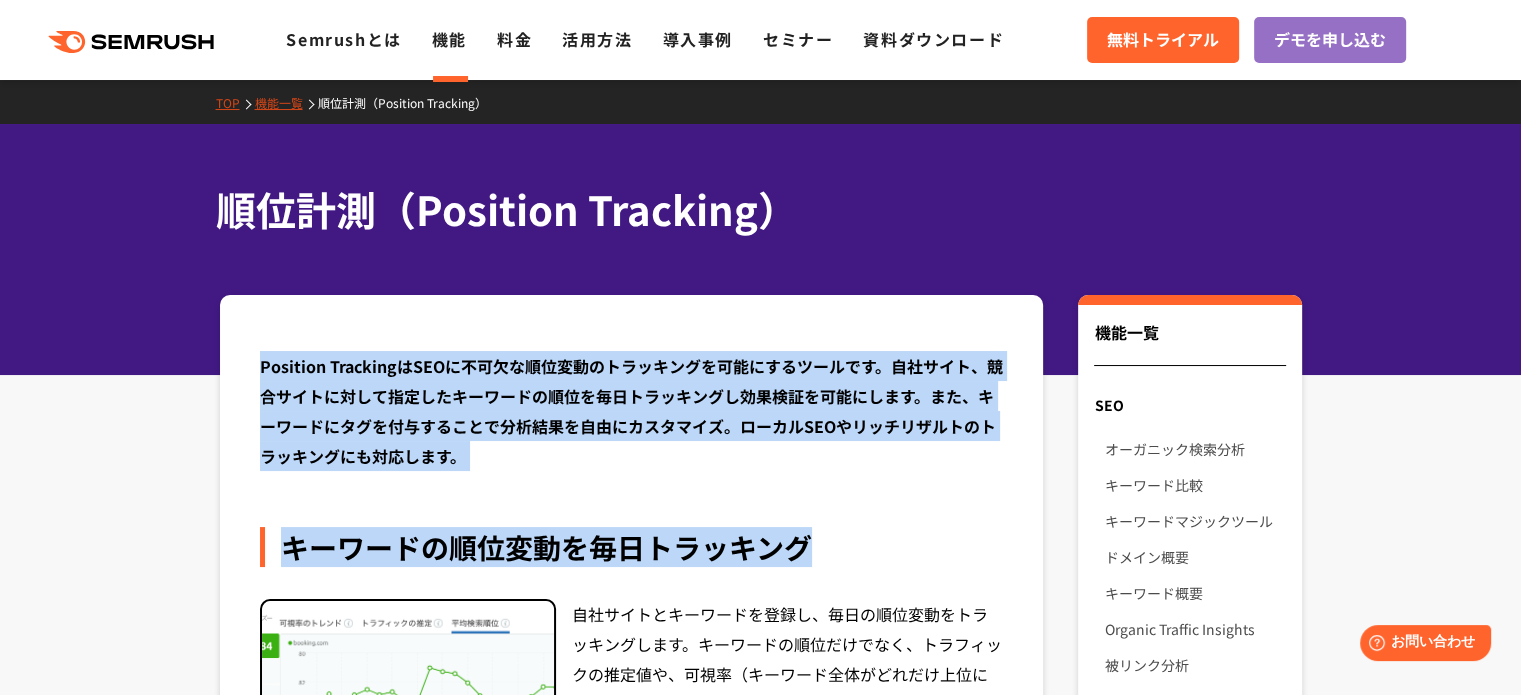 drag, startPoint x: 904, startPoint y: 497, endPoint x: 141, endPoint y: 359, distance: 775.3793 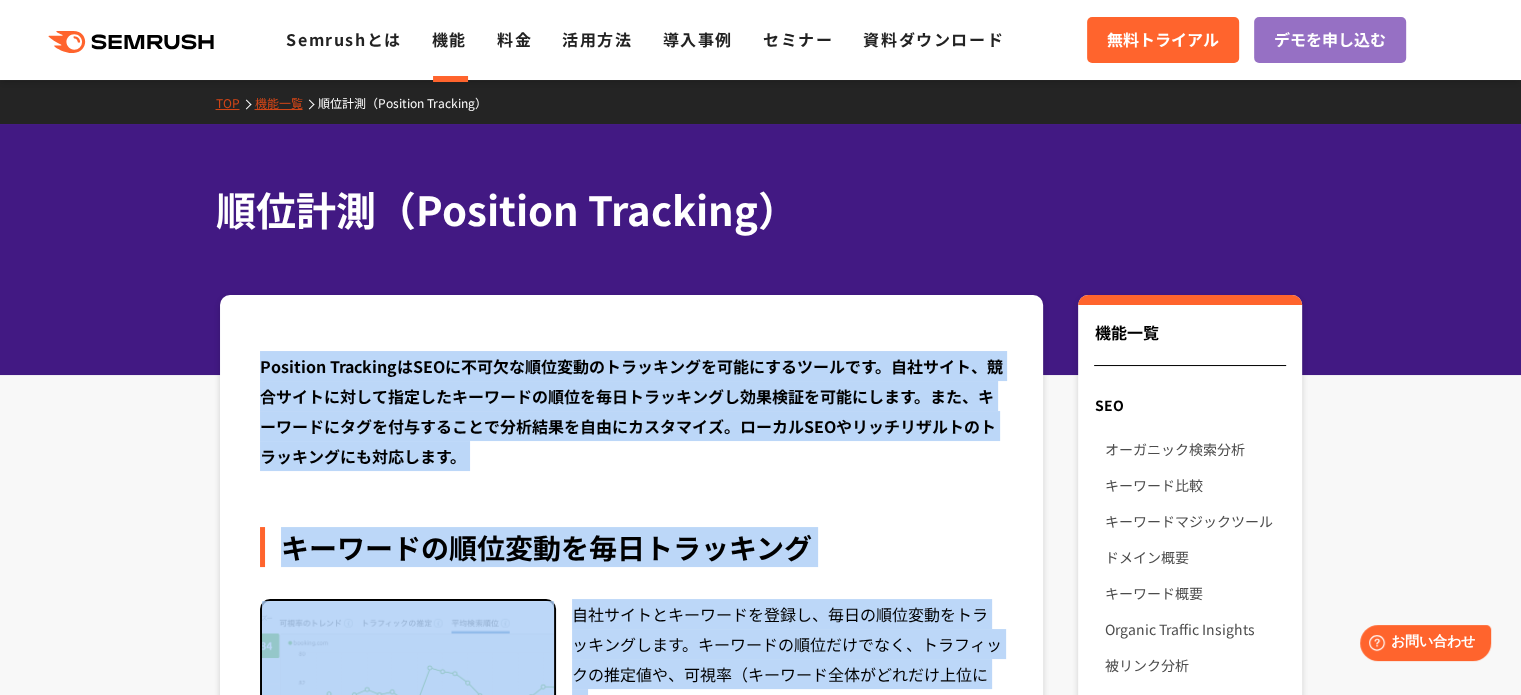 drag, startPoint x: 159, startPoint y: 355, endPoint x: 1015, endPoint y: 709, distance: 926.311 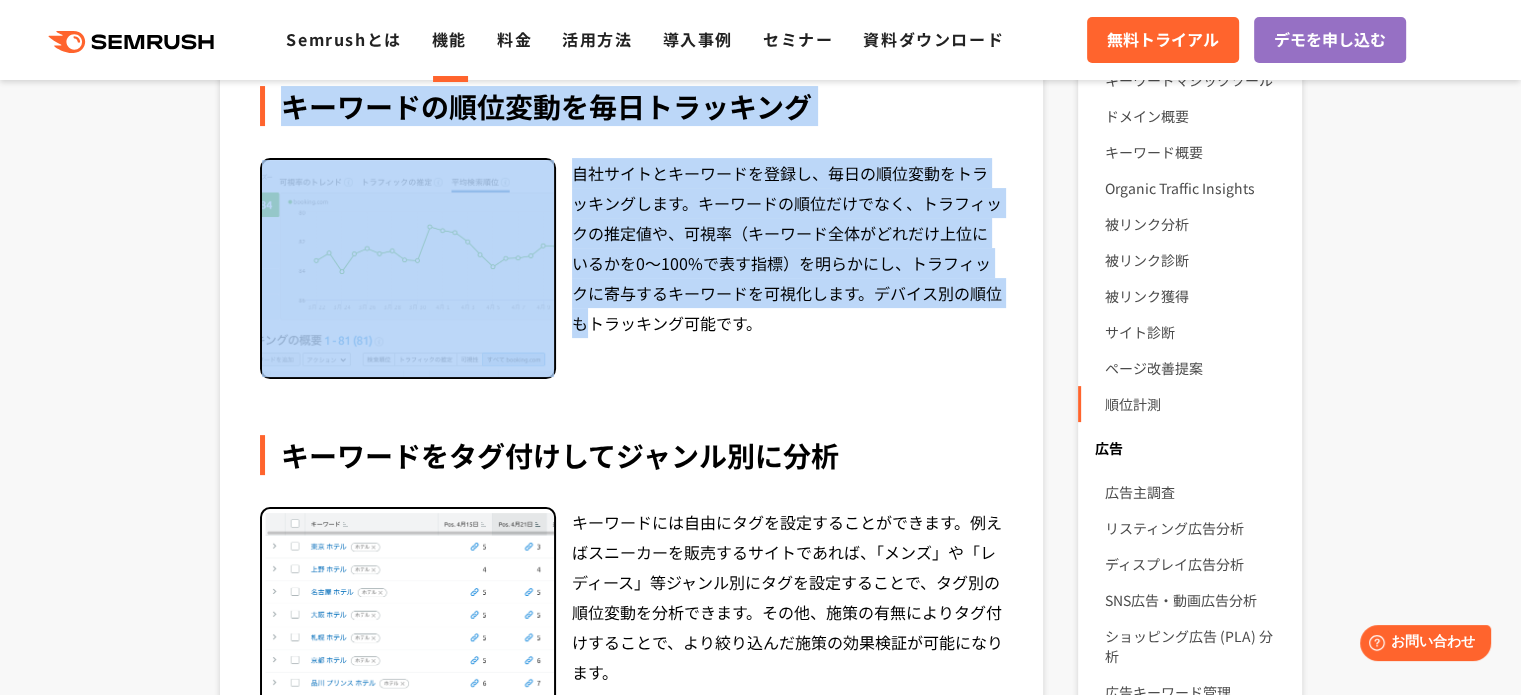 scroll, scrollTop: 558, scrollLeft: 0, axis: vertical 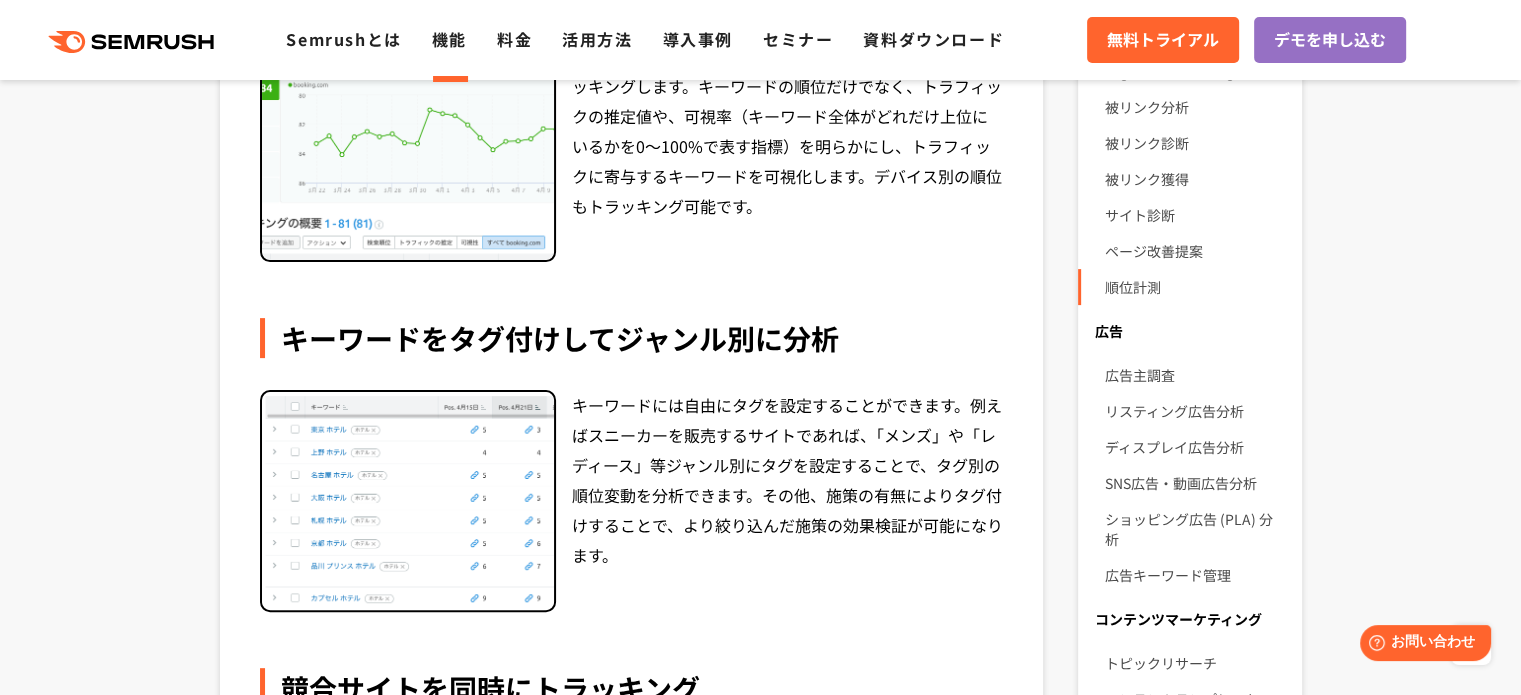 click on "キーワードをタグ付けしてジャンル別に分析" at bounding box center [632, 338] 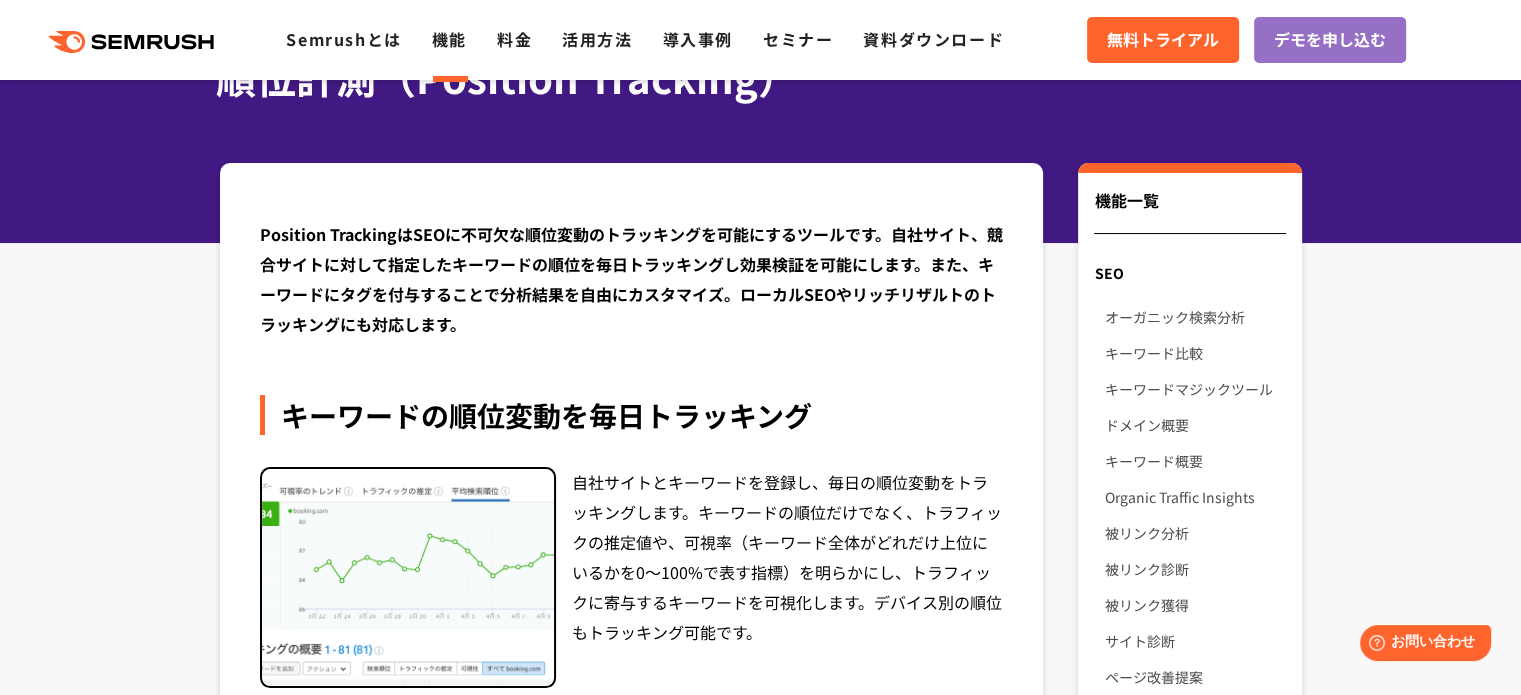 scroll, scrollTop: 0, scrollLeft: 0, axis: both 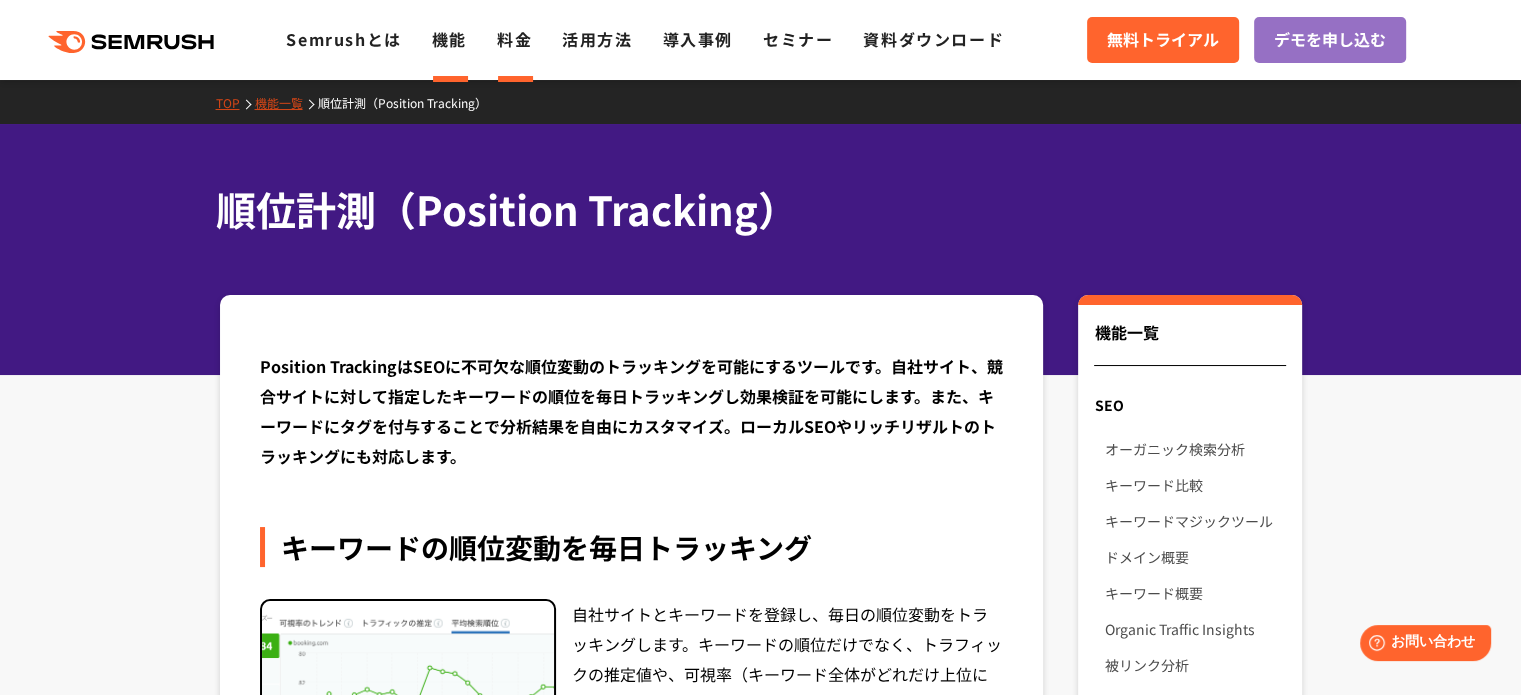 click on "料金" at bounding box center [514, 39] 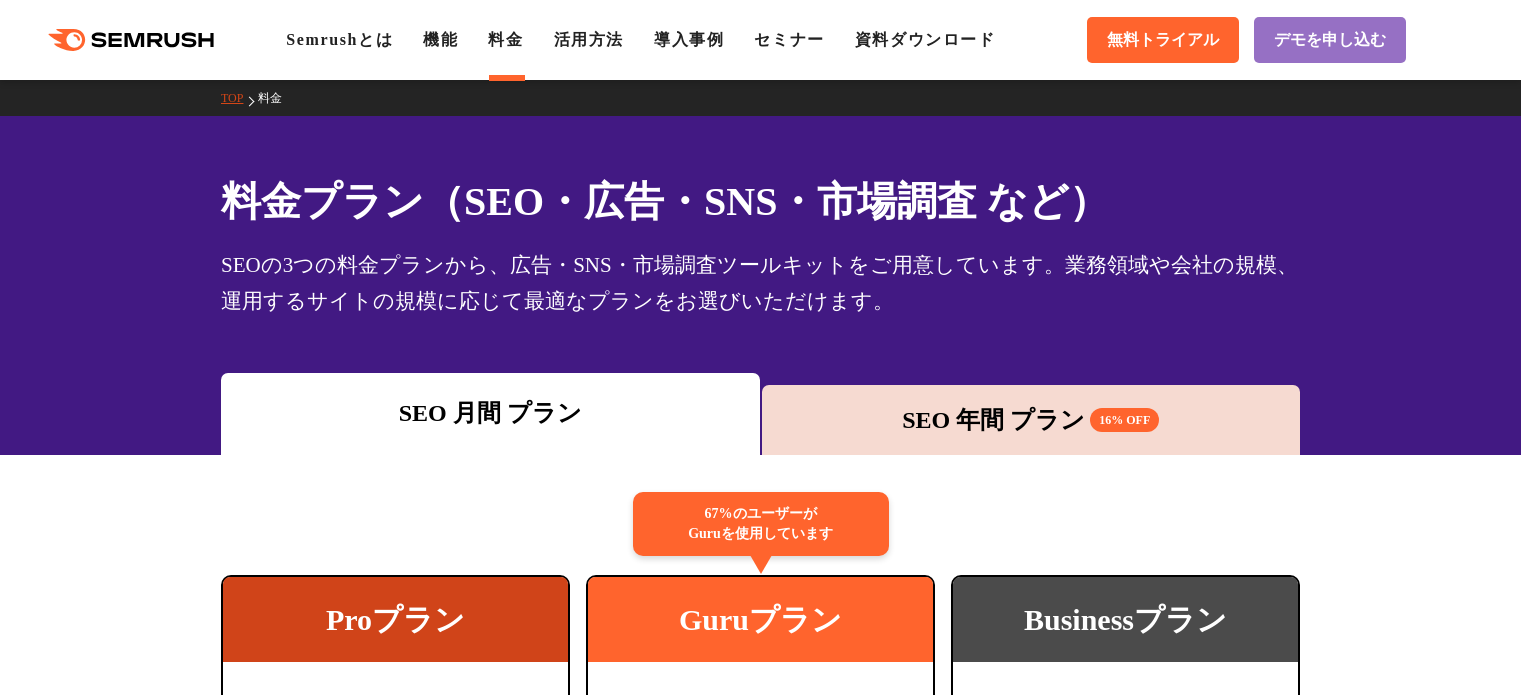 scroll, scrollTop: 0, scrollLeft: 0, axis: both 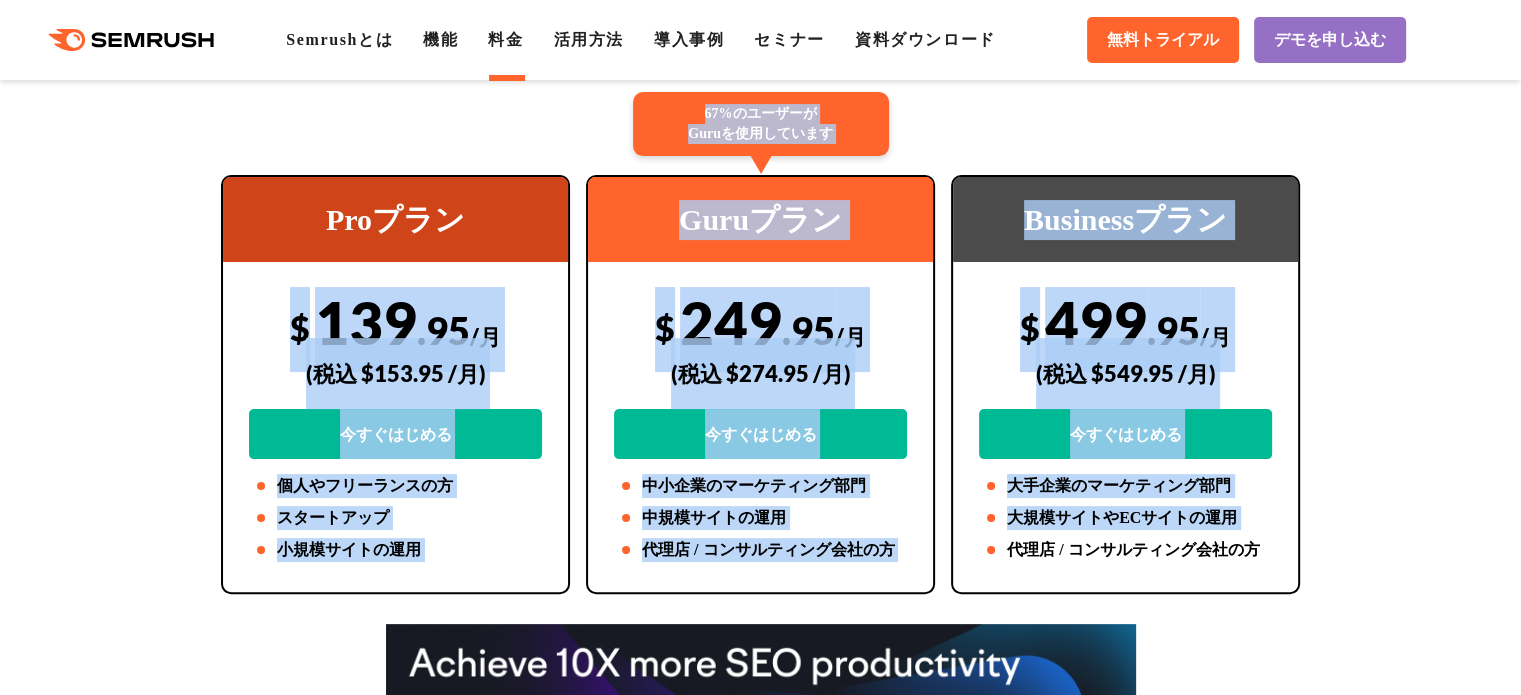 drag, startPoint x: 954, startPoint y: 563, endPoint x: 445, endPoint y: 209, distance: 619.99756 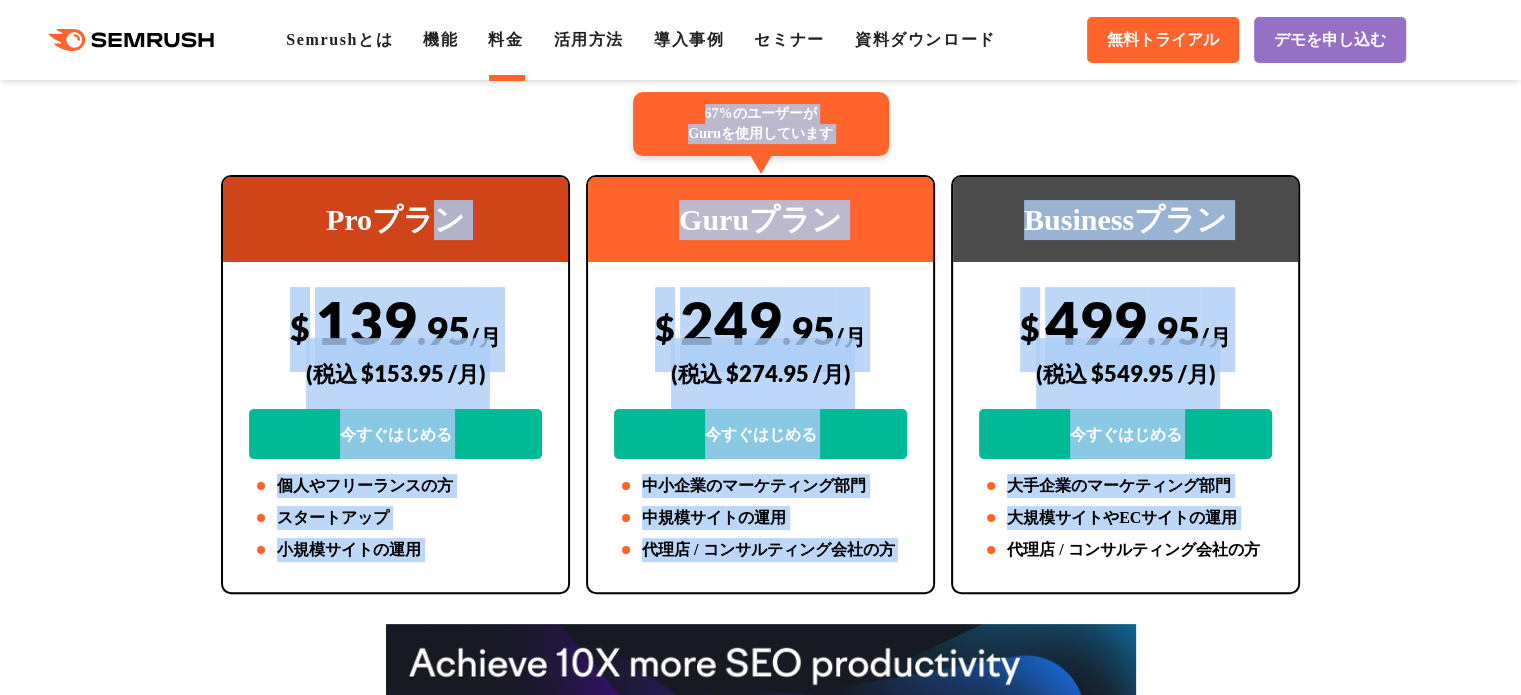 click on "Guruプラン" at bounding box center (760, 219) 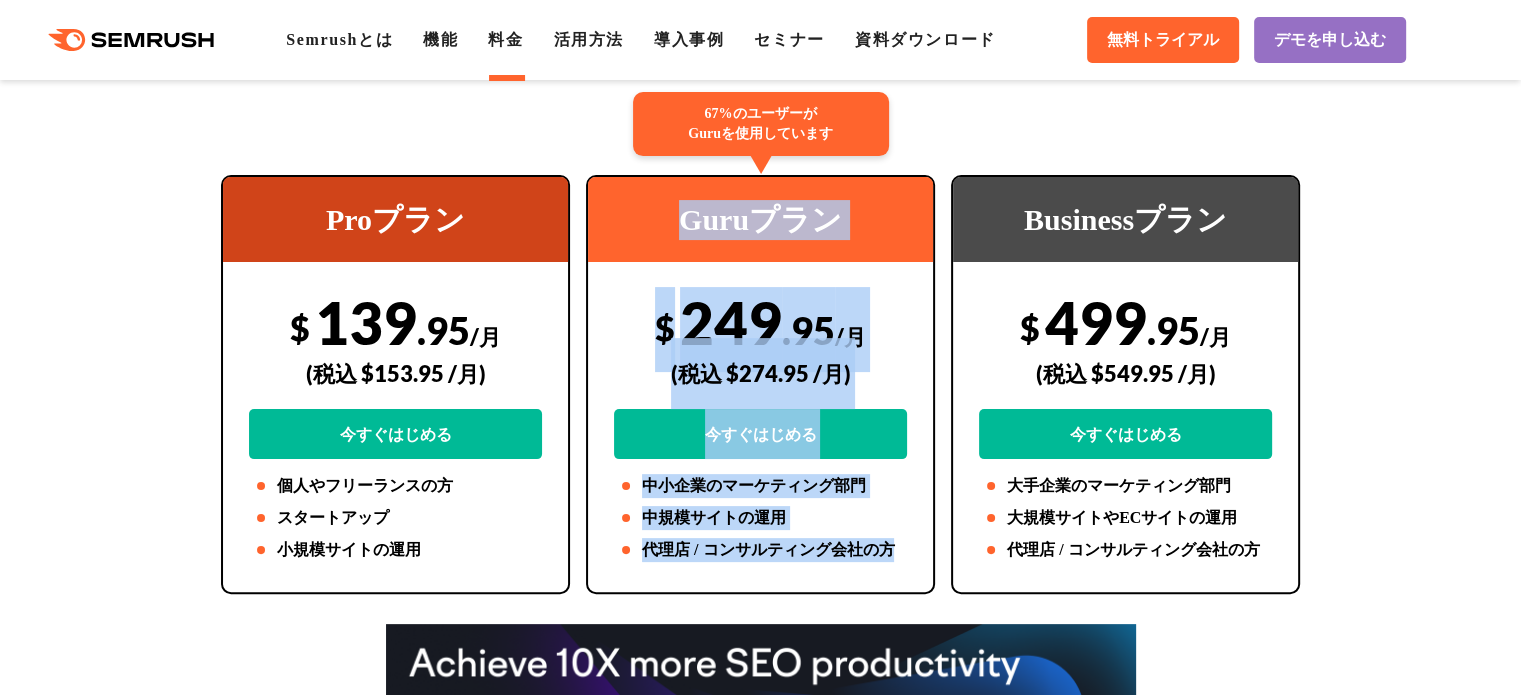 drag, startPoint x: 619, startPoint y: 199, endPoint x: 892, endPoint y: 543, distance: 439.16397 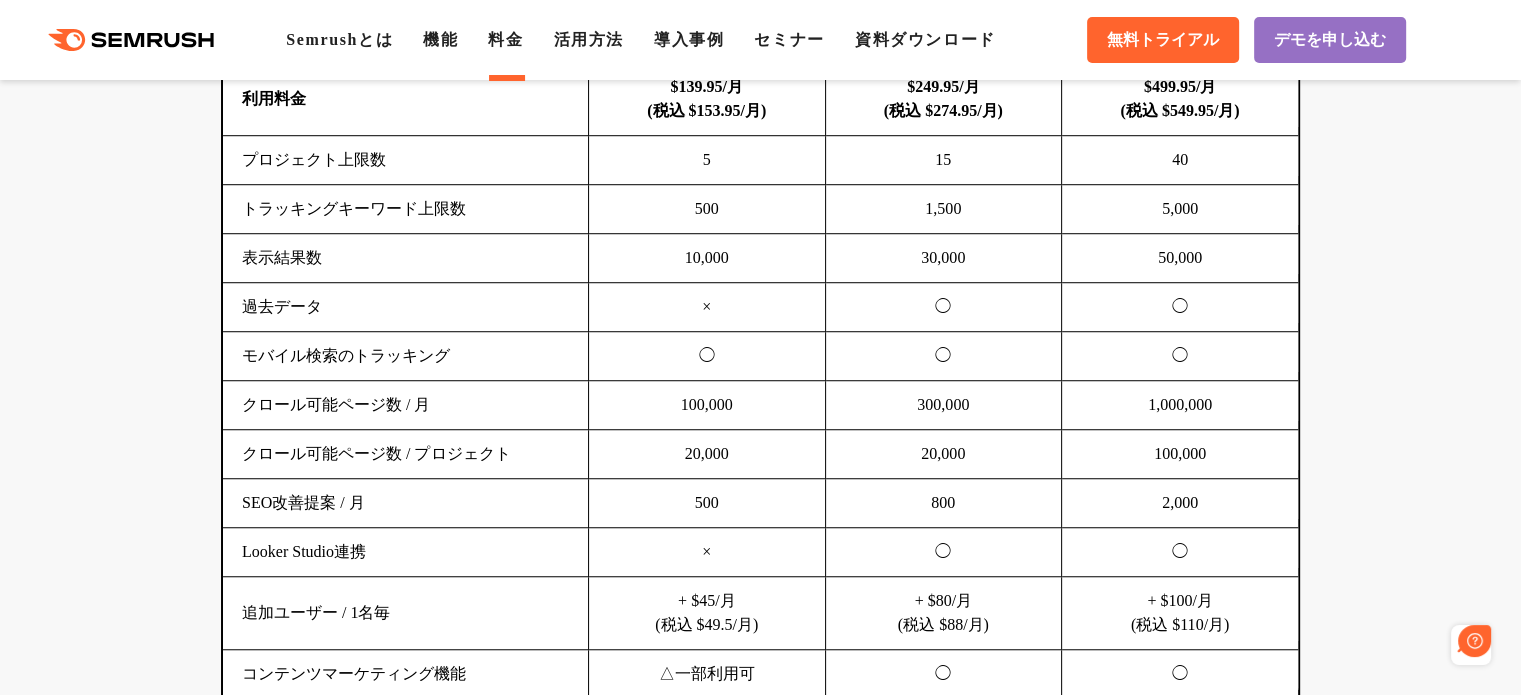 scroll, scrollTop: 0, scrollLeft: 0, axis: both 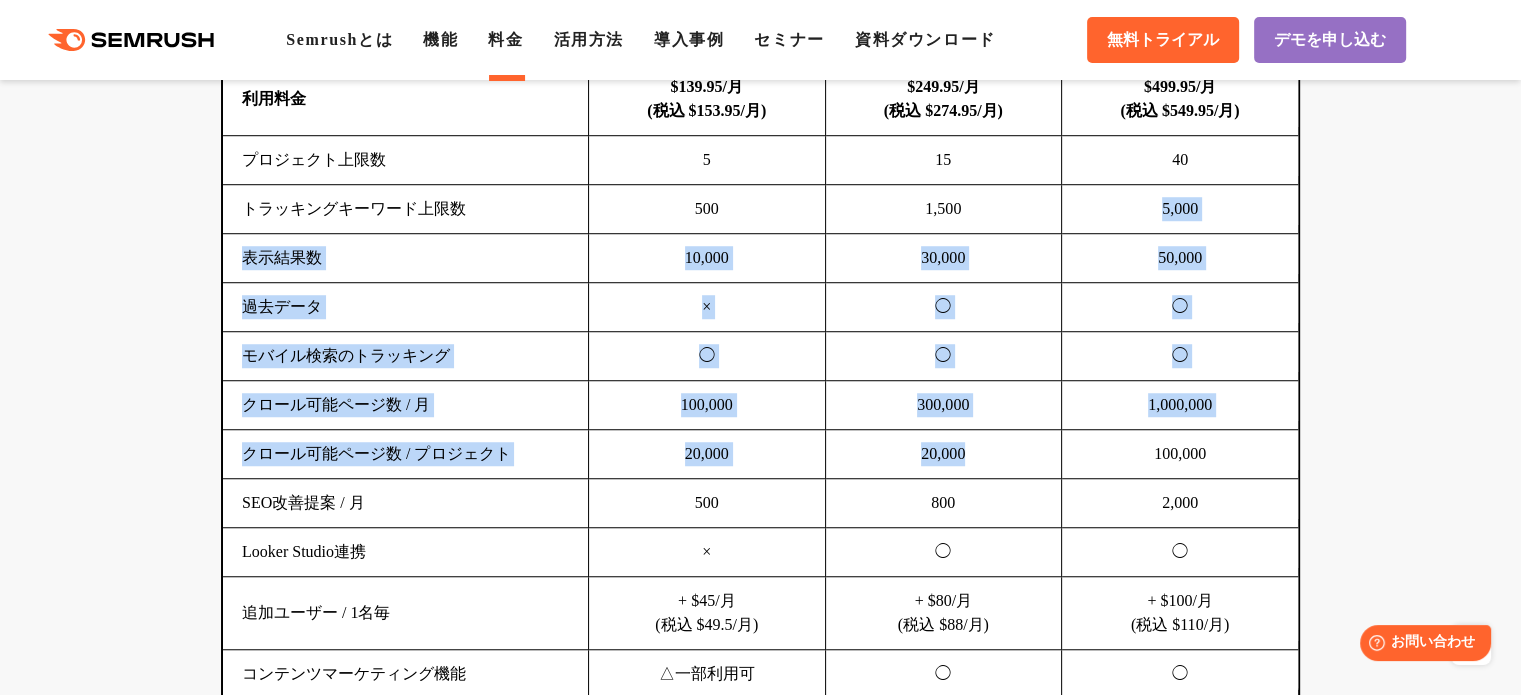 drag, startPoint x: 972, startPoint y: 189, endPoint x: 998, endPoint y: 479, distance: 291.16318 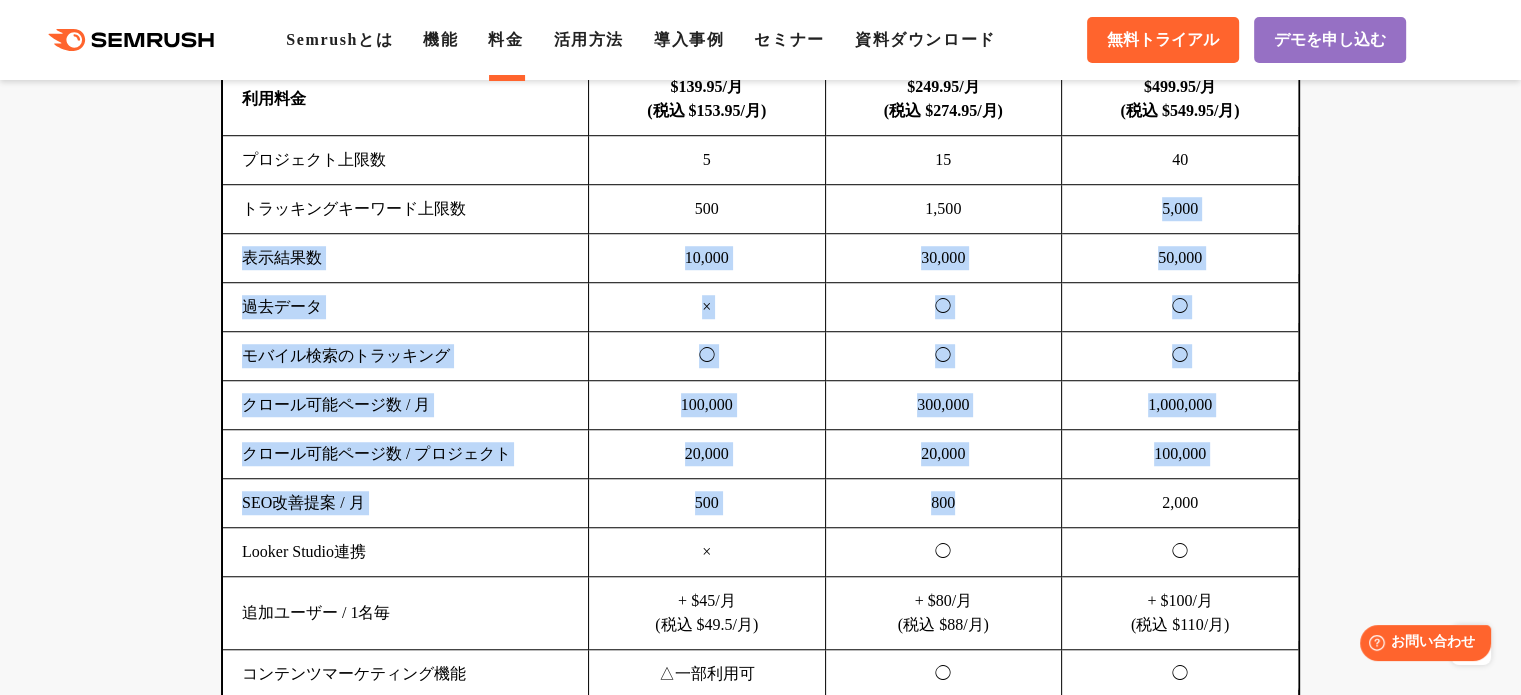 click on "800" at bounding box center (943, 503) 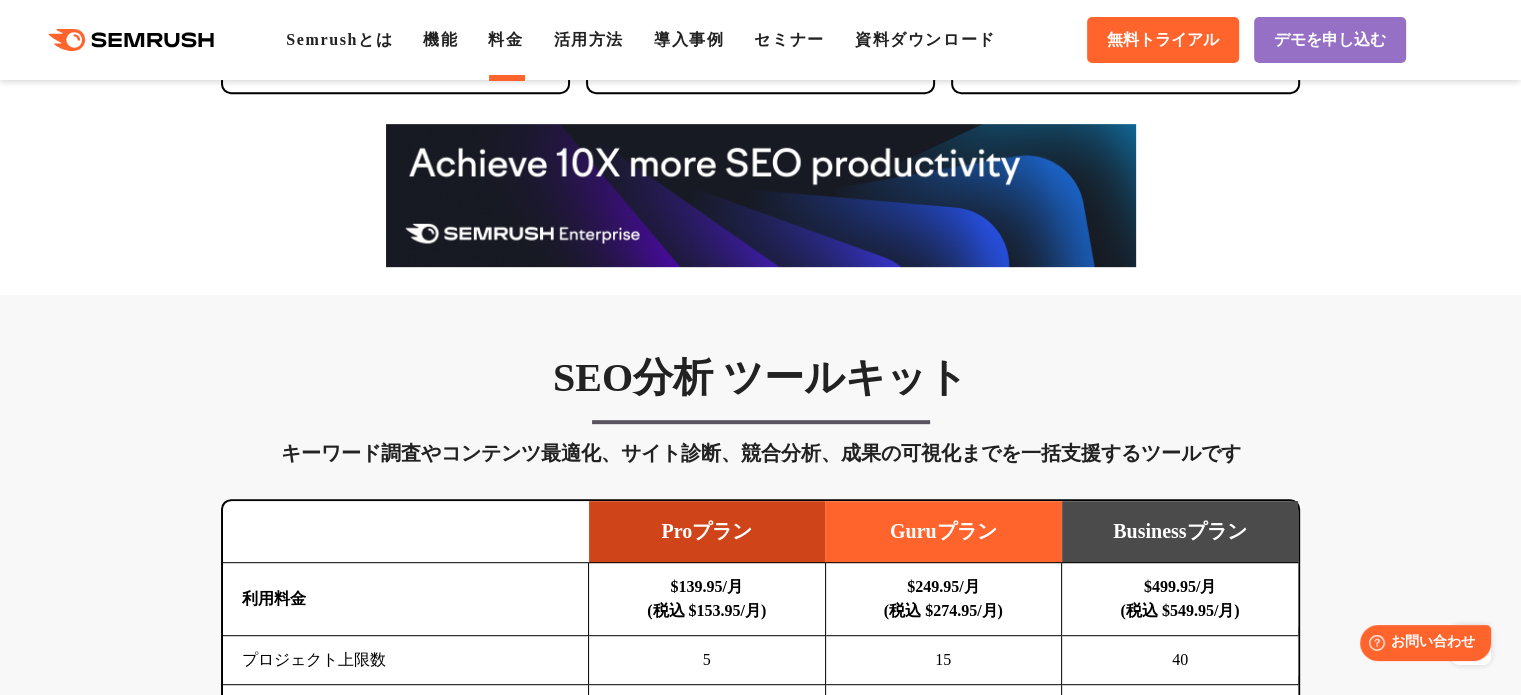 scroll, scrollTop: 900, scrollLeft: 0, axis: vertical 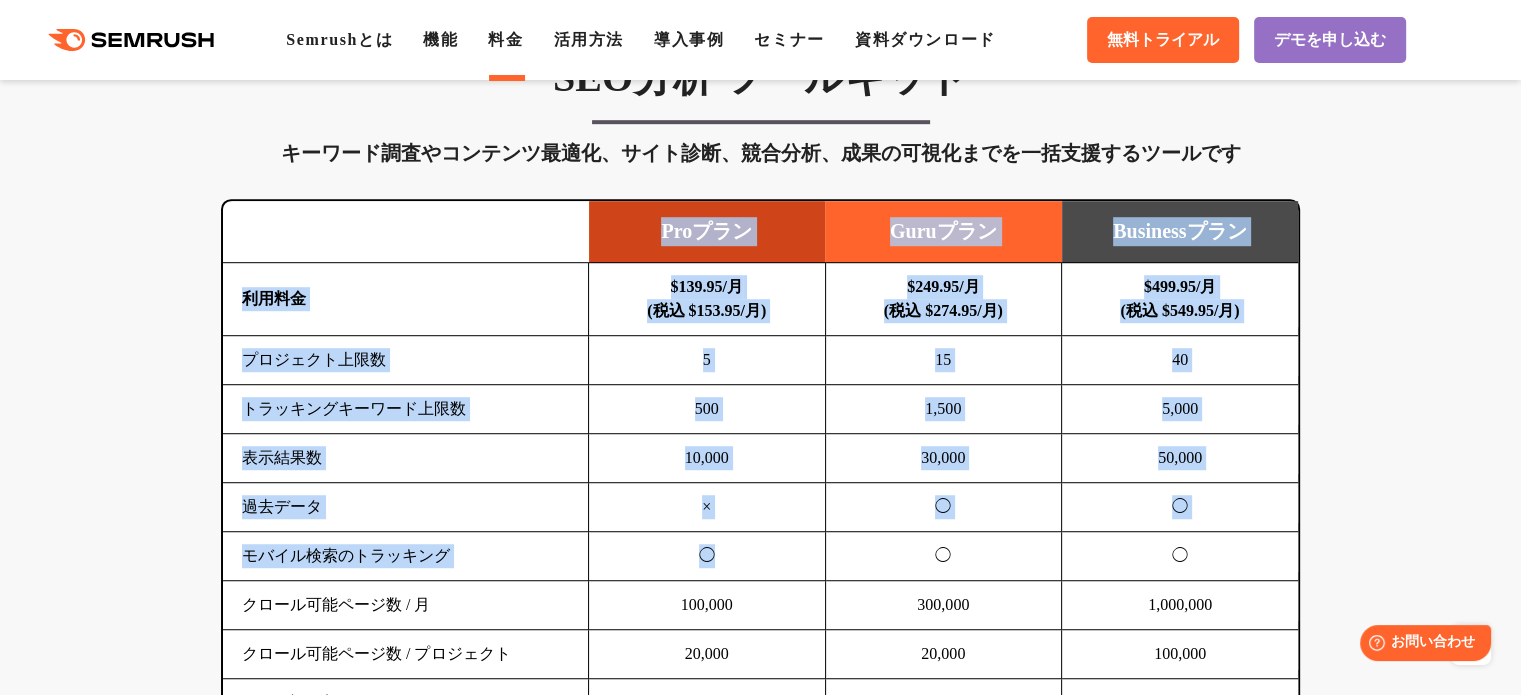 drag, startPoint x: 589, startPoint y: 274, endPoint x: 780, endPoint y: 551, distance: 336.46695 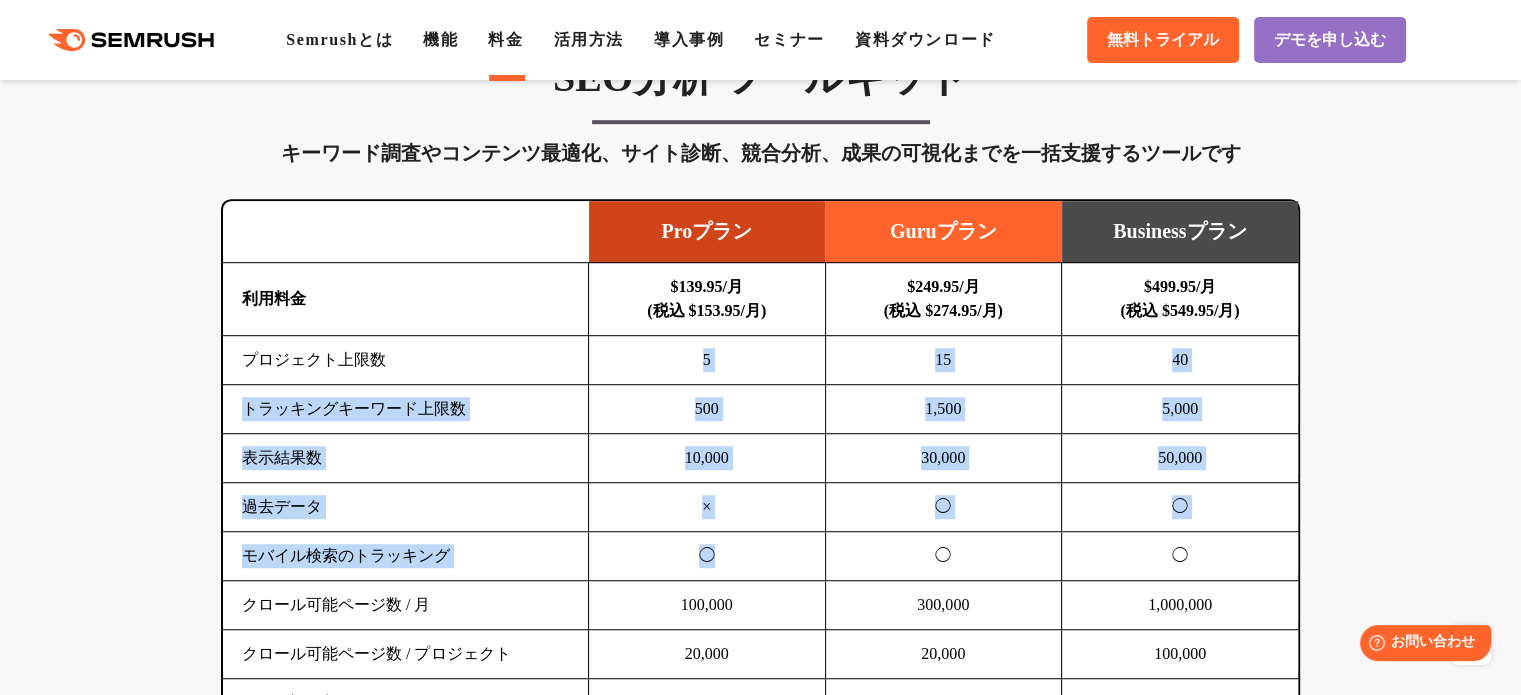 drag, startPoint x: 764, startPoint y: 538, endPoint x: 613, endPoint y: 443, distance: 178.39844 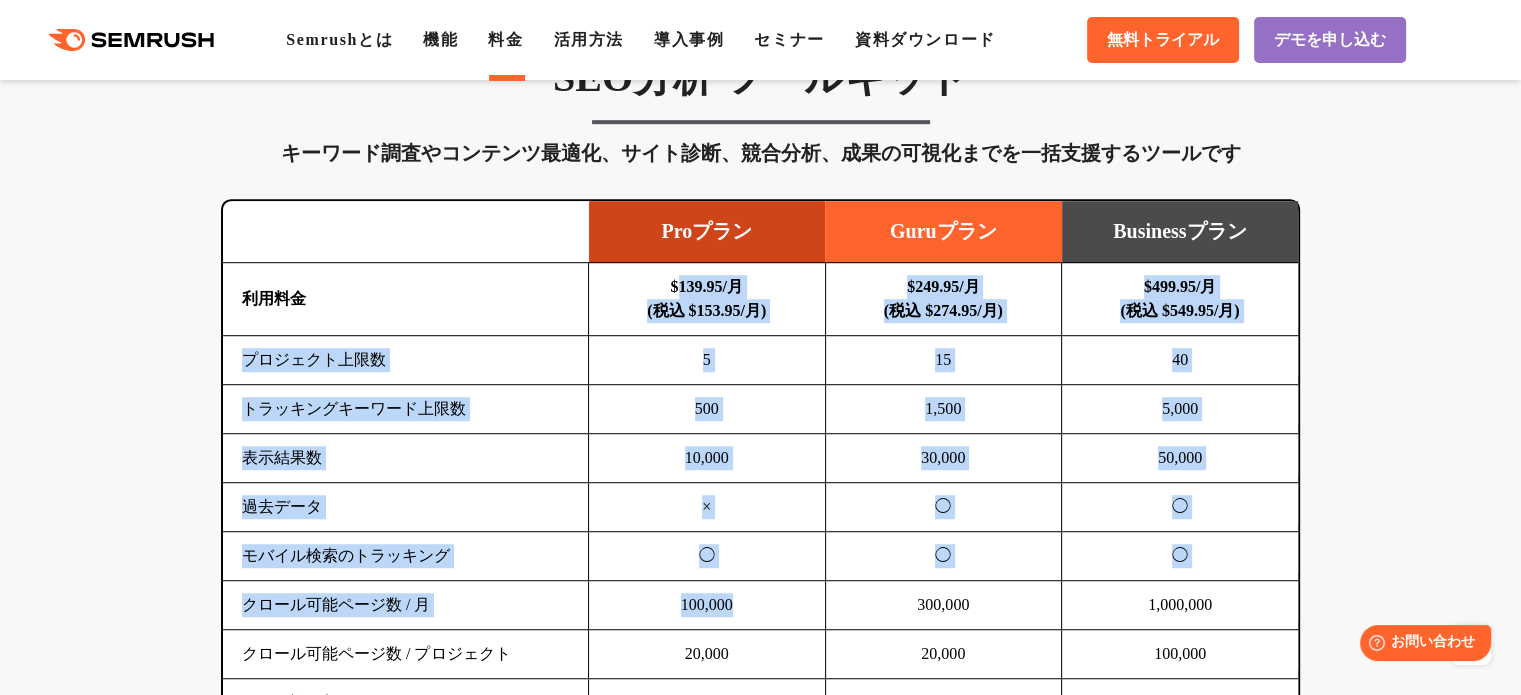 drag, startPoint x: 637, startPoint y: 273, endPoint x: 757, endPoint y: 594, distance: 342.69666 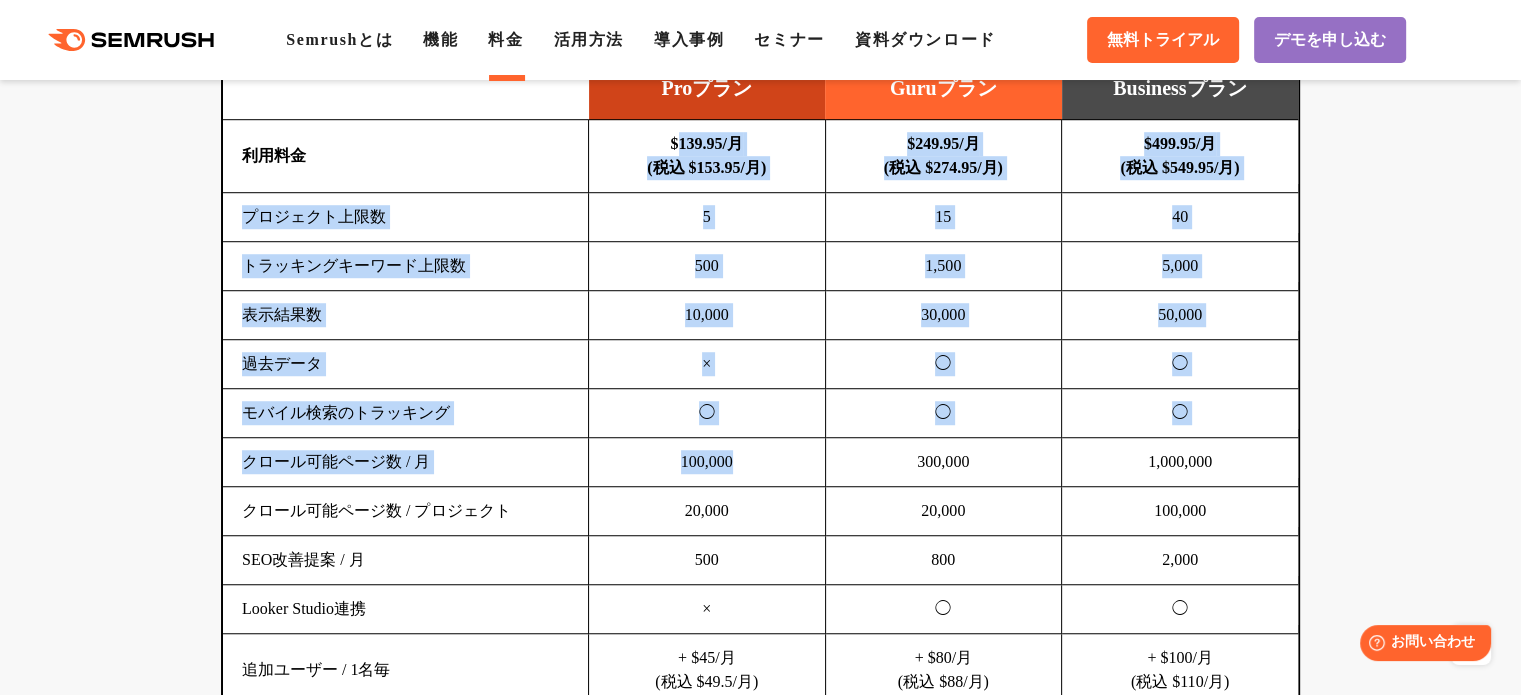 scroll, scrollTop: 1600, scrollLeft: 0, axis: vertical 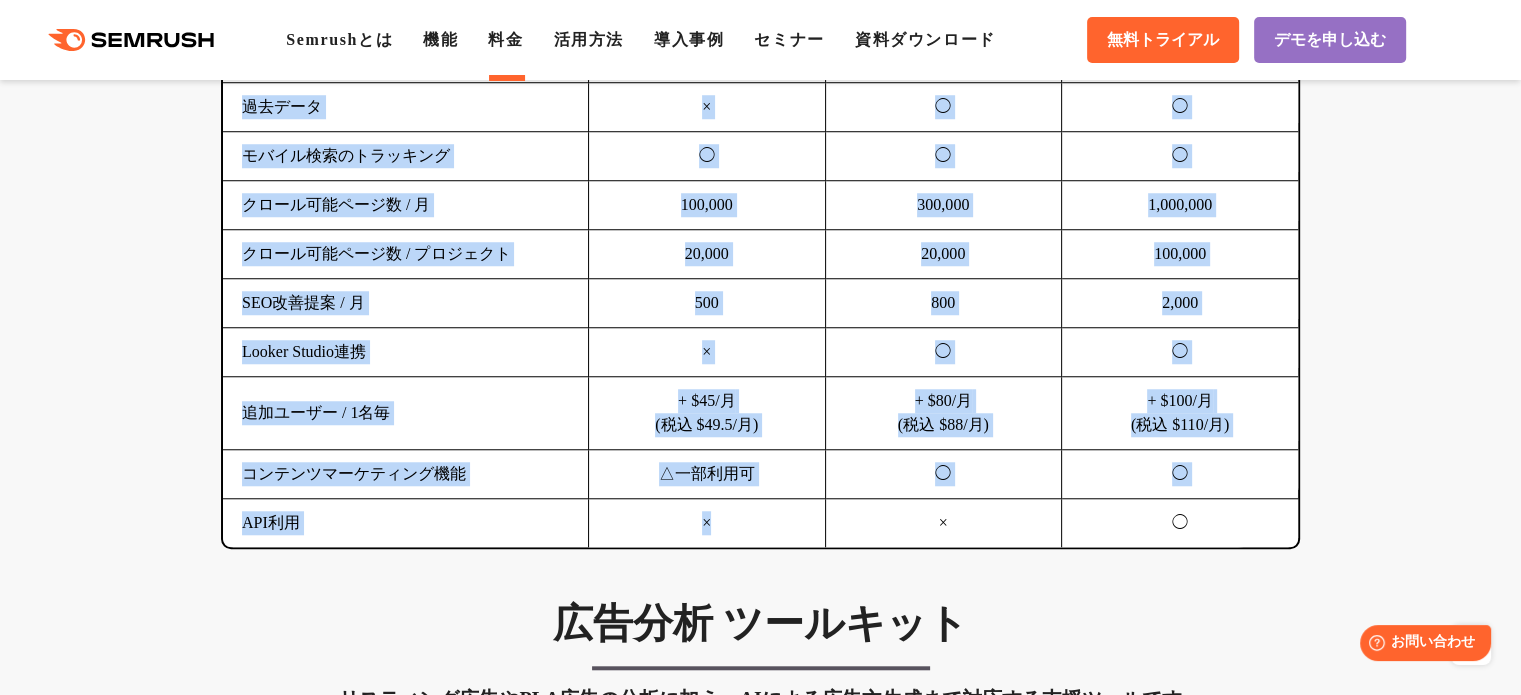 click on "×" at bounding box center (707, 523) 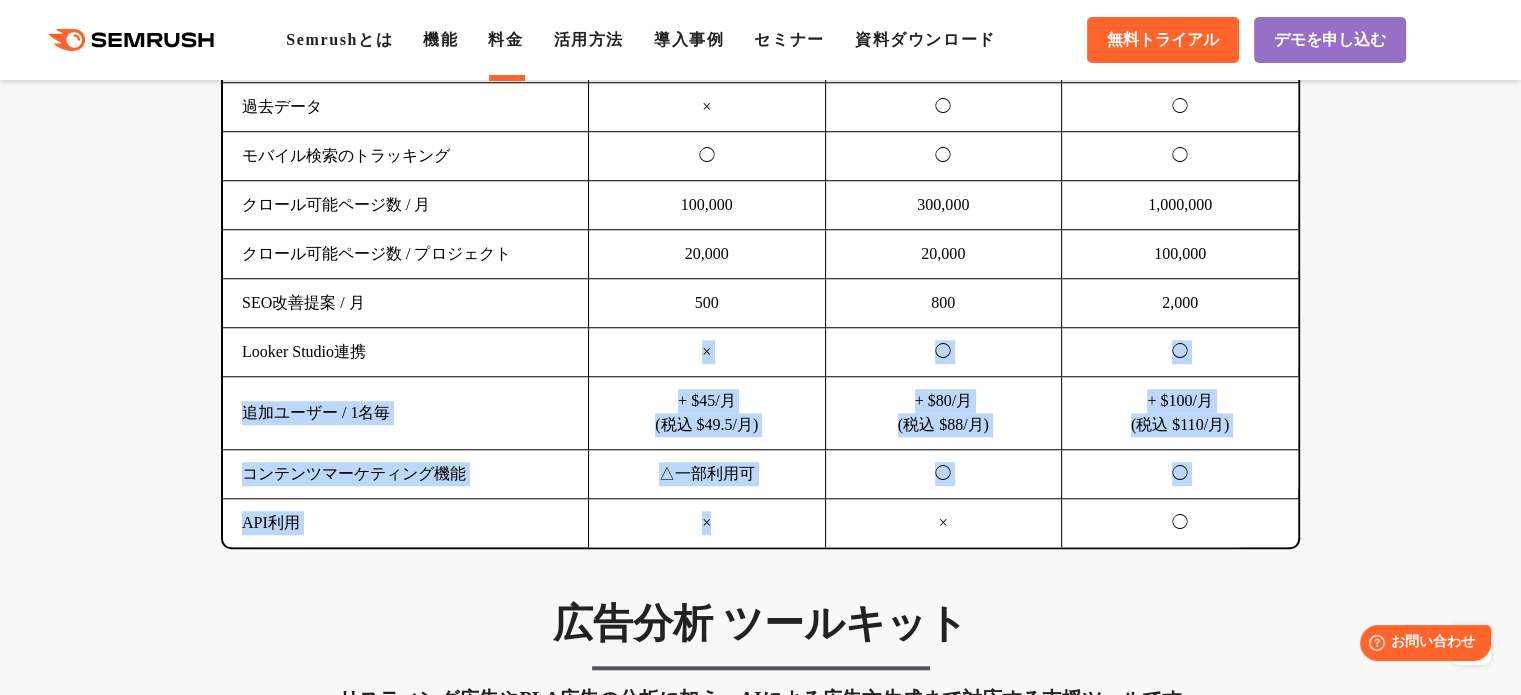 drag, startPoint x: 697, startPoint y: 367, endPoint x: 686, endPoint y: 242, distance: 125.48307 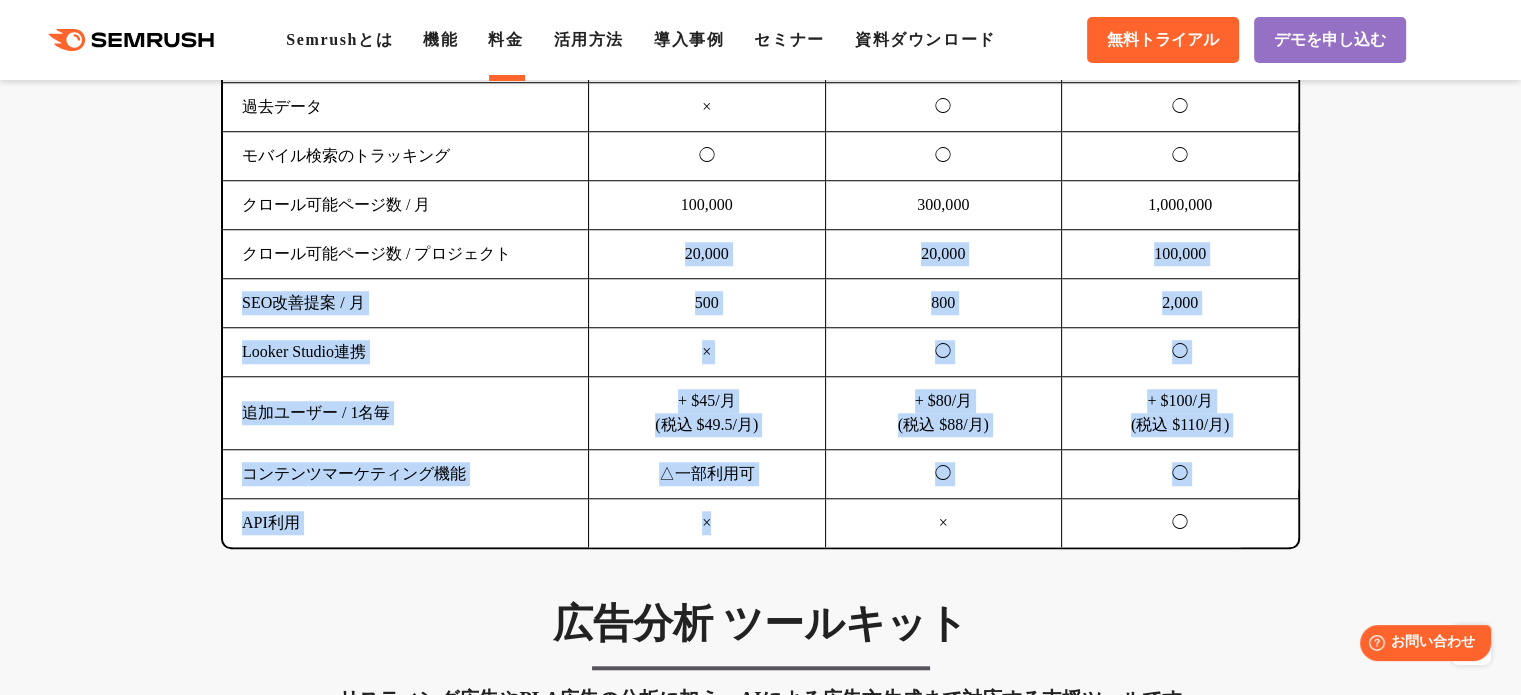 scroll, scrollTop: 1500, scrollLeft: 0, axis: vertical 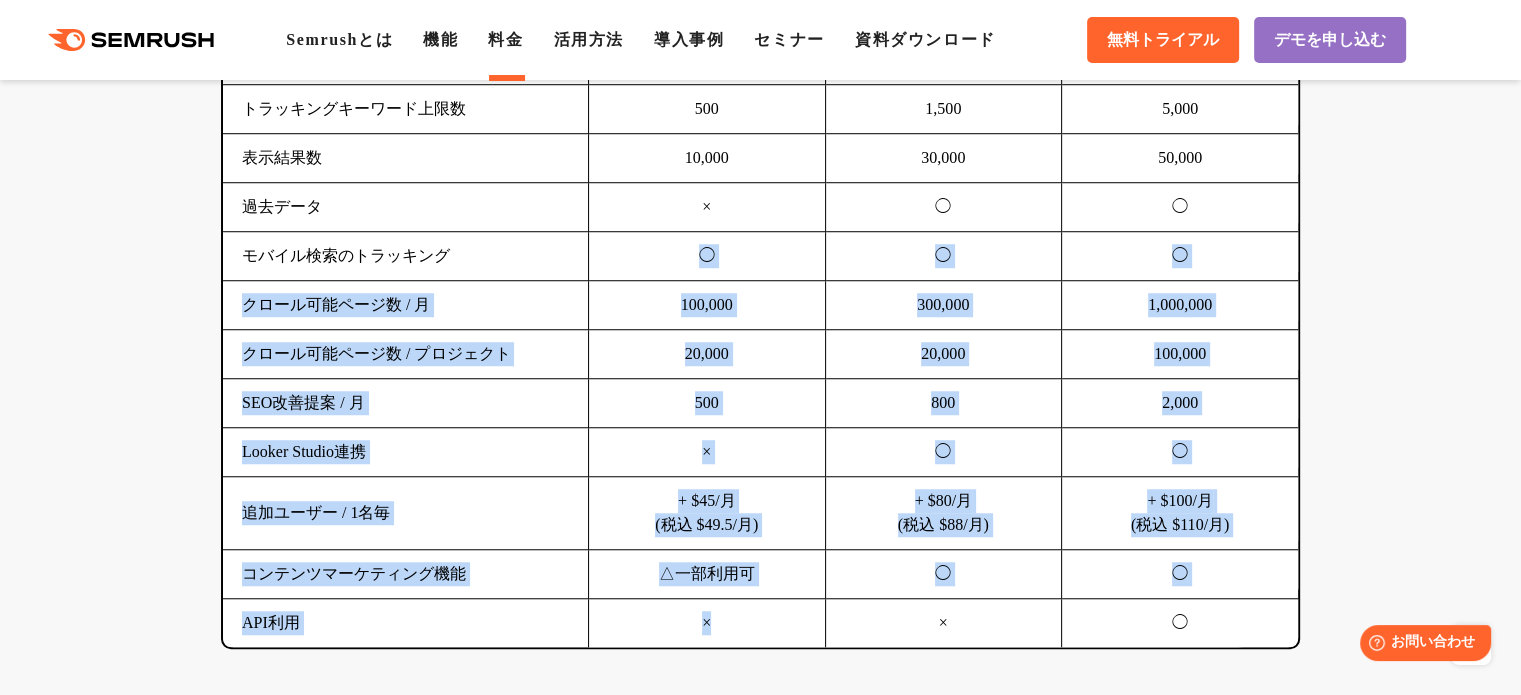 click on "◯" at bounding box center [707, 256] 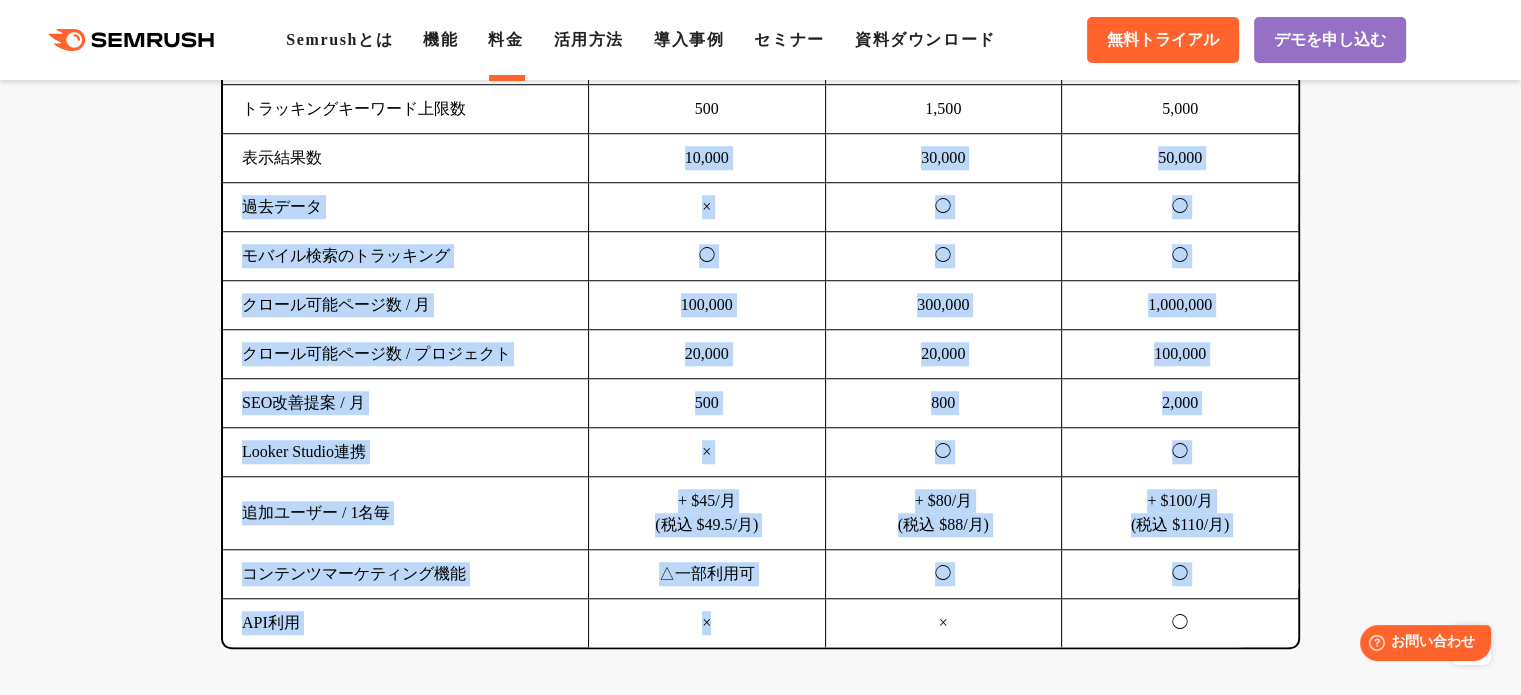 click on "10,000" at bounding box center (707, 158) 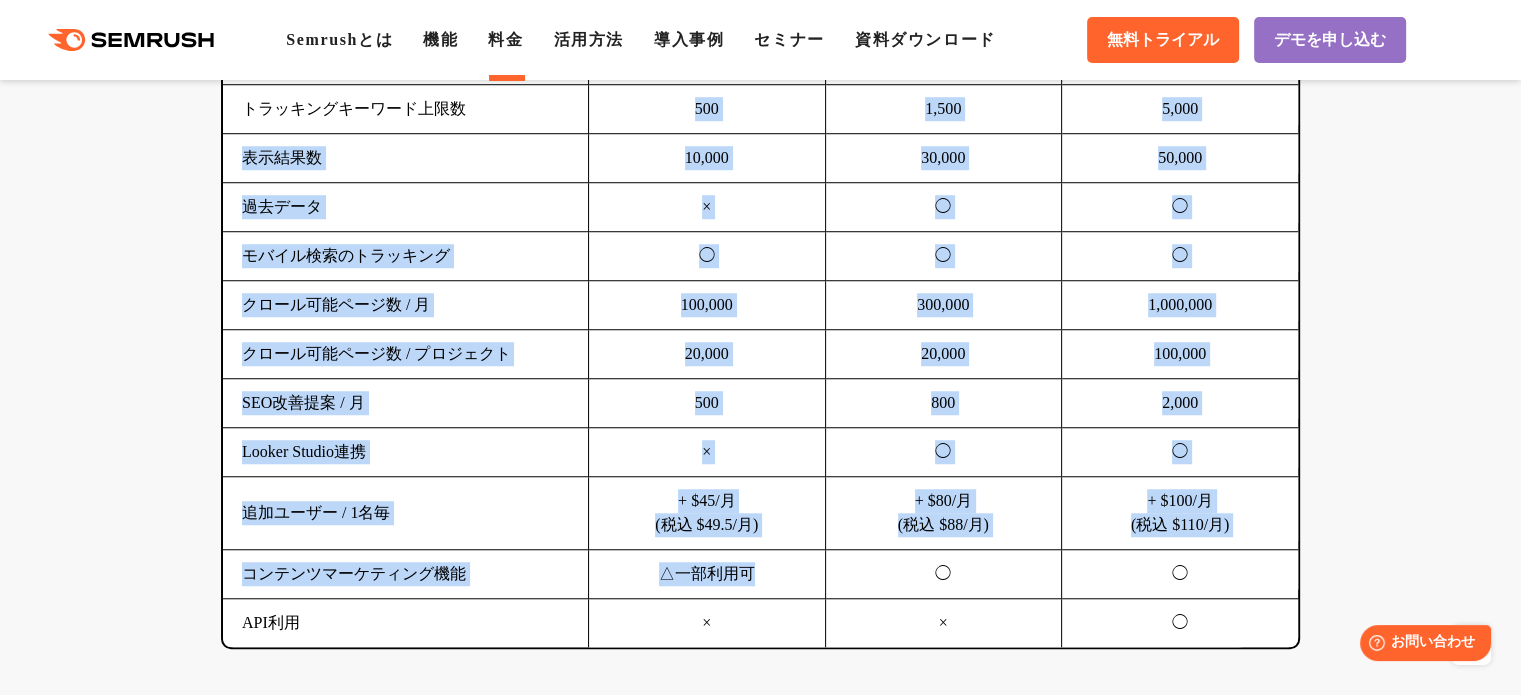 drag, startPoint x: 665, startPoint y: 125, endPoint x: 791, endPoint y: 601, distance: 492.39417 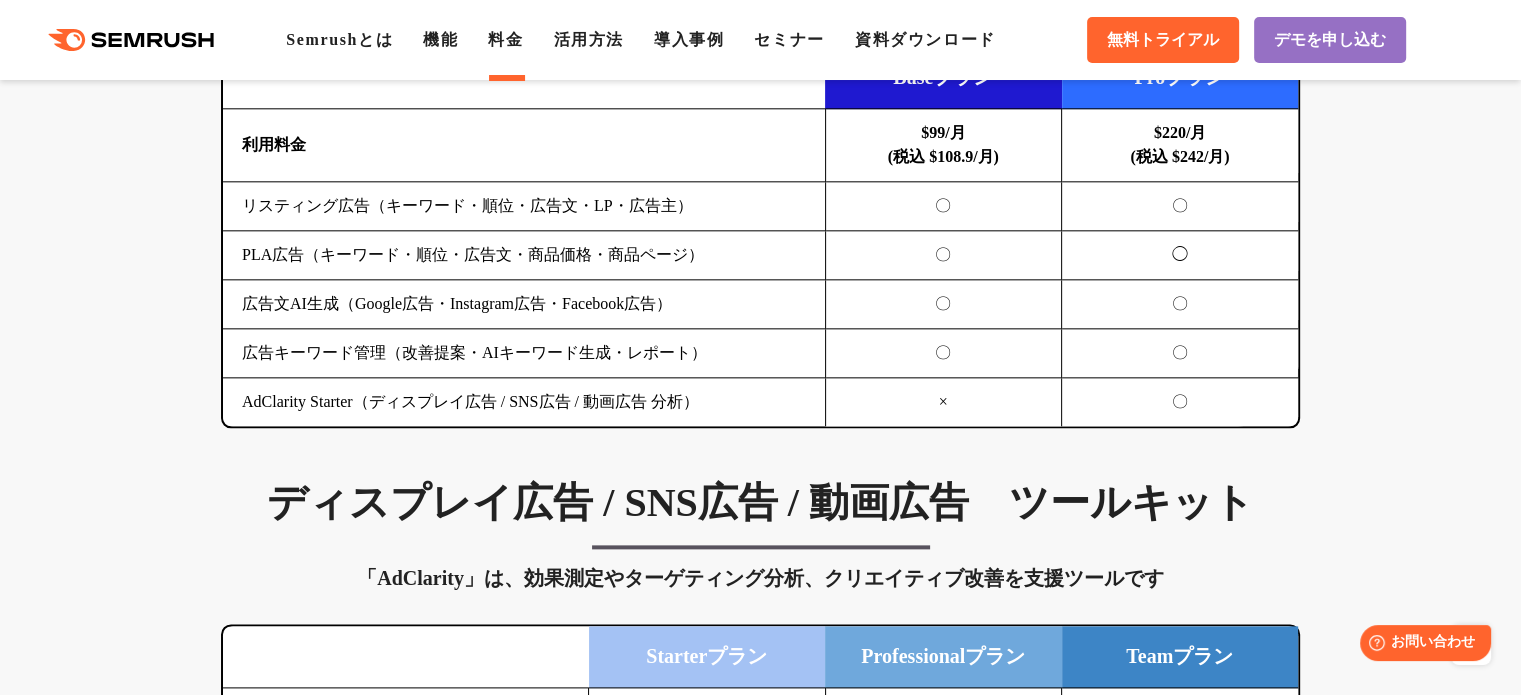 scroll, scrollTop: 2100, scrollLeft: 0, axis: vertical 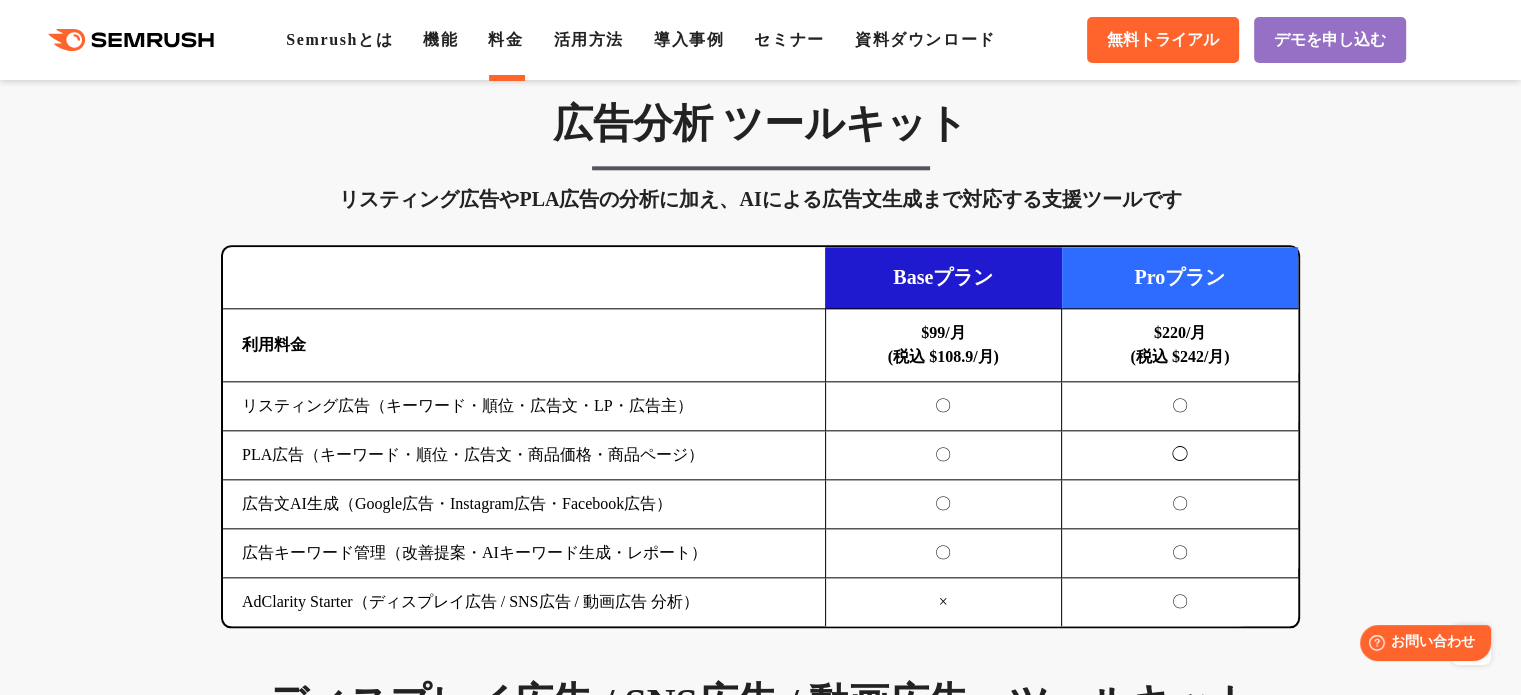 click at bounding box center (524, 278) 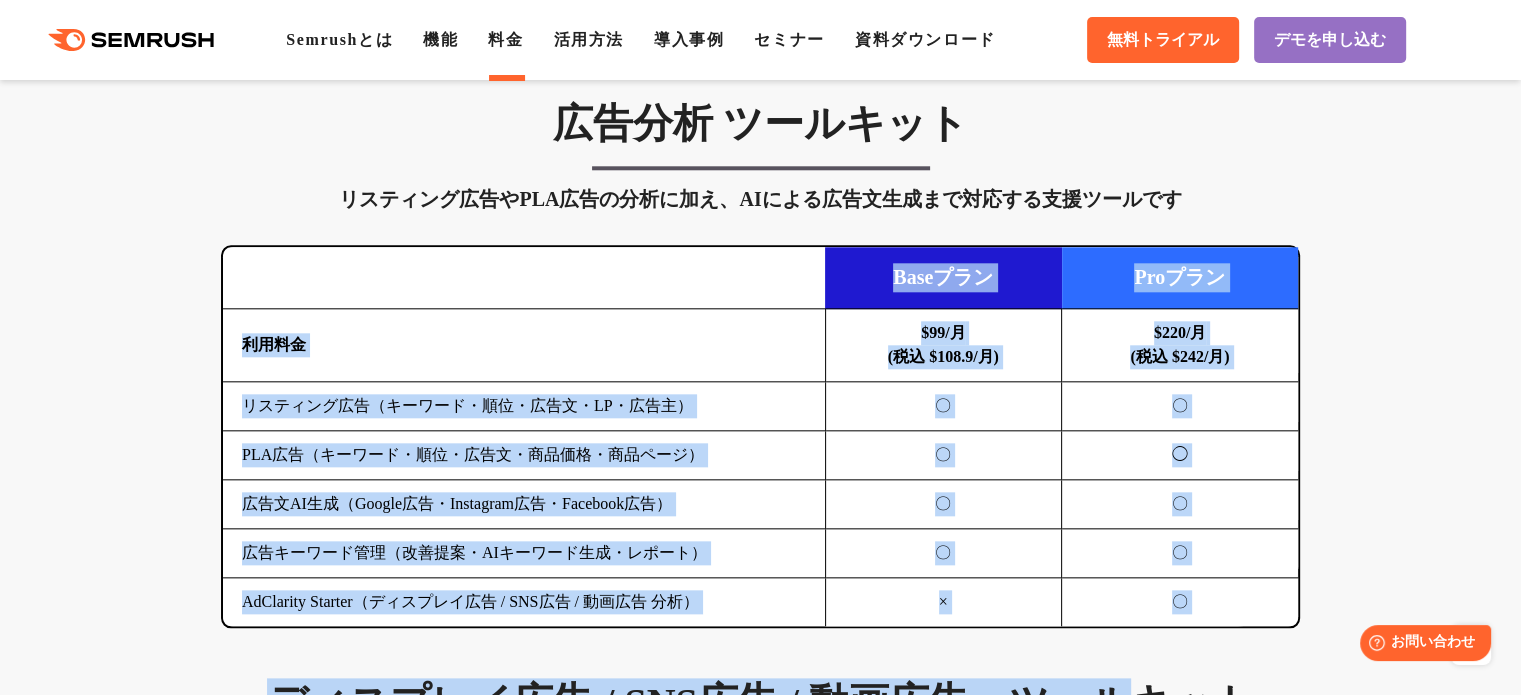 drag, startPoint x: 425, startPoint y: 283, endPoint x: 1180, endPoint y: 611, distance: 823.1701 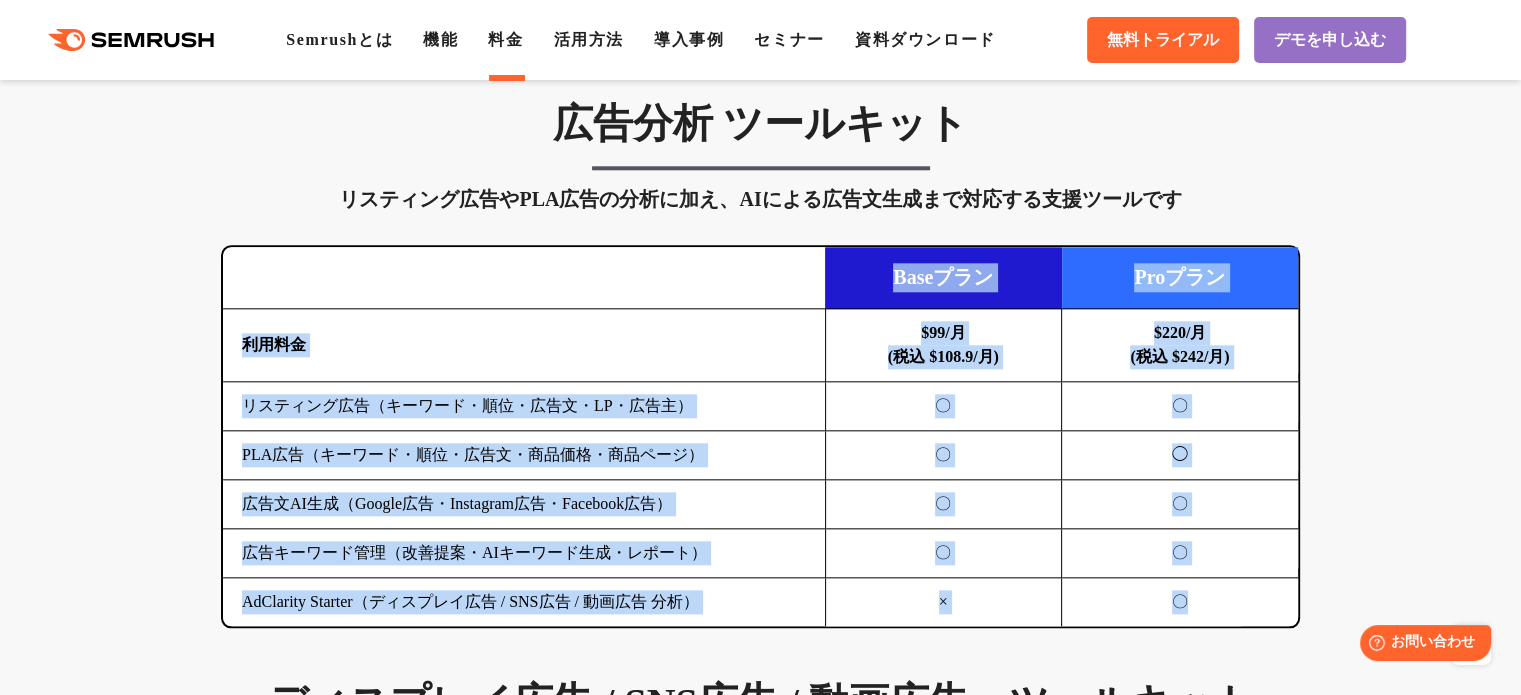 drag, startPoint x: 1228, startPoint y: 609, endPoint x: 487, endPoint y: 302, distance: 802.07855 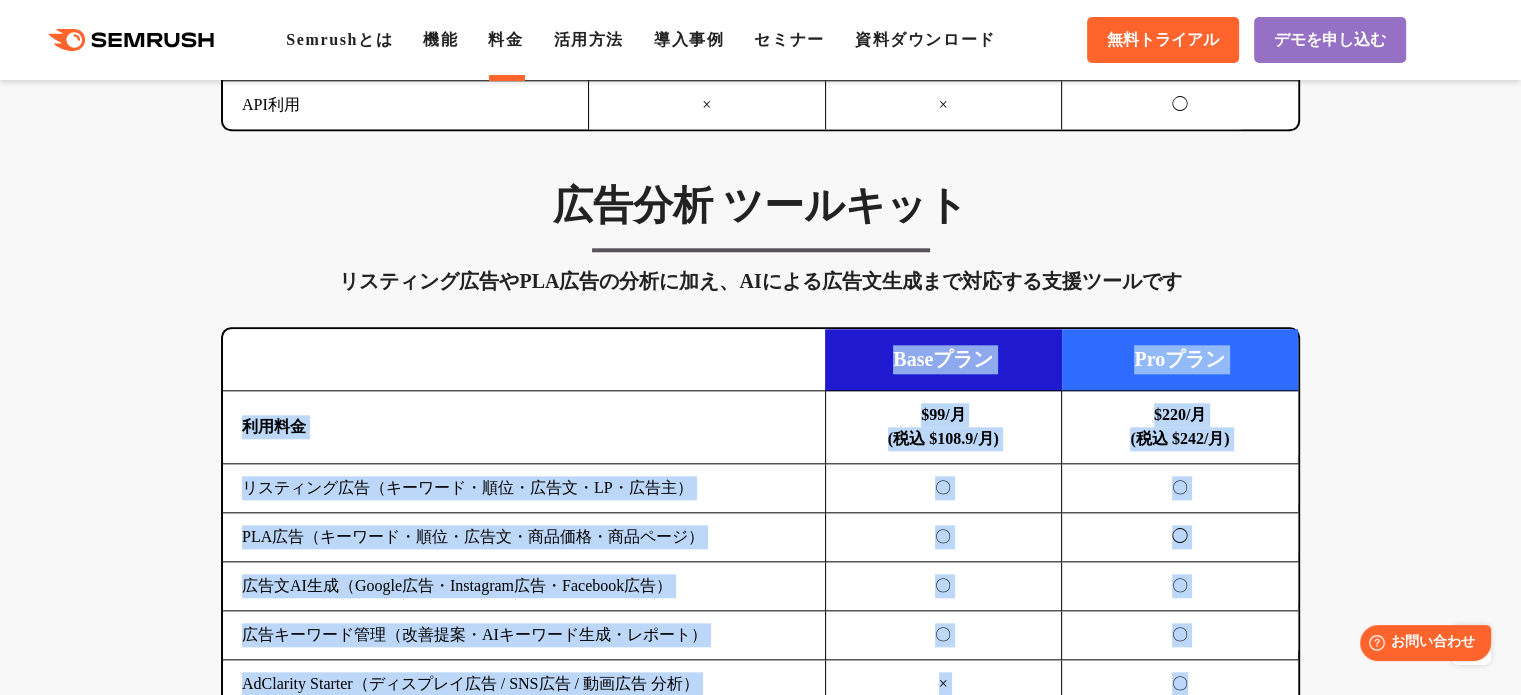 scroll, scrollTop: 2200, scrollLeft: 0, axis: vertical 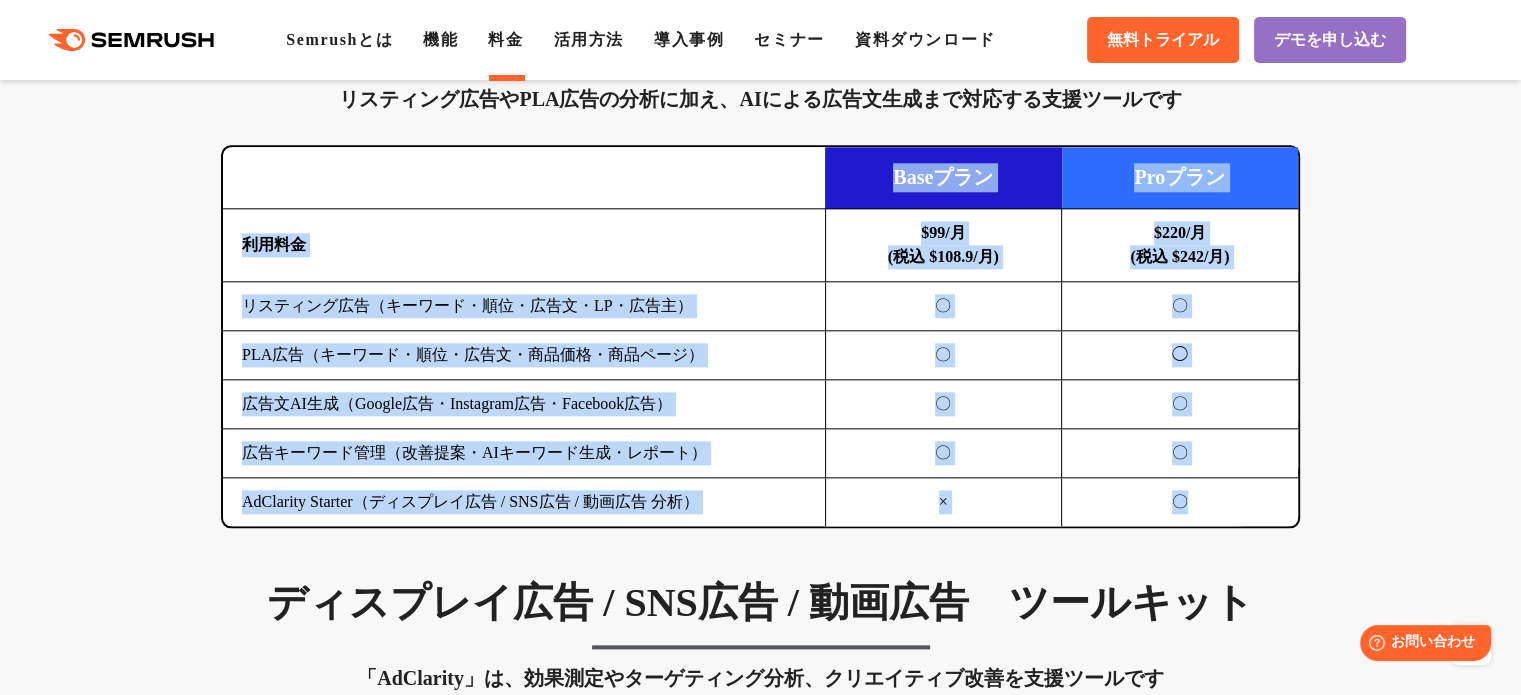 click on "AdClarity Starter（ディスプレイ広告 / SNS広告 / 動画広告 分析）" at bounding box center (524, 502) 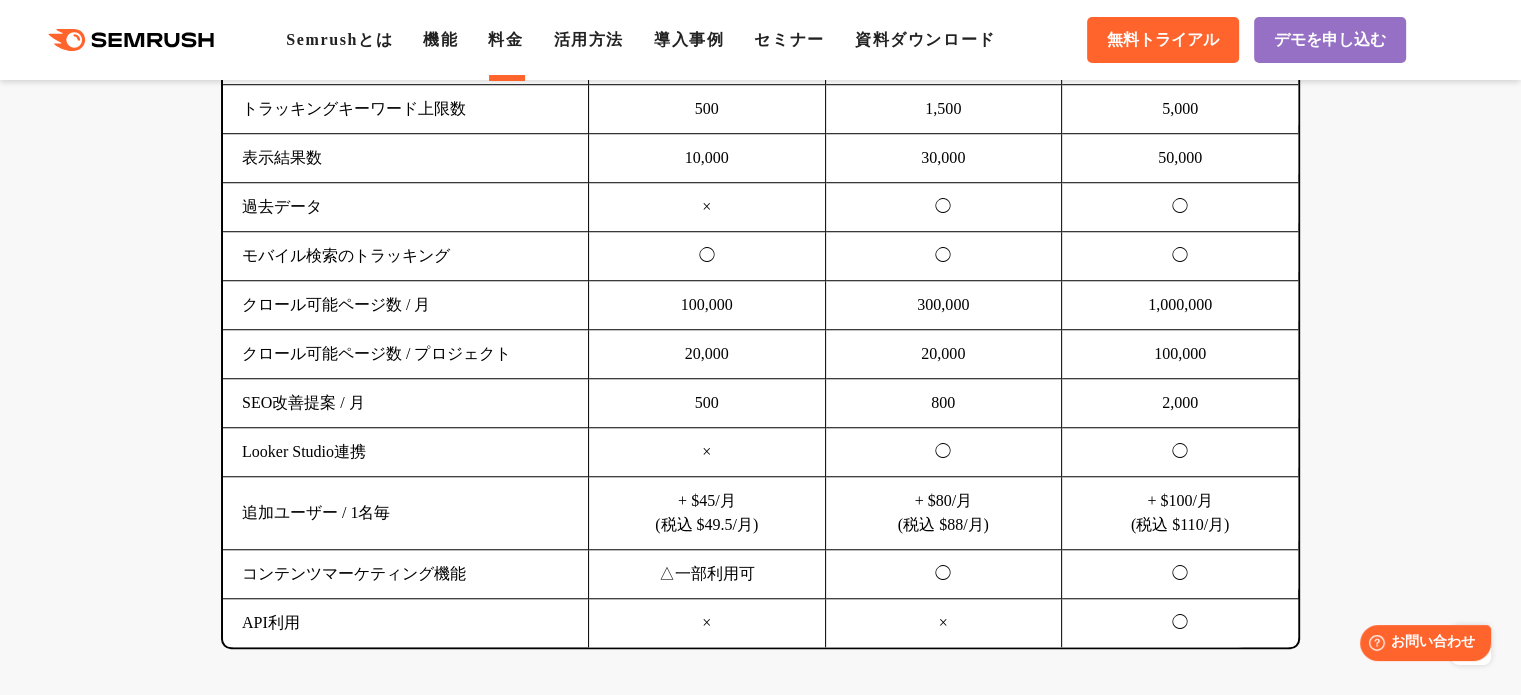 scroll, scrollTop: 1200, scrollLeft: 0, axis: vertical 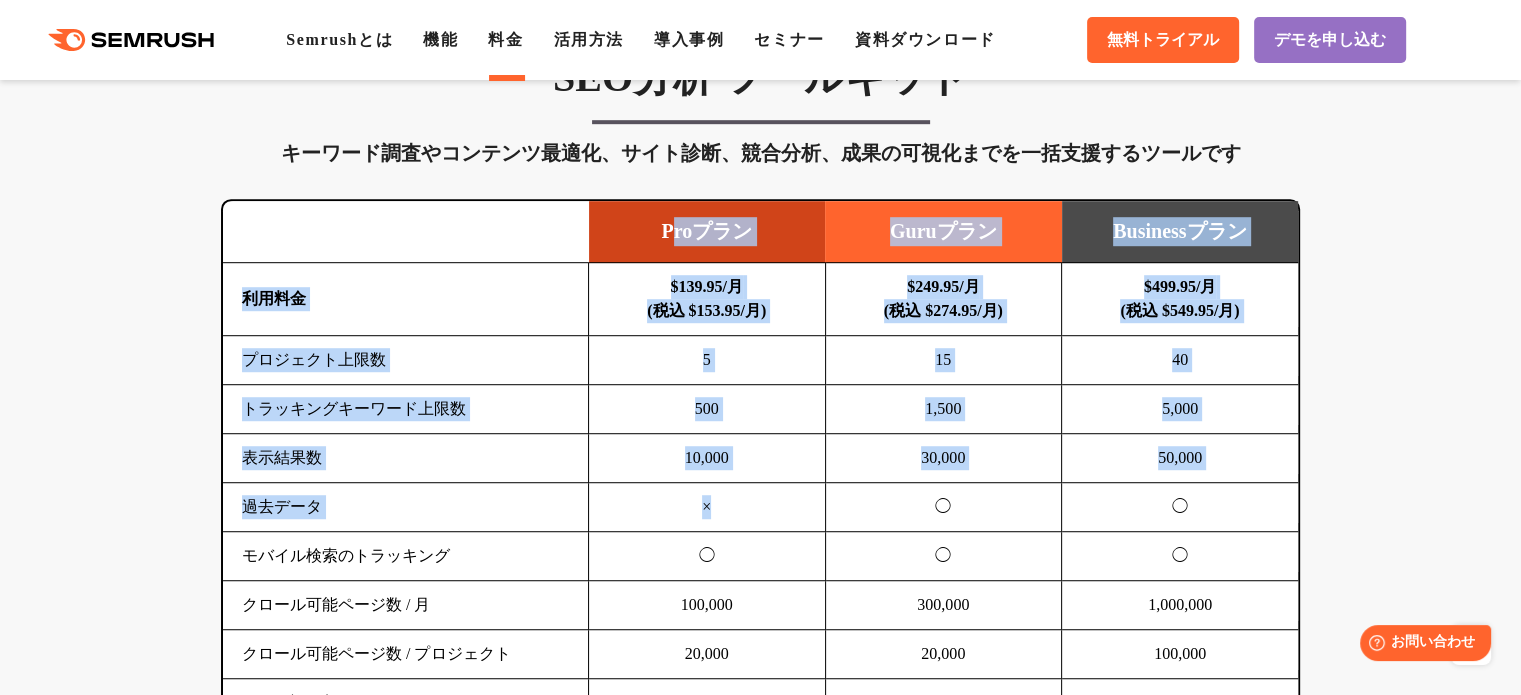 drag, startPoint x: 666, startPoint y: 212, endPoint x: 738, endPoint y: 488, distance: 285.23676 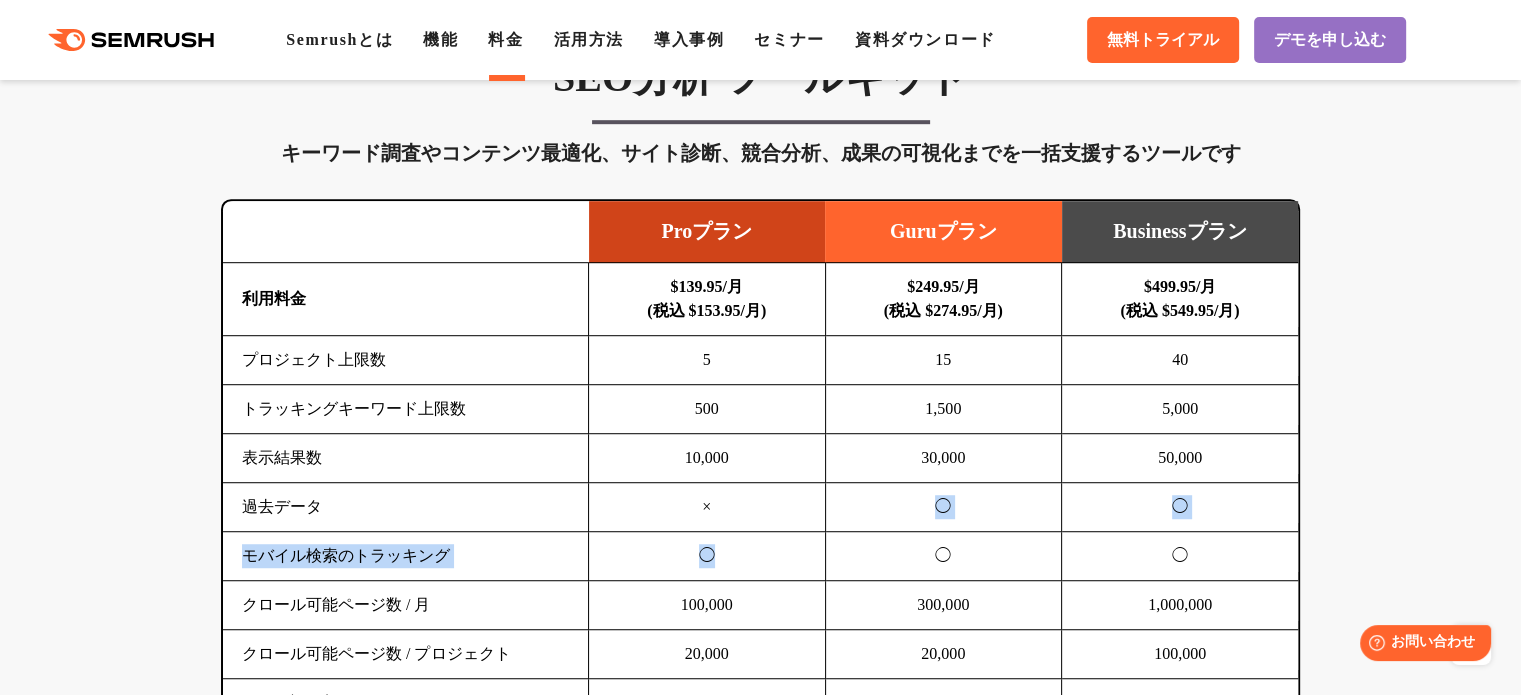 drag, startPoint x: 728, startPoint y: 507, endPoint x: 728, endPoint y: 551, distance: 44 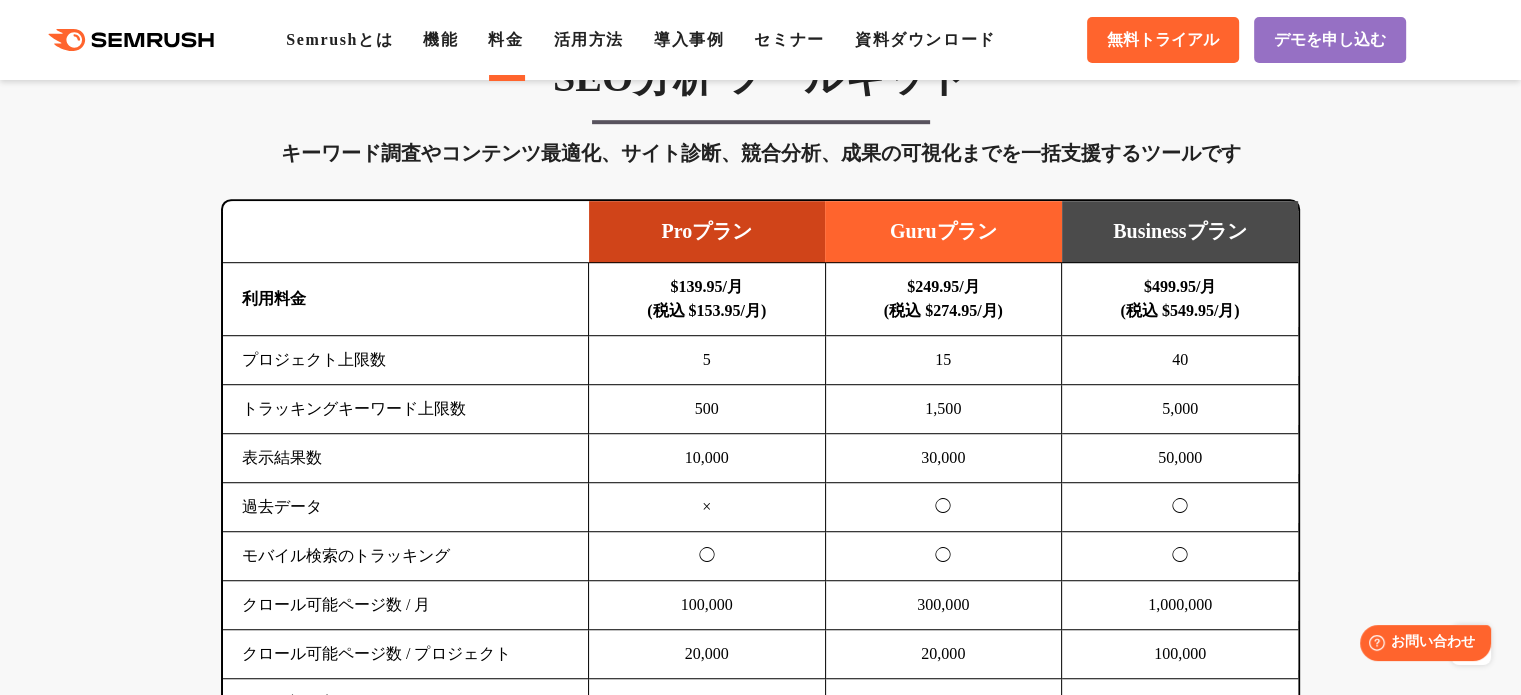 click on "過去データ" at bounding box center [406, 507] 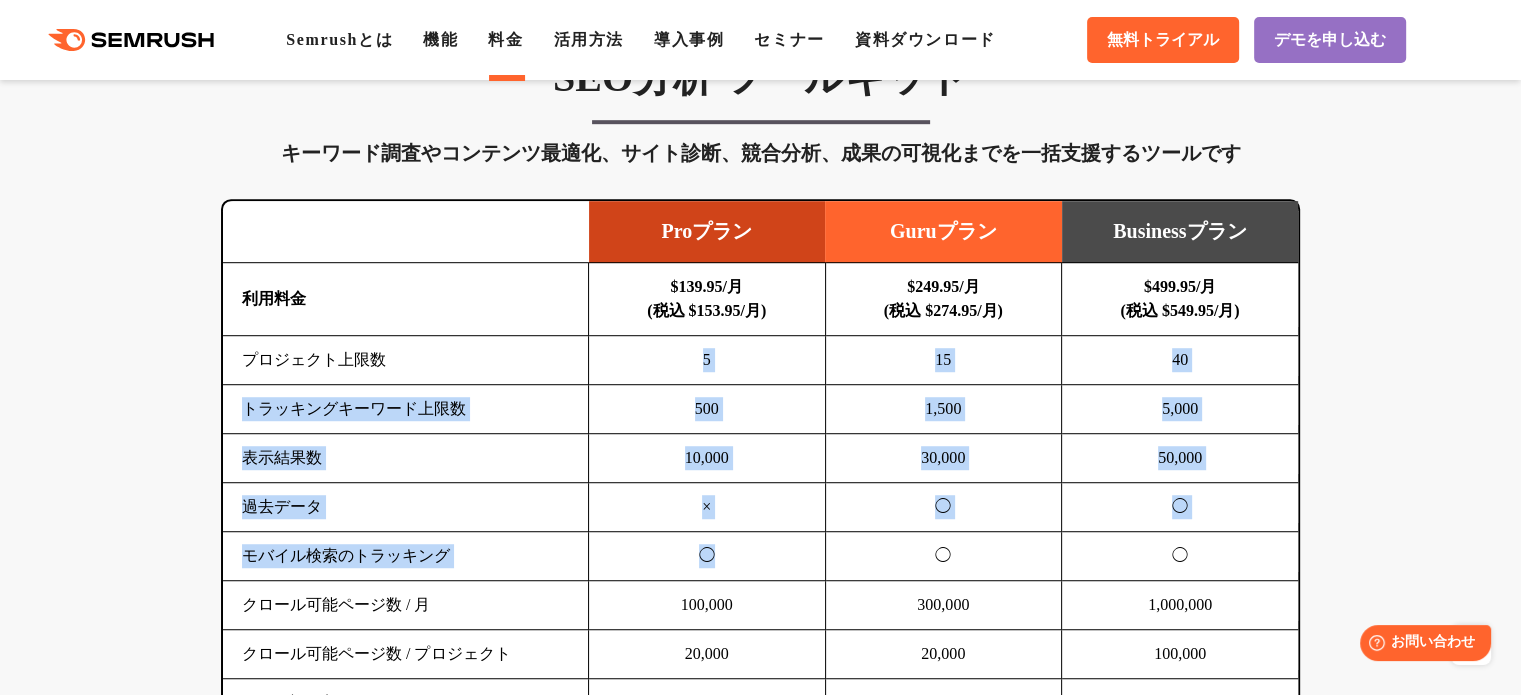 drag, startPoint x: 748, startPoint y: 557, endPoint x: 612, endPoint y: 195, distance: 386.704 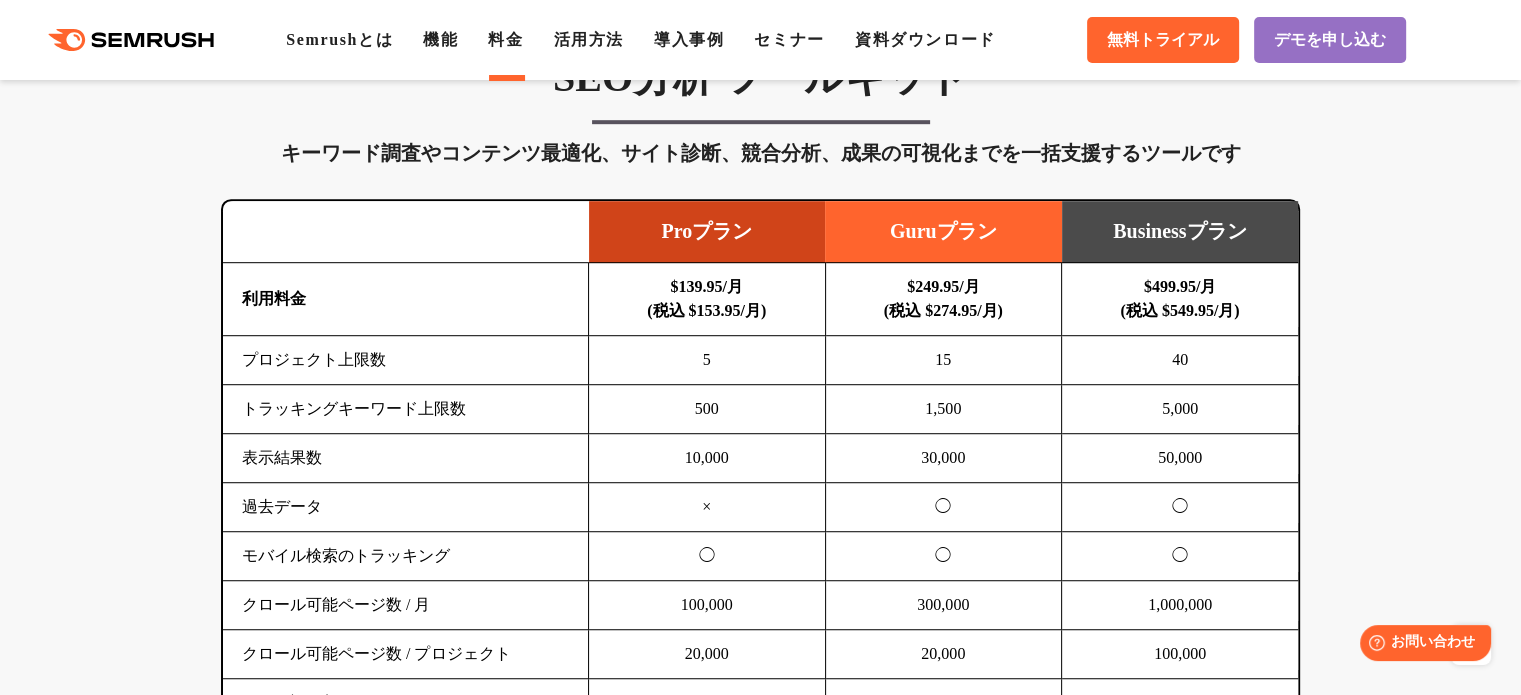 click on "Proプラン" at bounding box center [707, 232] 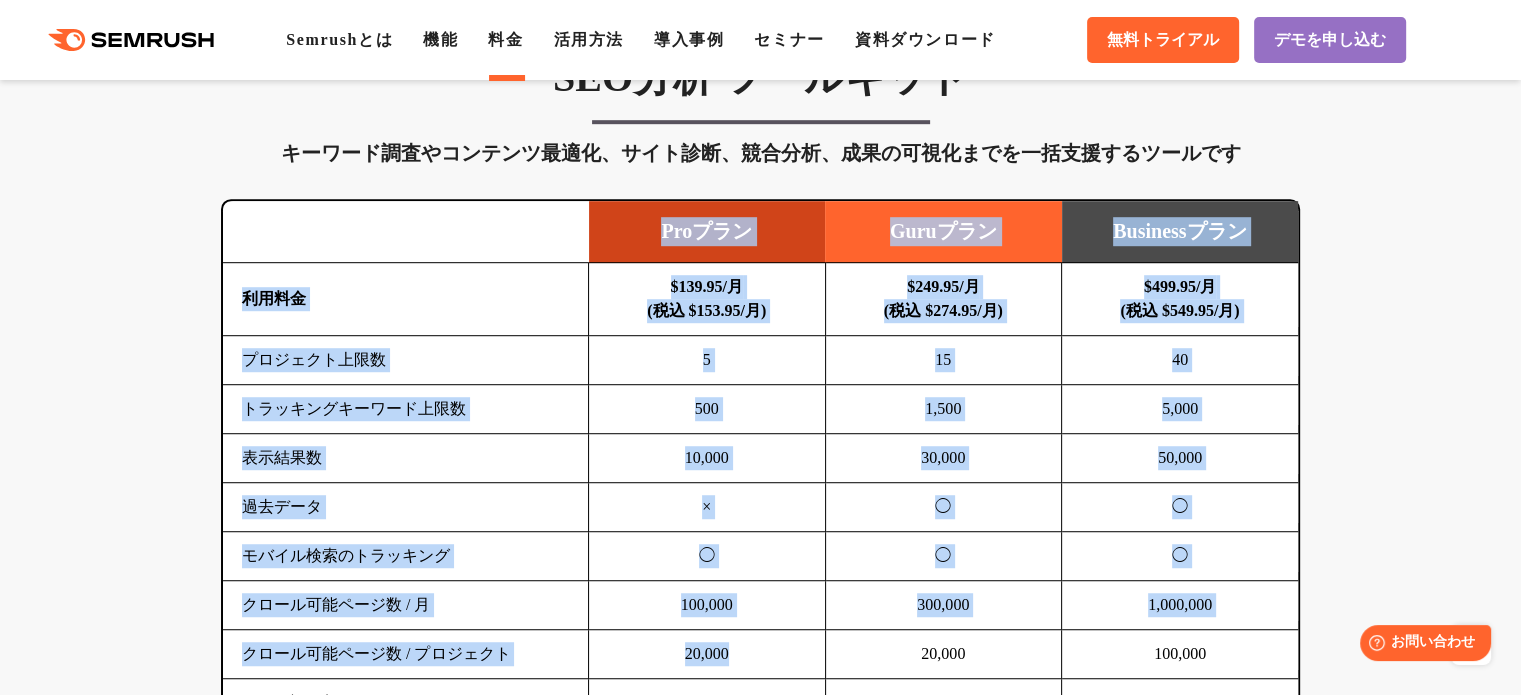 drag, startPoint x: 621, startPoint y: 217, endPoint x: 782, endPoint y: 630, distance: 443.2719 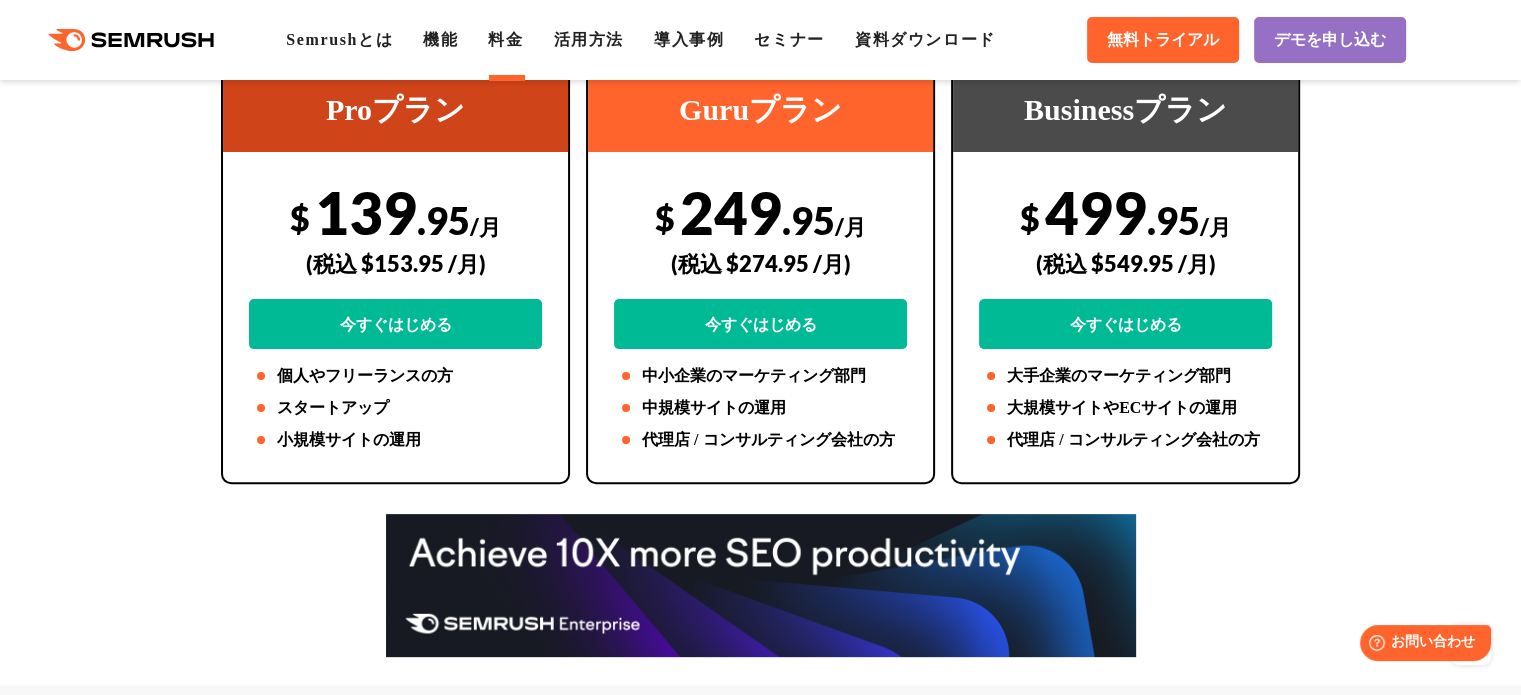 scroll, scrollTop: 300, scrollLeft: 0, axis: vertical 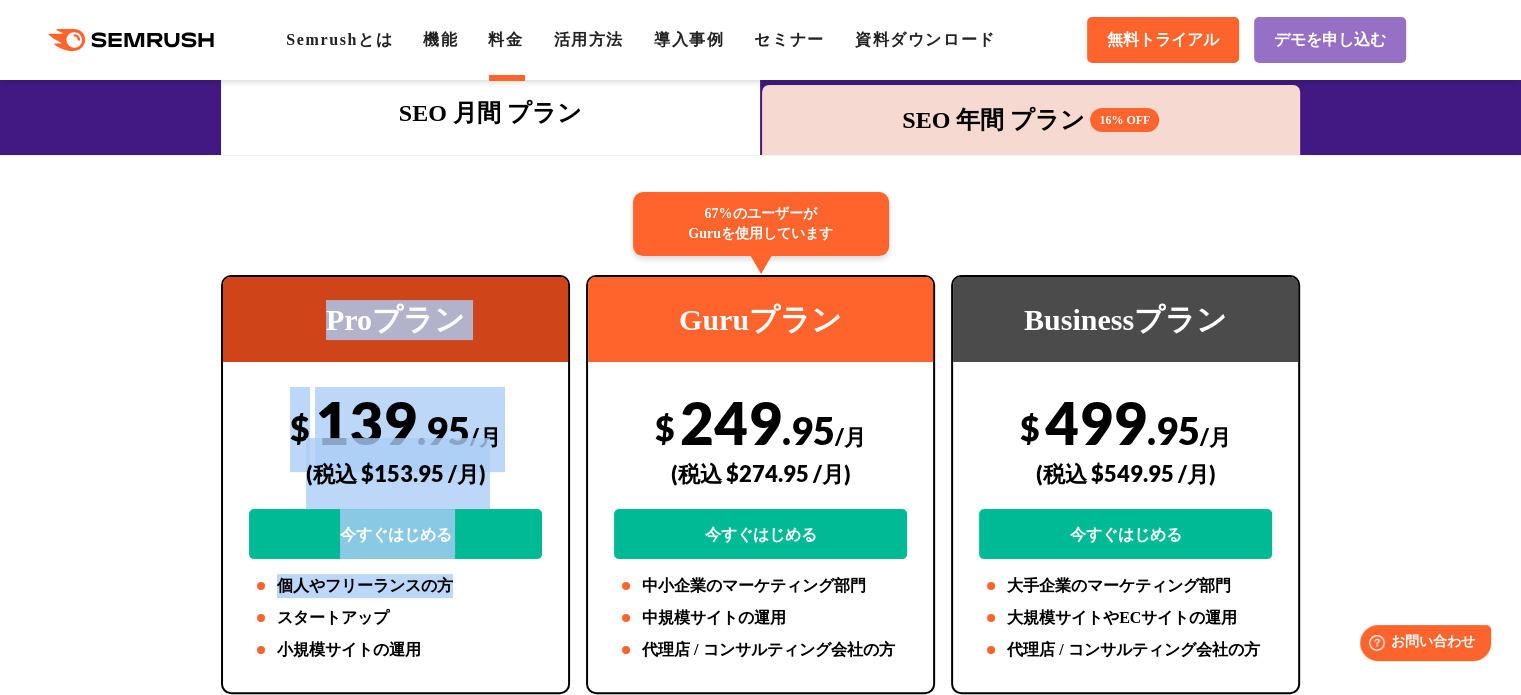 drag, startPoint x: 293, startPoint y: 319, endPoint x: 513, endPoint y: 571, distance: 334.52054 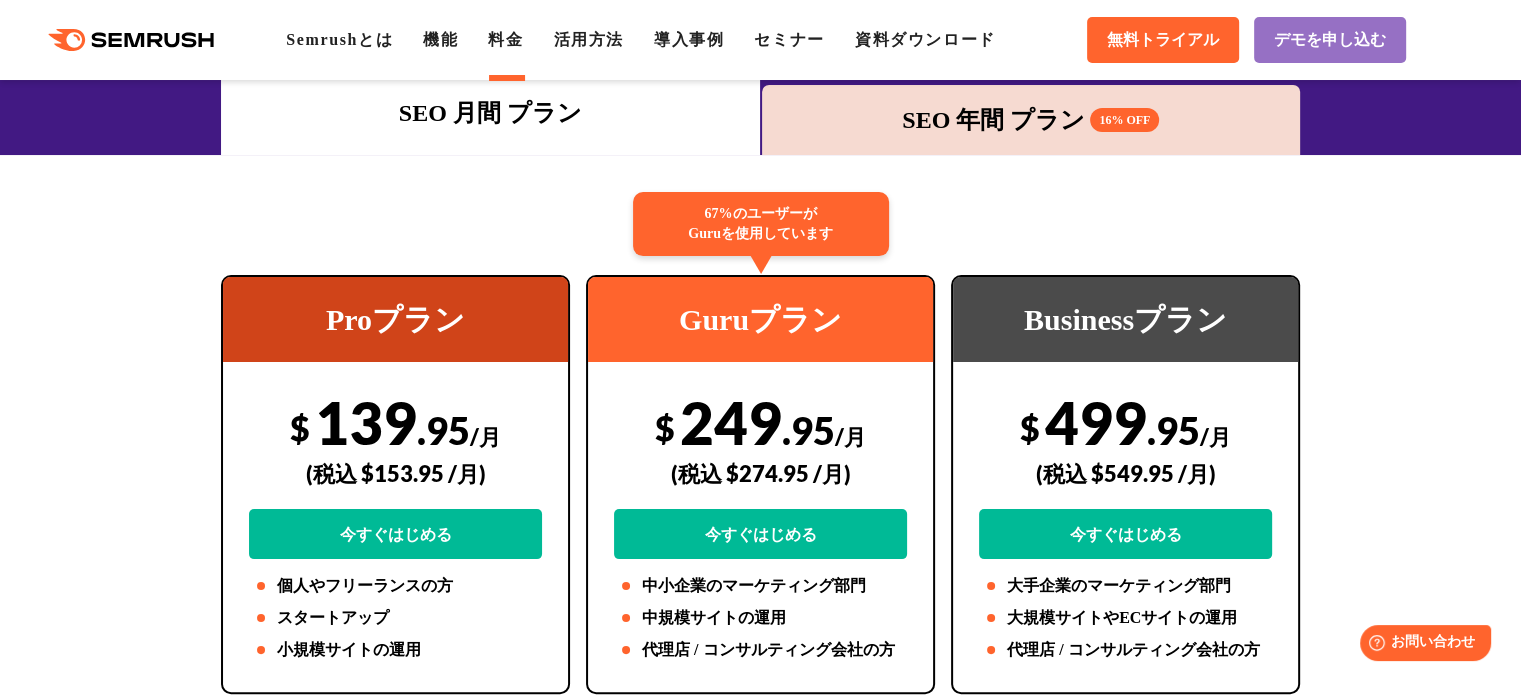 click on "Proプラン
$ 139 .95 /月
(税込 $153.95 /月)
今すぐはじめる
個人やフリーランスの方
スタートアップ
小規模サイトの運用" at bounding box center (395, 484) 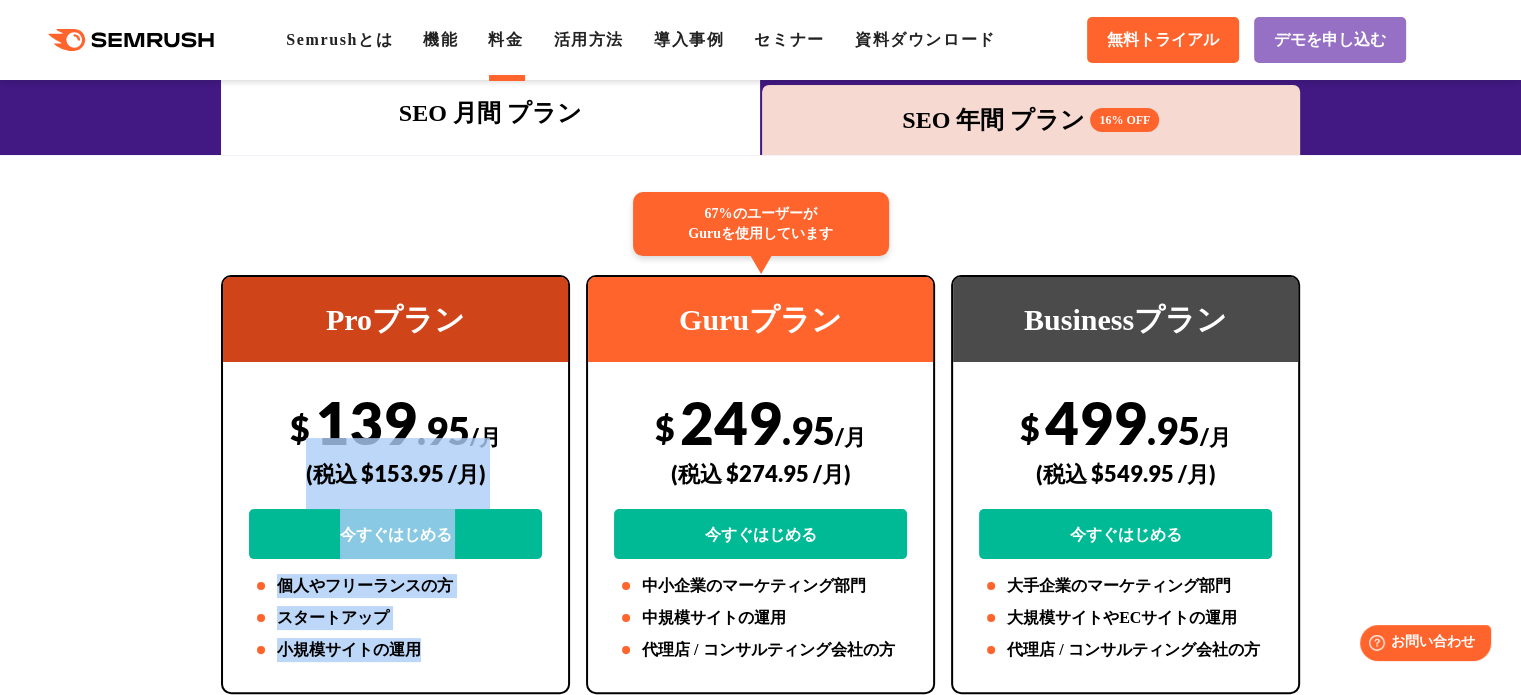 drag, startPoint x: 459, startPoint y: 663, endPoint x: 179, endPoint y: 423, distance: 368.78177 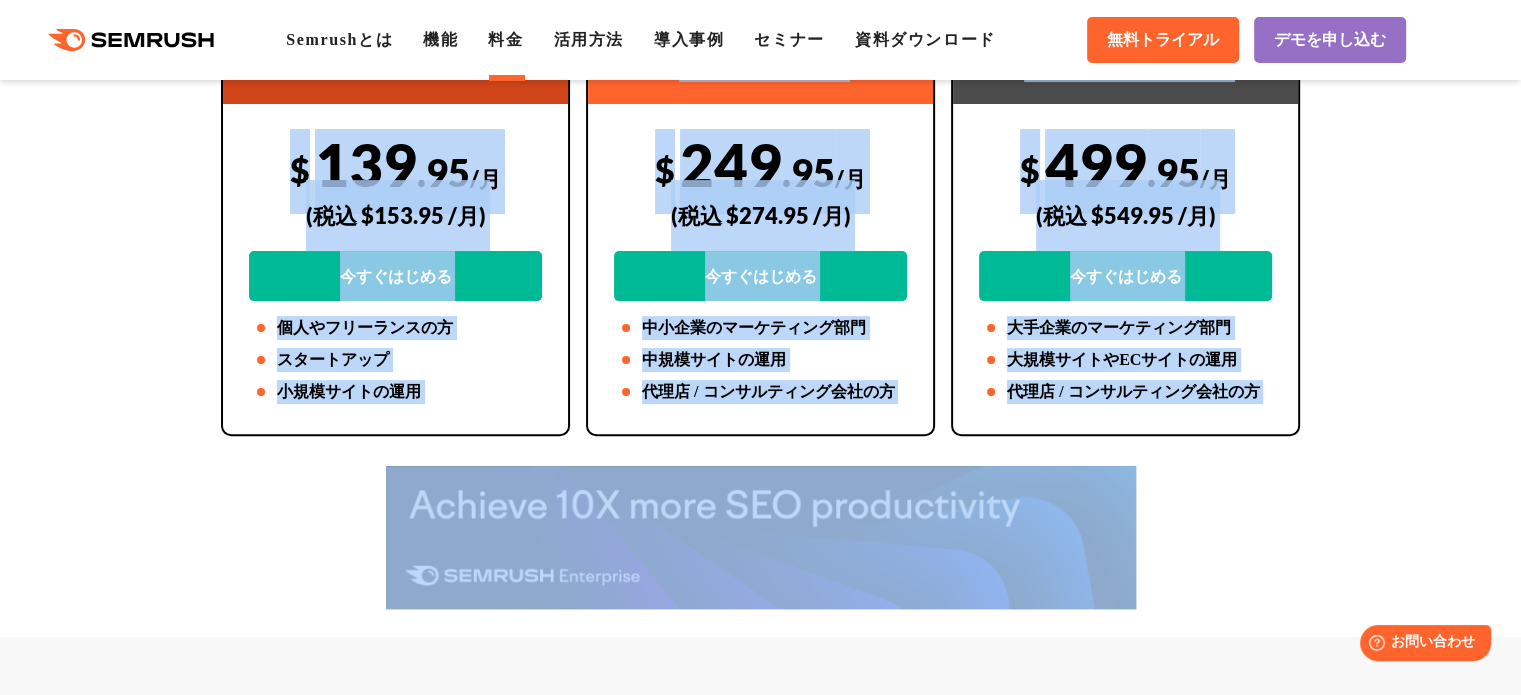 drag, startPoint x: 189, startPoint y: 379, endPoint x: 508, endPoint y: 669, distance: 431.116 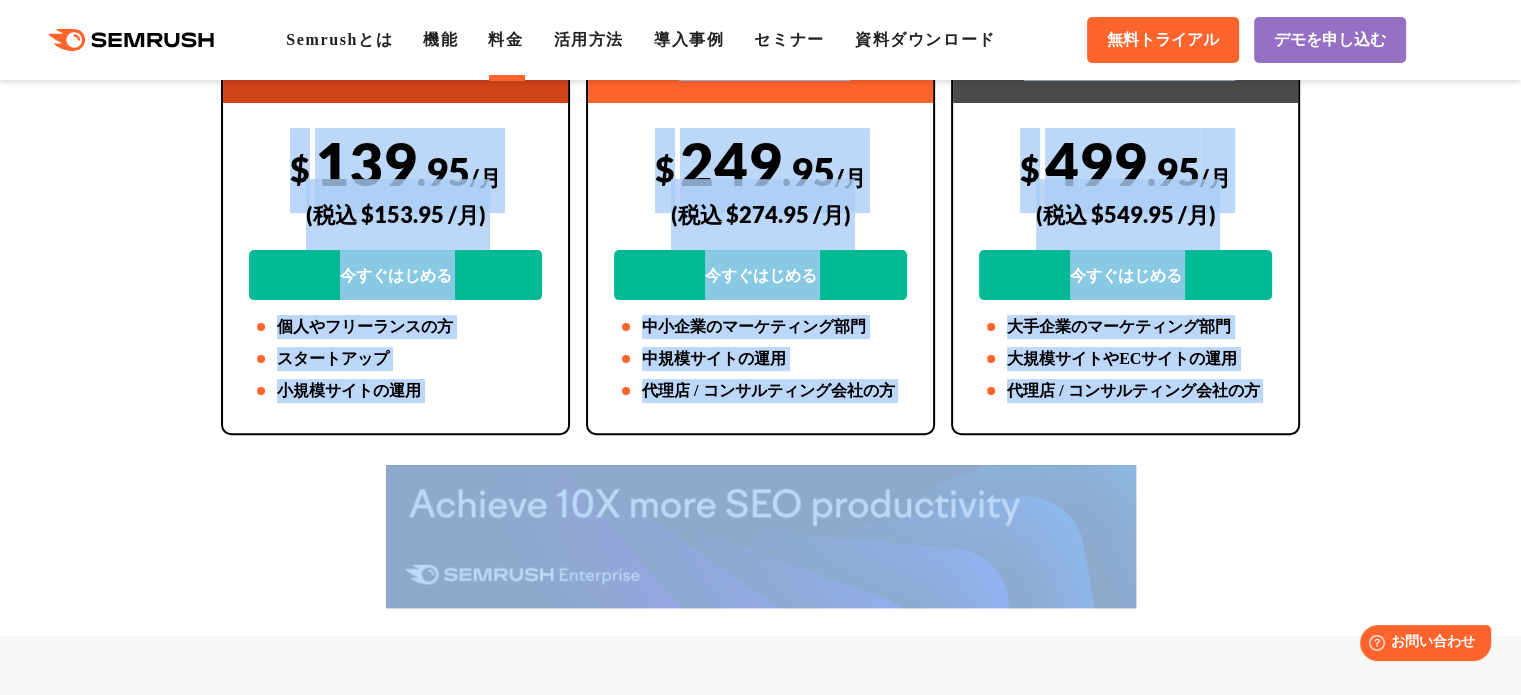 click on ".cls-1 {fill: #fff;} .cls {fill: #FF642D;}
.cls {fill: #FF642D;} .cls {fill: #FF642D;}
Semrushとは
機能
料金
活用方法
導入事例
セミナー
資料ダウンロード
無料トライアル
デモを申し込む
TOP
料金
料金プラン（SEO・広告・SNS・市場調査 など）
$ $" at bounding box center [760, 3275] 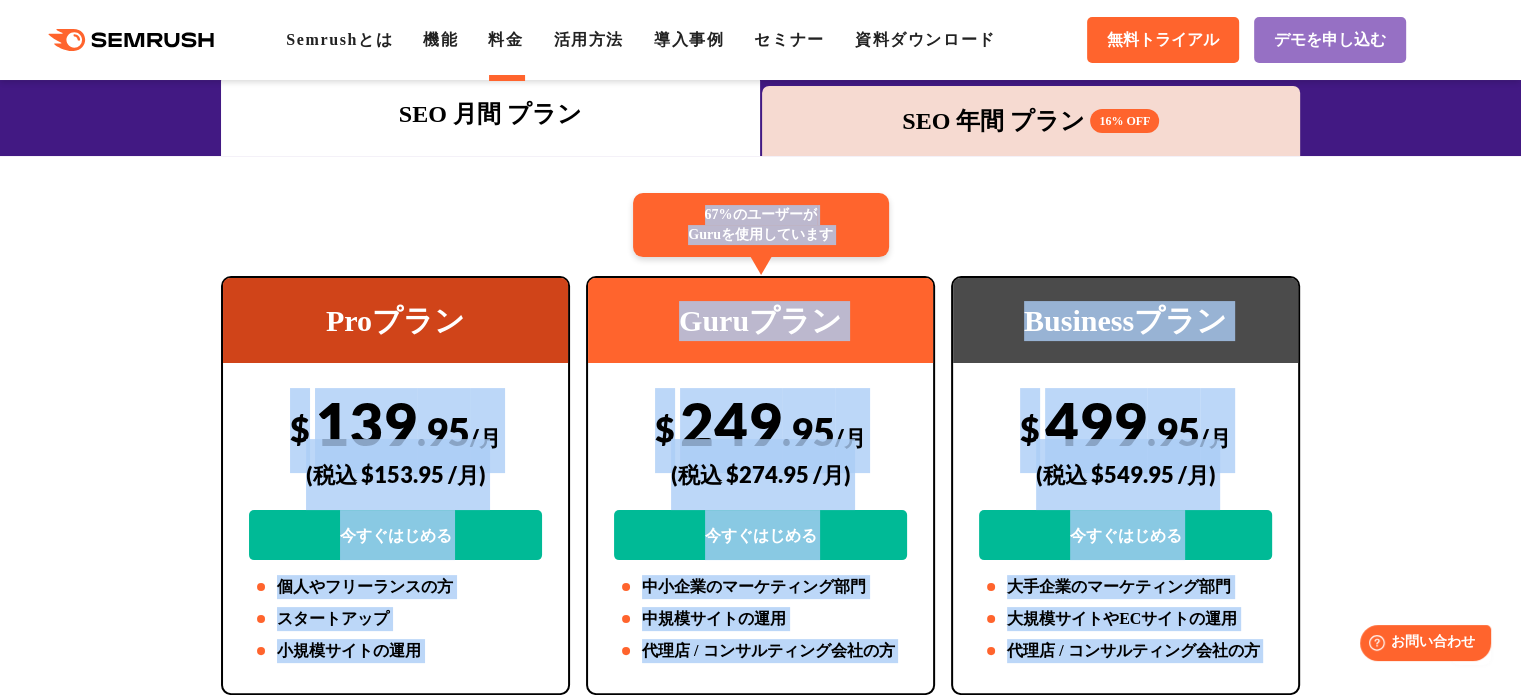 scroll, scrollTop: 0, scrollLeft: 0, axis: both 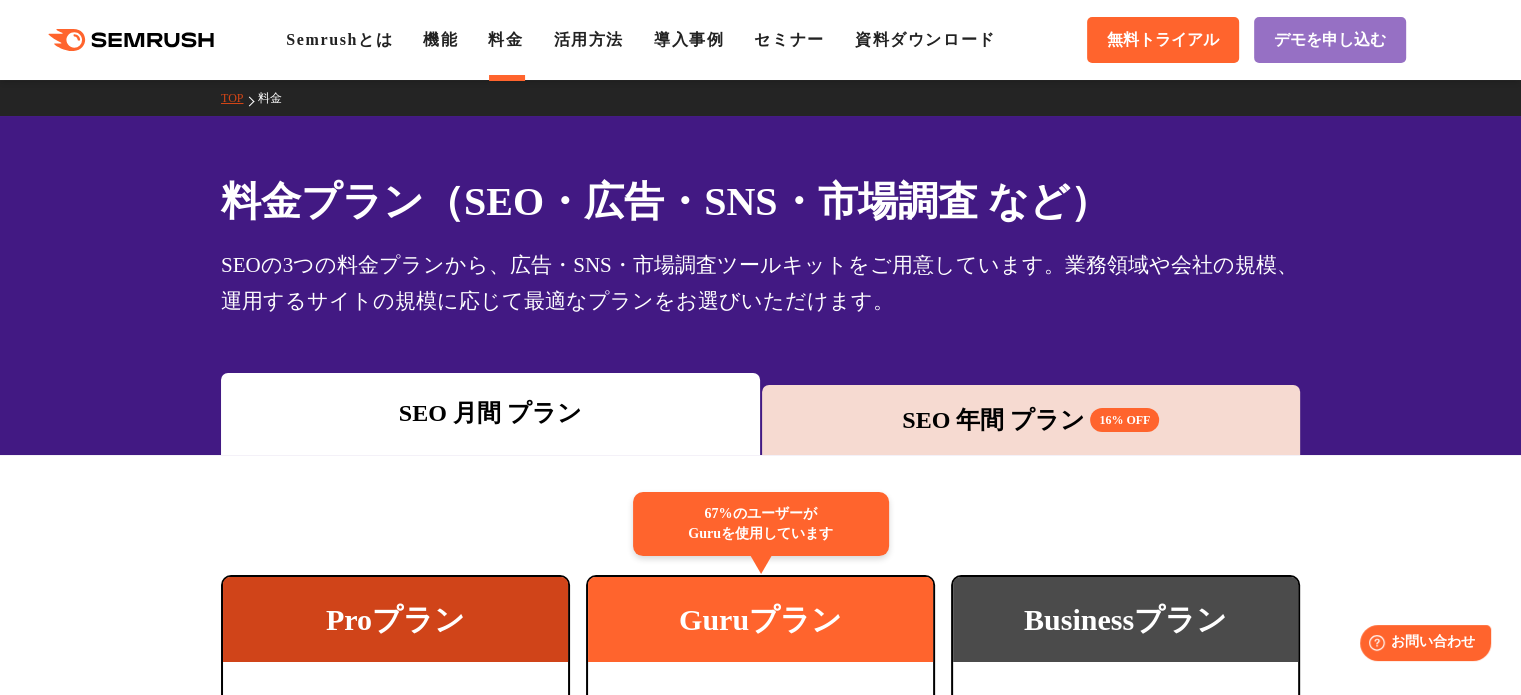 click on "SEO 年間 プラン 16% OFF" at bounding box center (1031, 420) 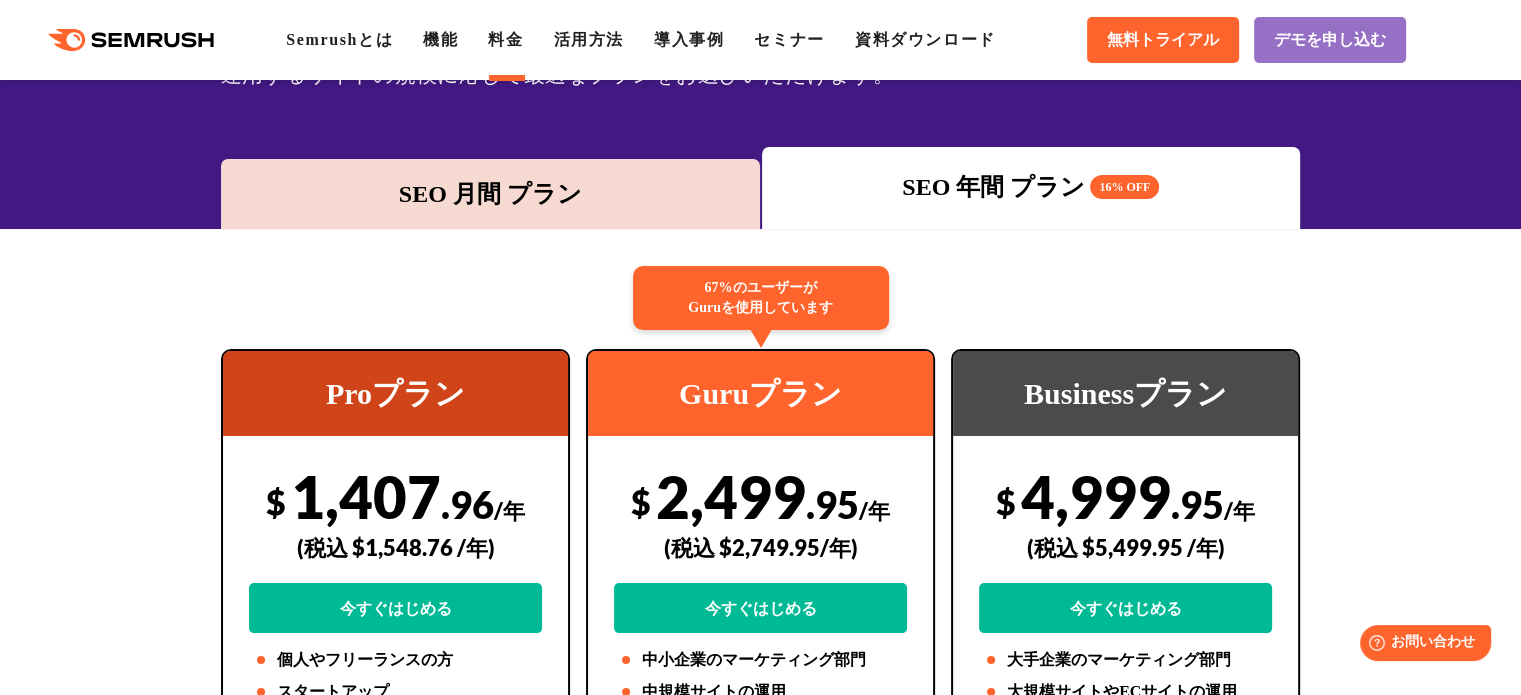 scroll, scrollTop: 300, scrollLeft: 0, axis: vertical 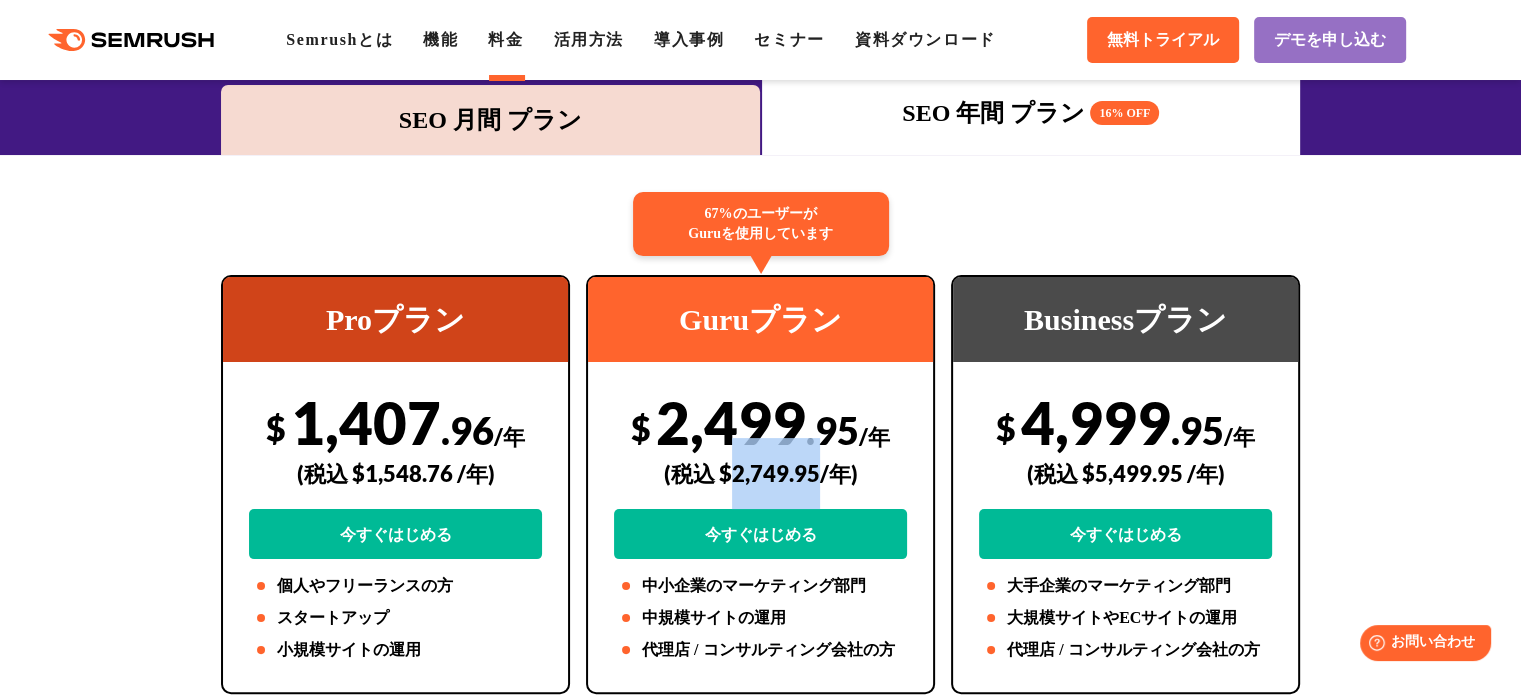 drag, startPoint x: 729, startPoint y: 471, endPoint x: 818, endPoint y: 468, distance: 89.050545 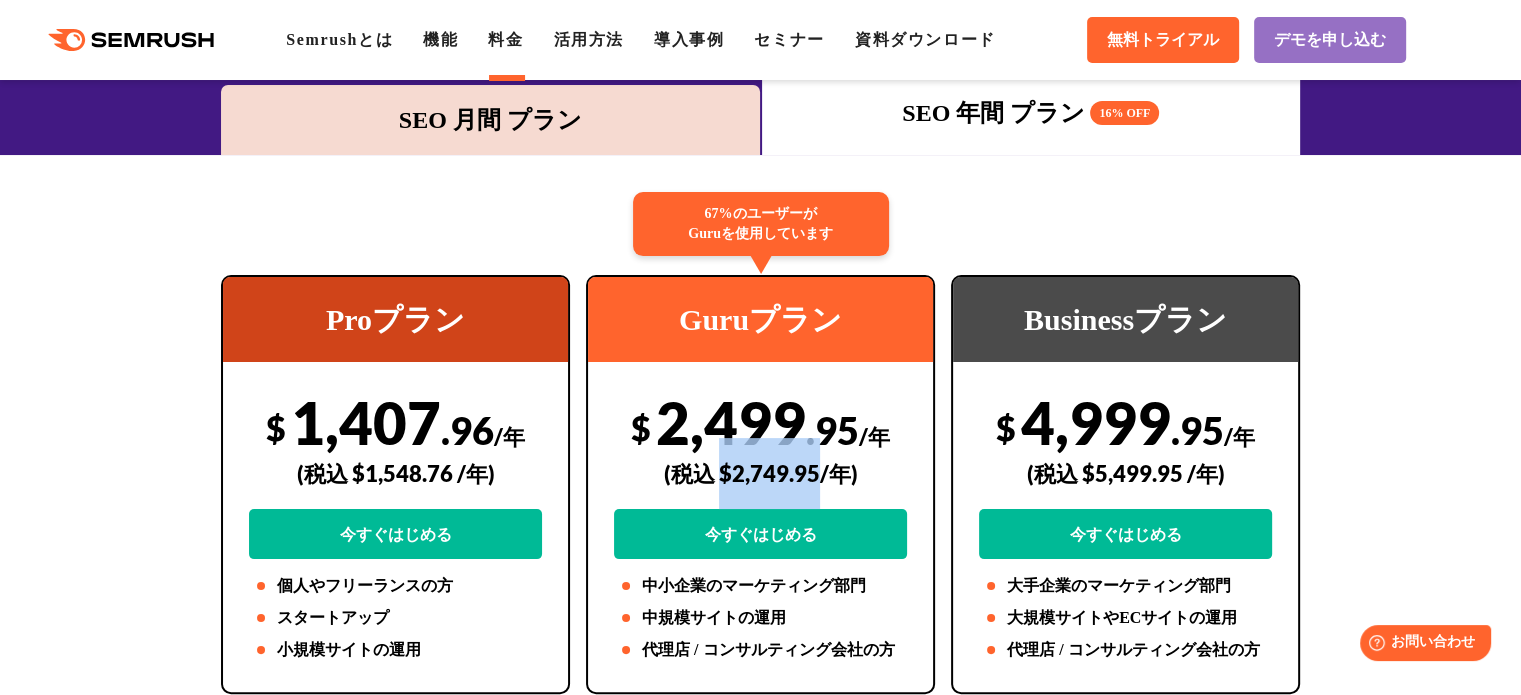 drag, startPoint x: 723, startPoint y: 460, endPoint x: 813, endPoint y: 483, distance: 92.89241 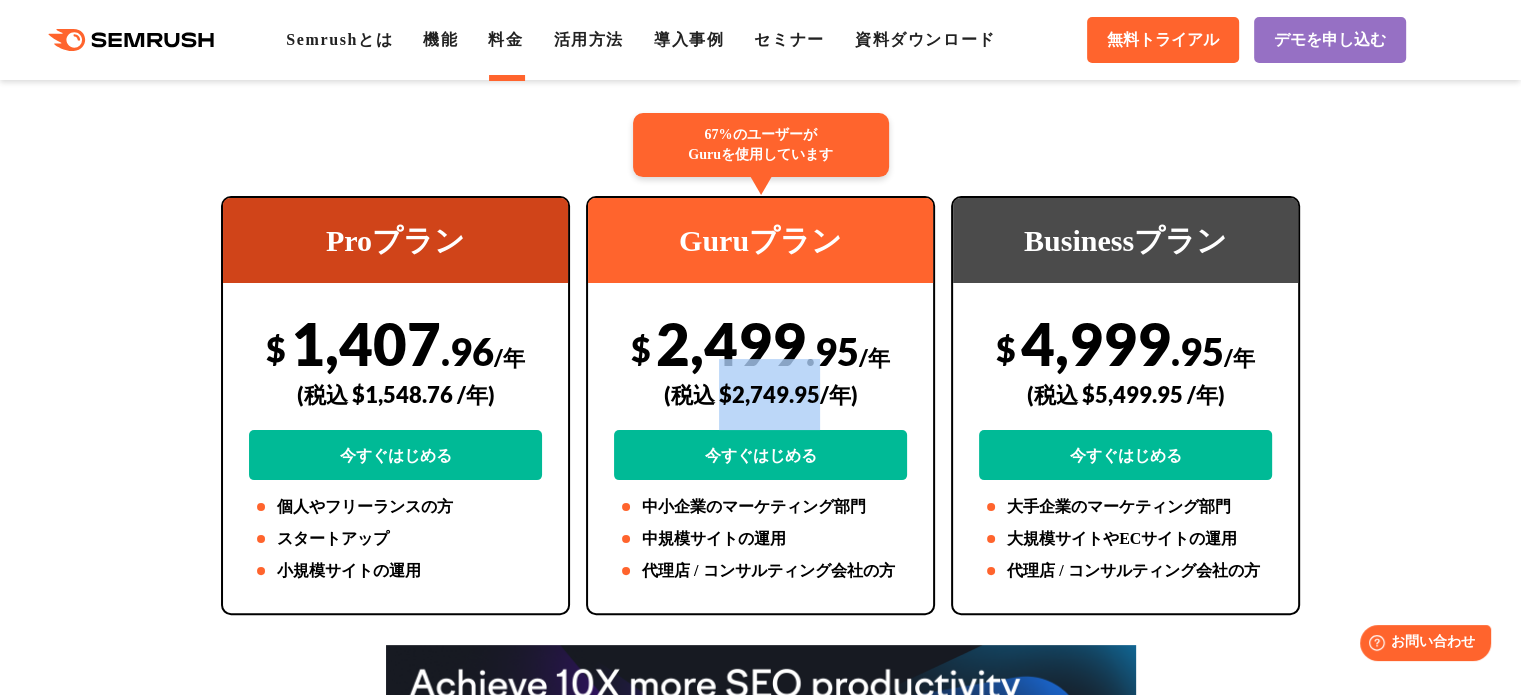 scroll, scrollTop: 500, scrollLeft: 0, axis: vertical 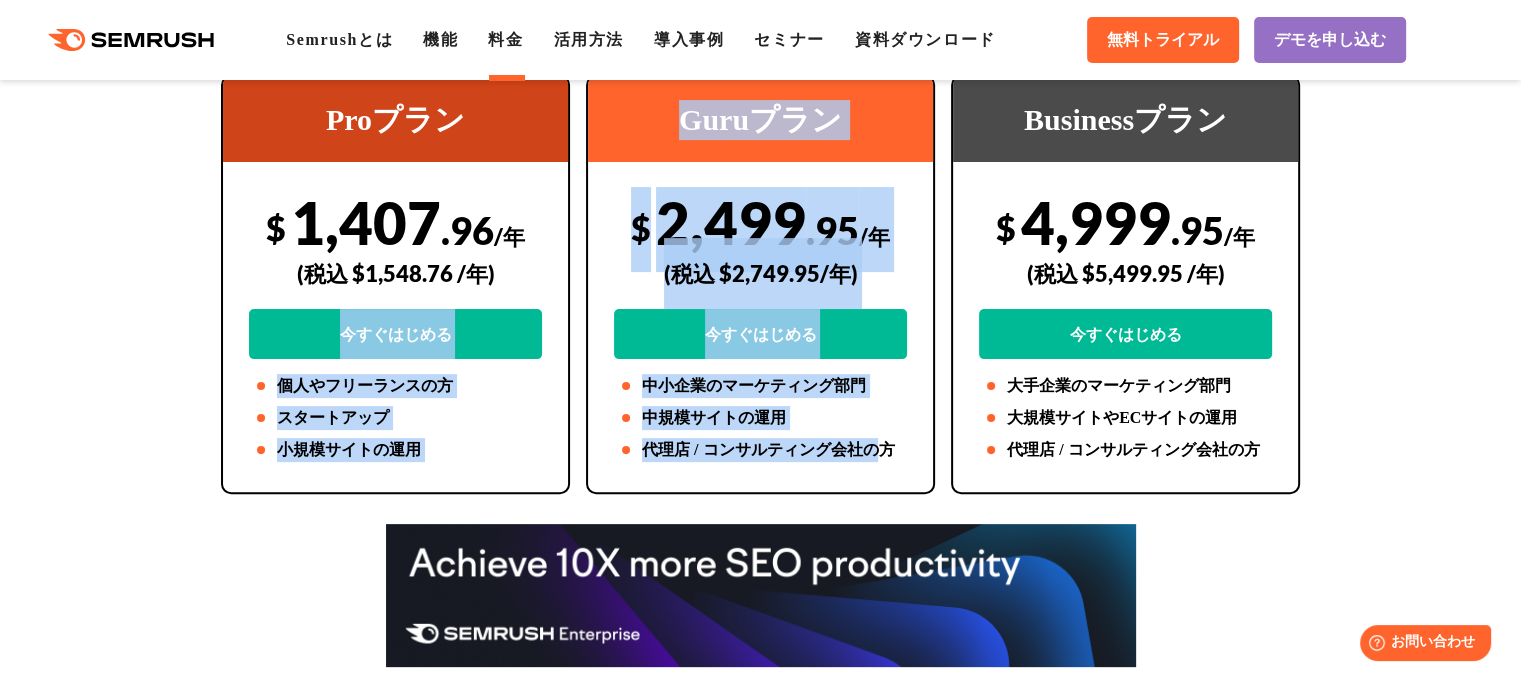 drag, startPoint x: 884, startPoint y: 453, endPoint x: 491, endPoint y: 282, distance: 428.59073 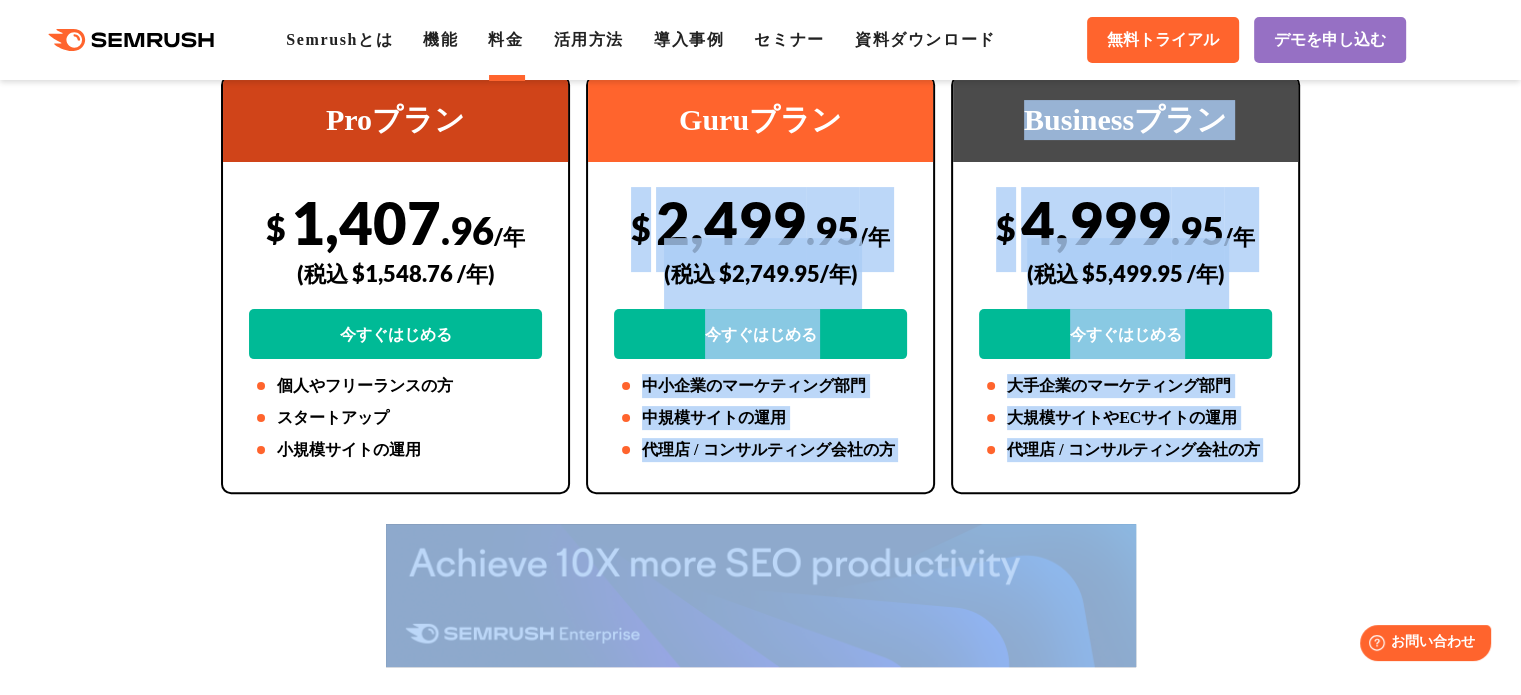 drag, startPoint x: 720, startPoint y: 287, endPoint x: 860, endPoint y: 521, distance: 272.68295 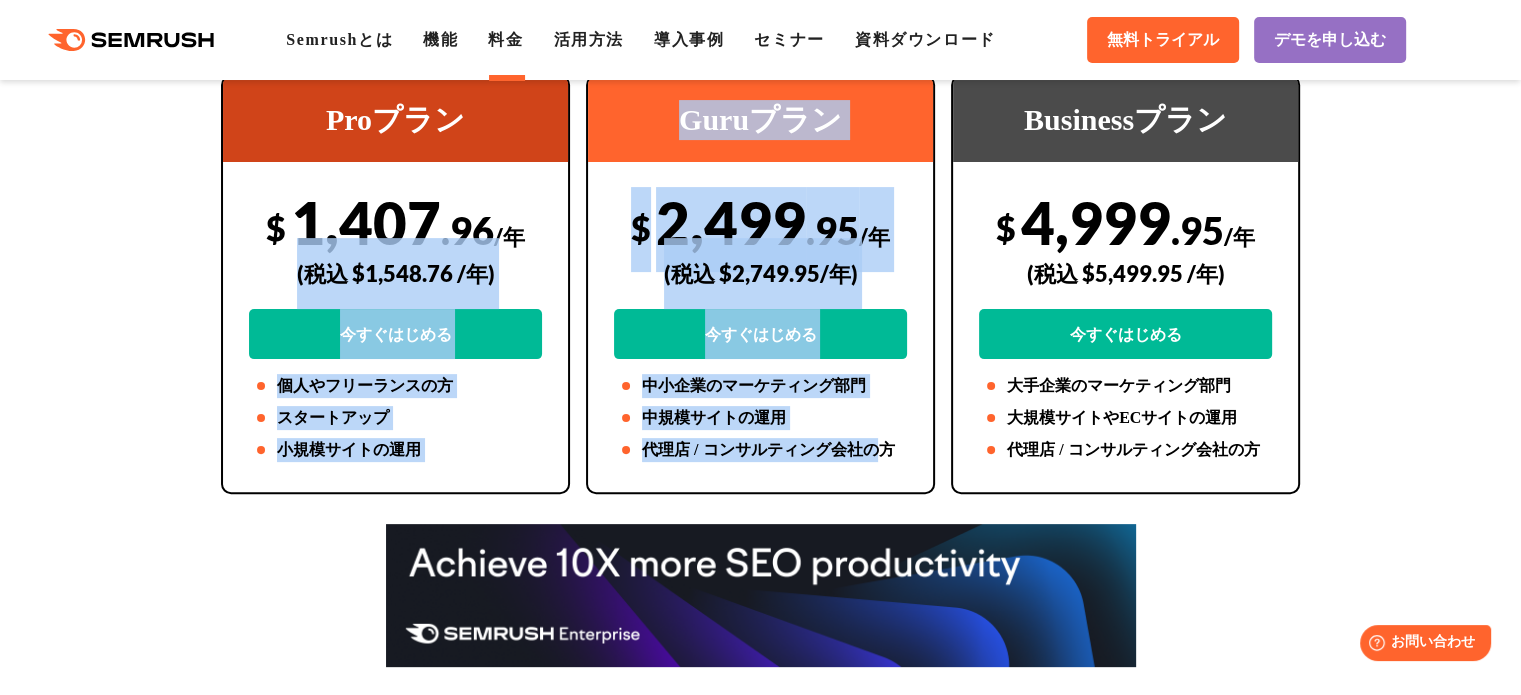 drag, startPoint x: 885, startPoint y: 471, endPoint x: 543, endPoint y: 207, distance: 432.04166 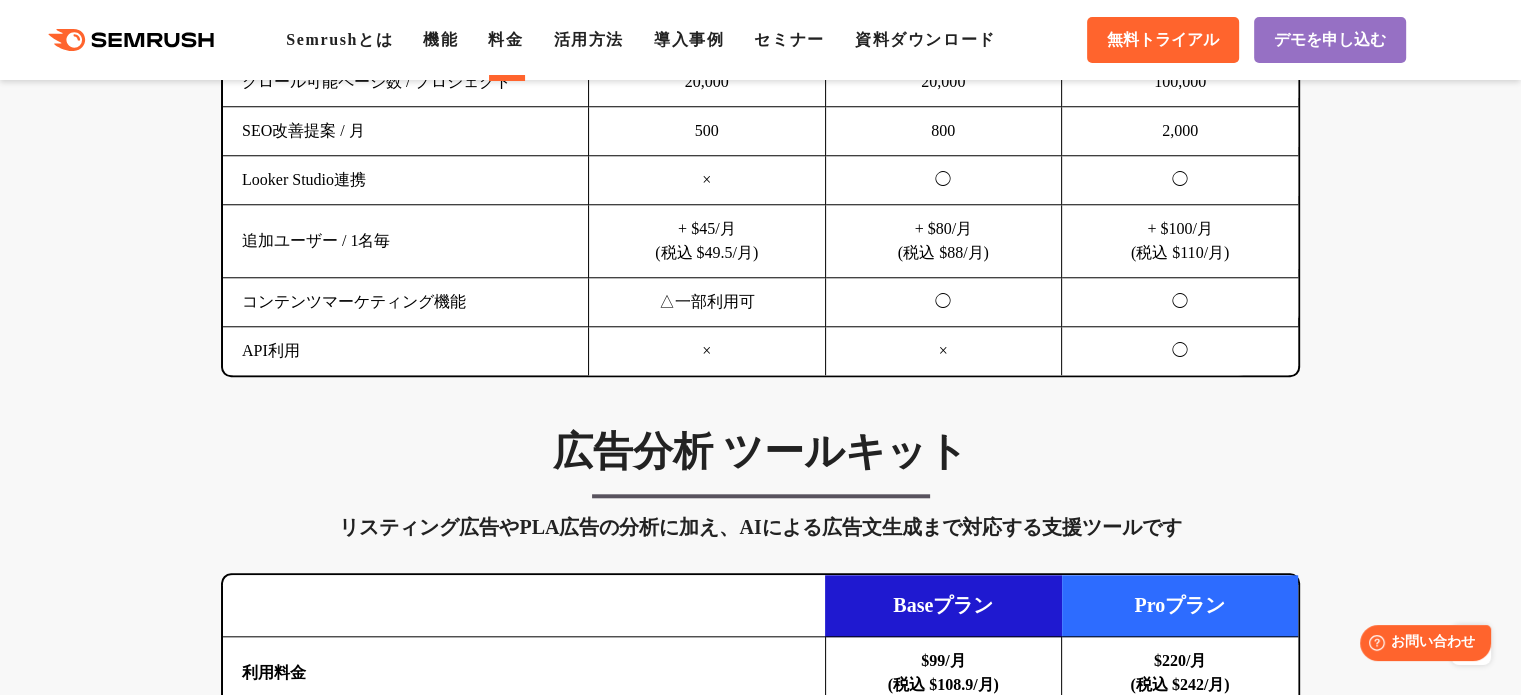 scroll, scrollTop: 1700, scrollLeft: 0, axis: vertical 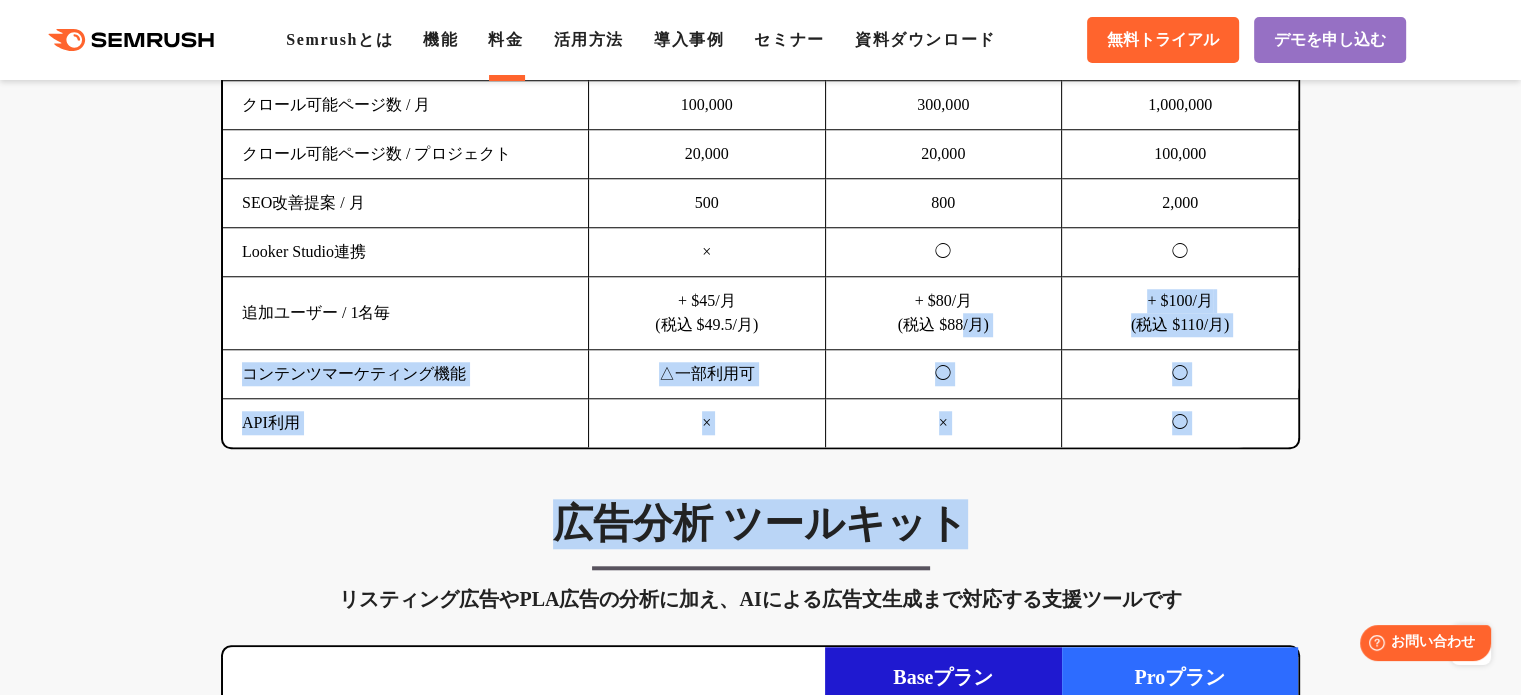 drag, startPoint x: 983, startPoint y: 367, endPoint x: 943, endPoint y: 260, distance: 114.232216 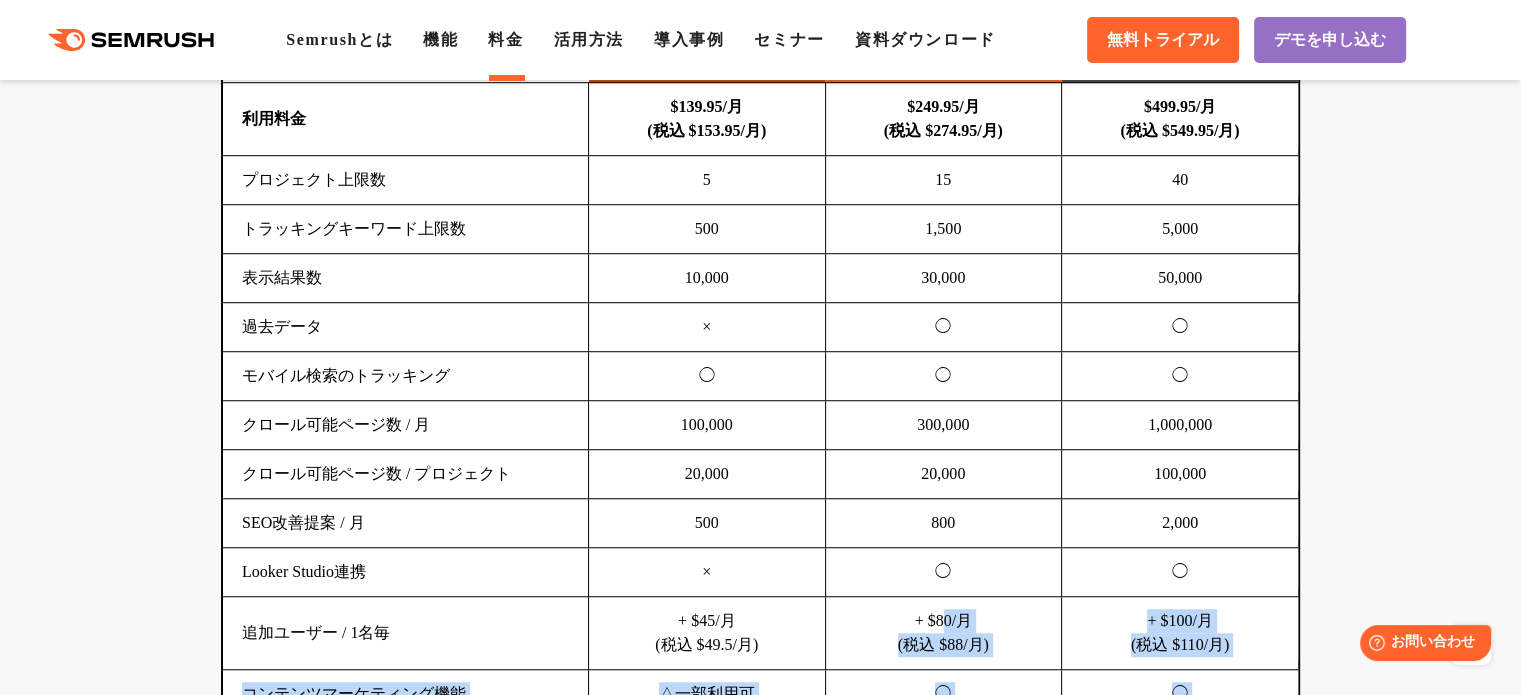 scroll, scrollTop: 1300, scrollLeft: 0, axis: vertical 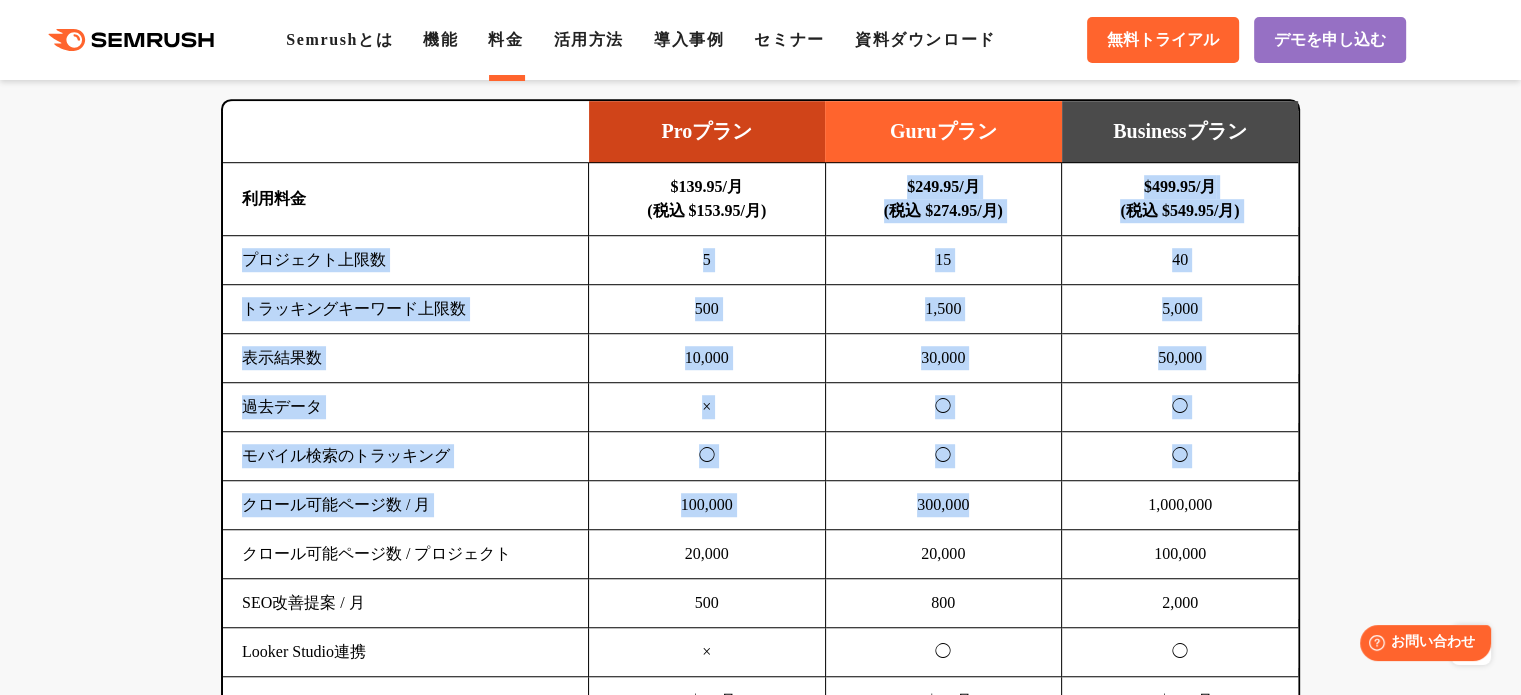 drag, startPoint x: 905, startPoint y: 183, endPoint x: 1040, endPoint y: 495, distance: 339.9544 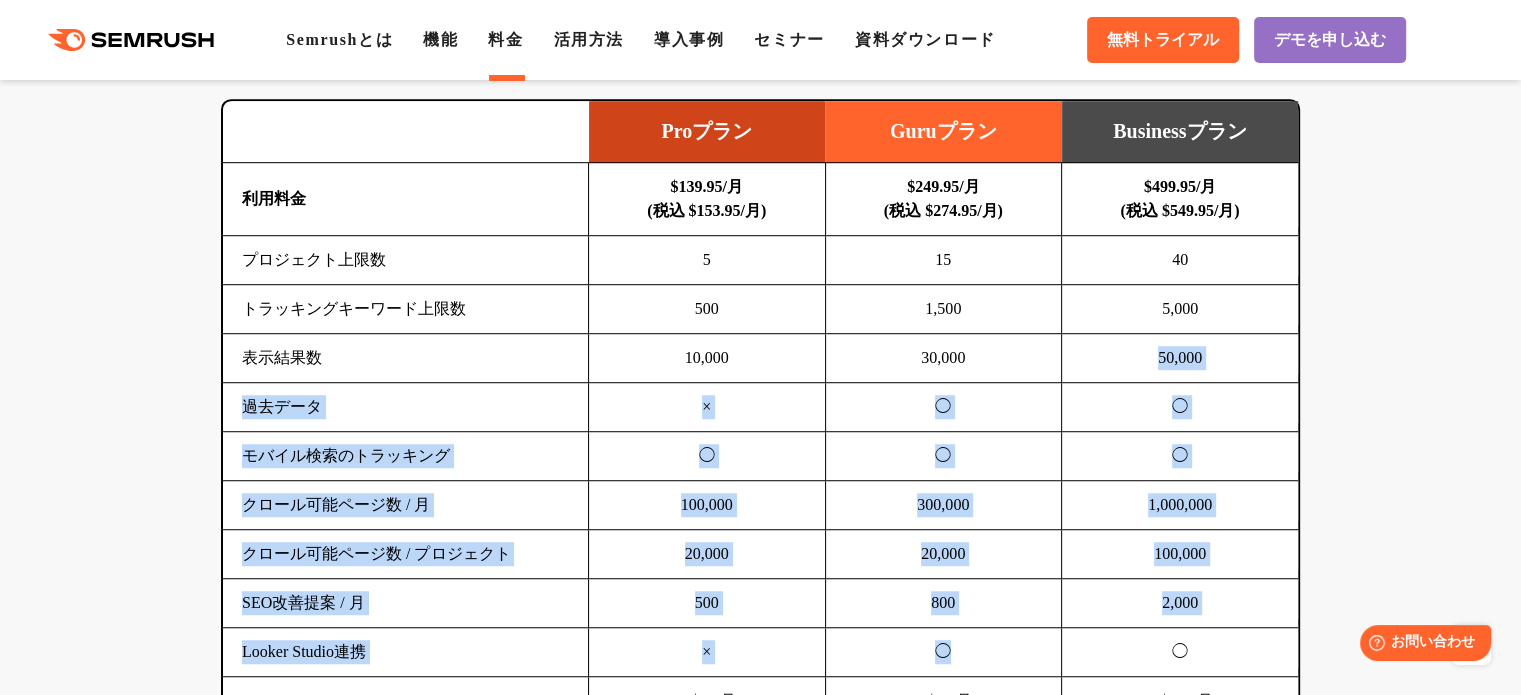 drag, startPoint x: 1021, startPoint y: 627, endPoint x: 987, endPoint y: 349, distance: 280.0714 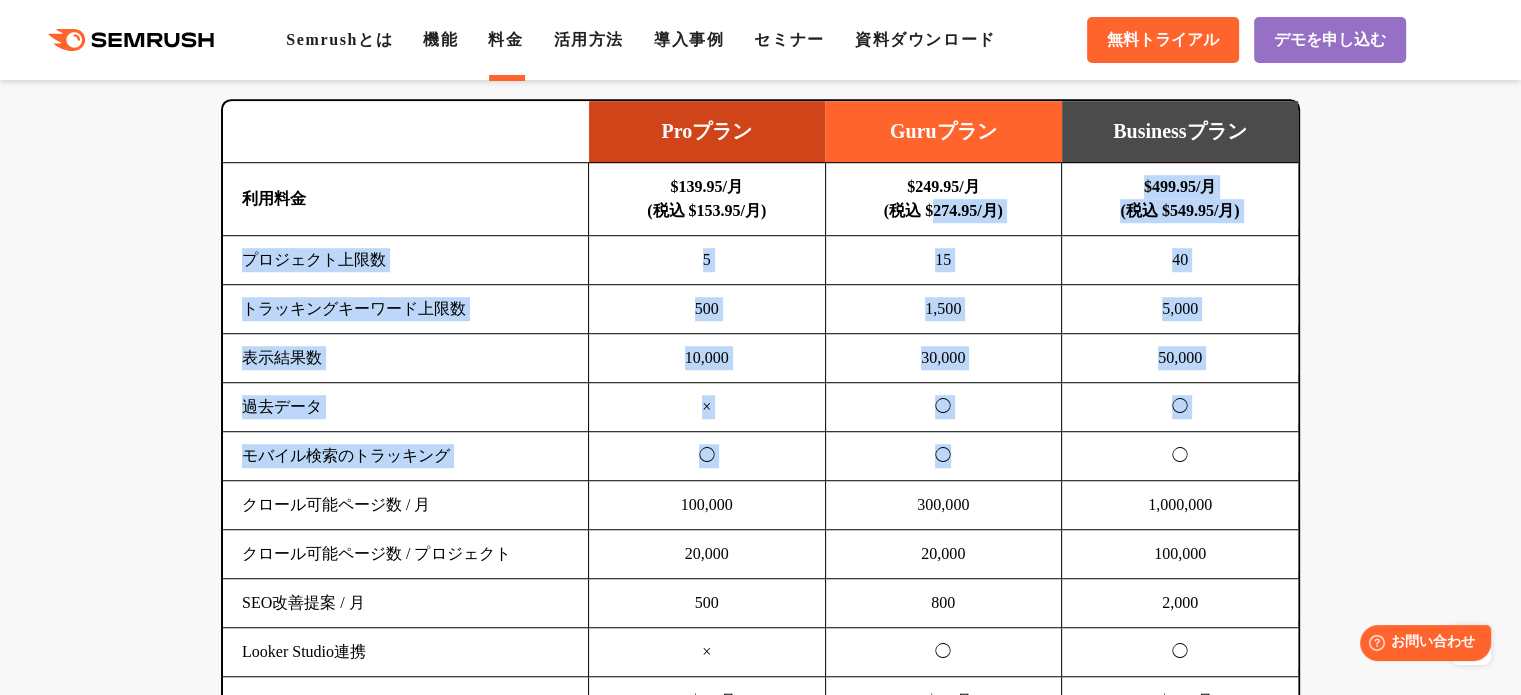 drag, startPoint x: 928, startPoint y: 219, endPoint x: 976, endPoint y: 510, distance: 294.9322 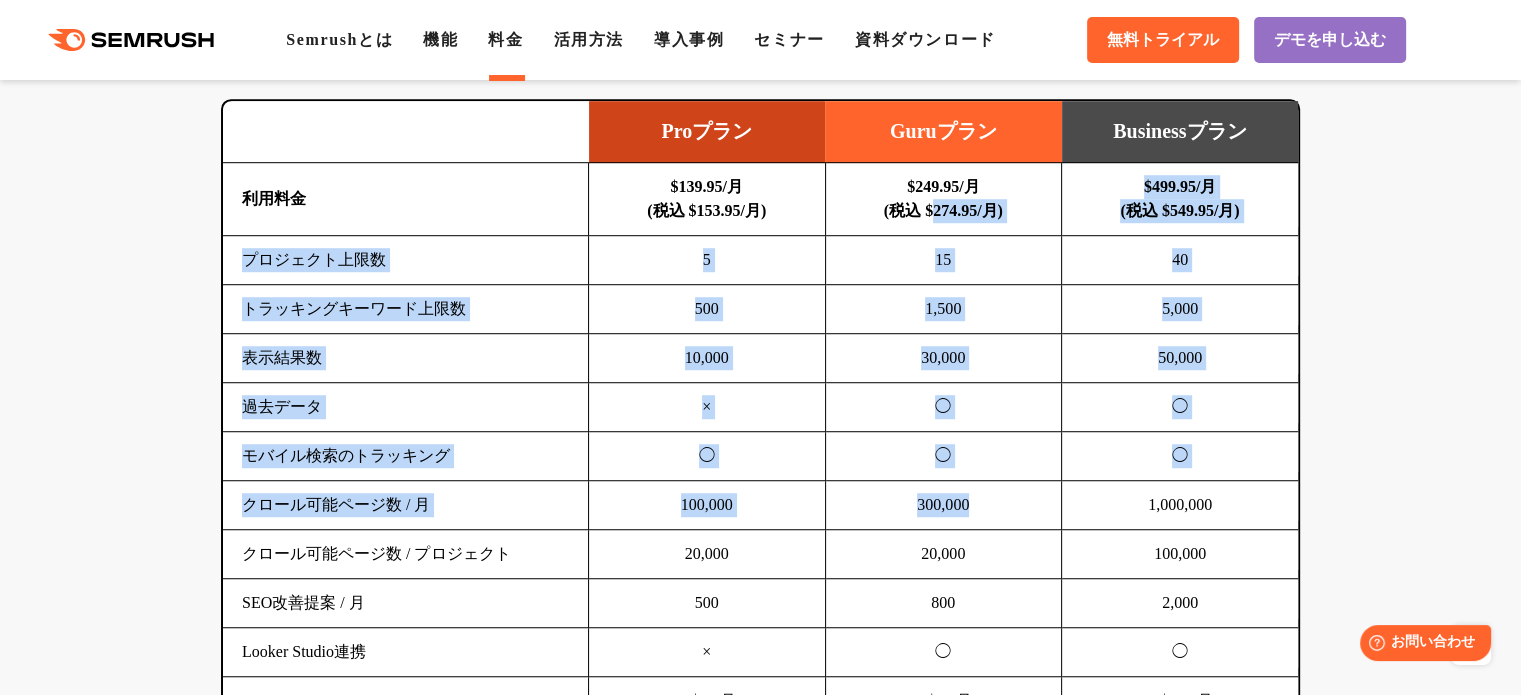 click on "300,000" at bounding box center (943, 505) 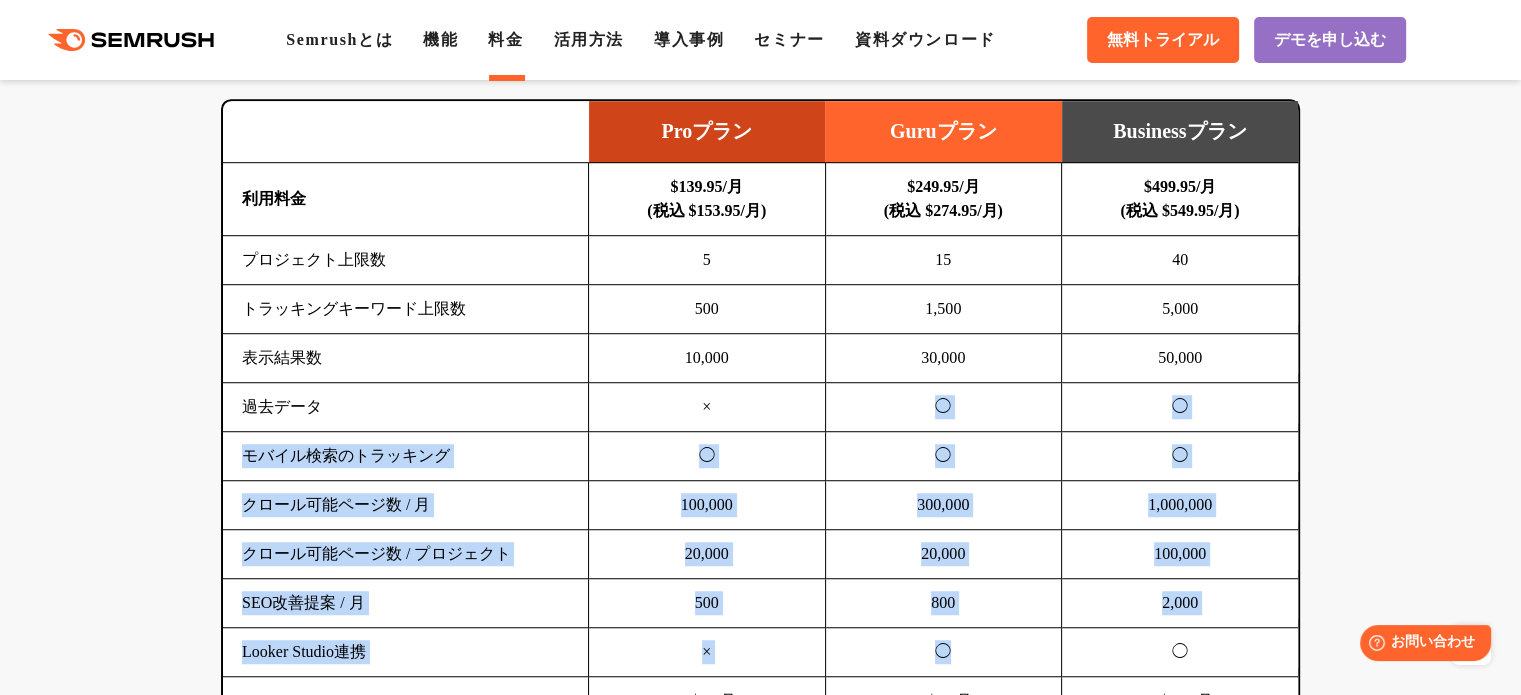 drag, startPoint x: 988, startPoint y: 628, endPoint x: 906, endPoint y: 359, distance: 281.22055 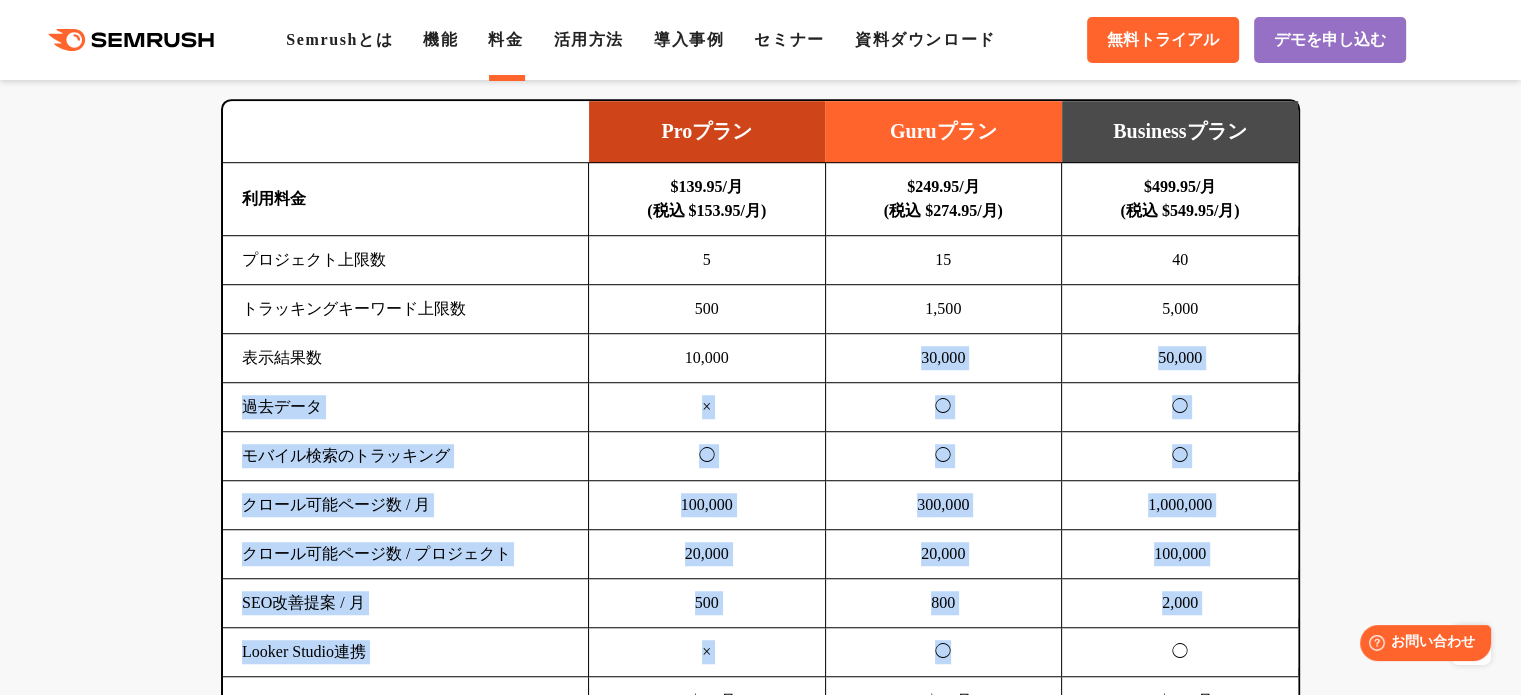 drag, startPoint x: 955, startPoint y: 349, endPoint x: 938, endPoint y: 297, distance: 54.708317 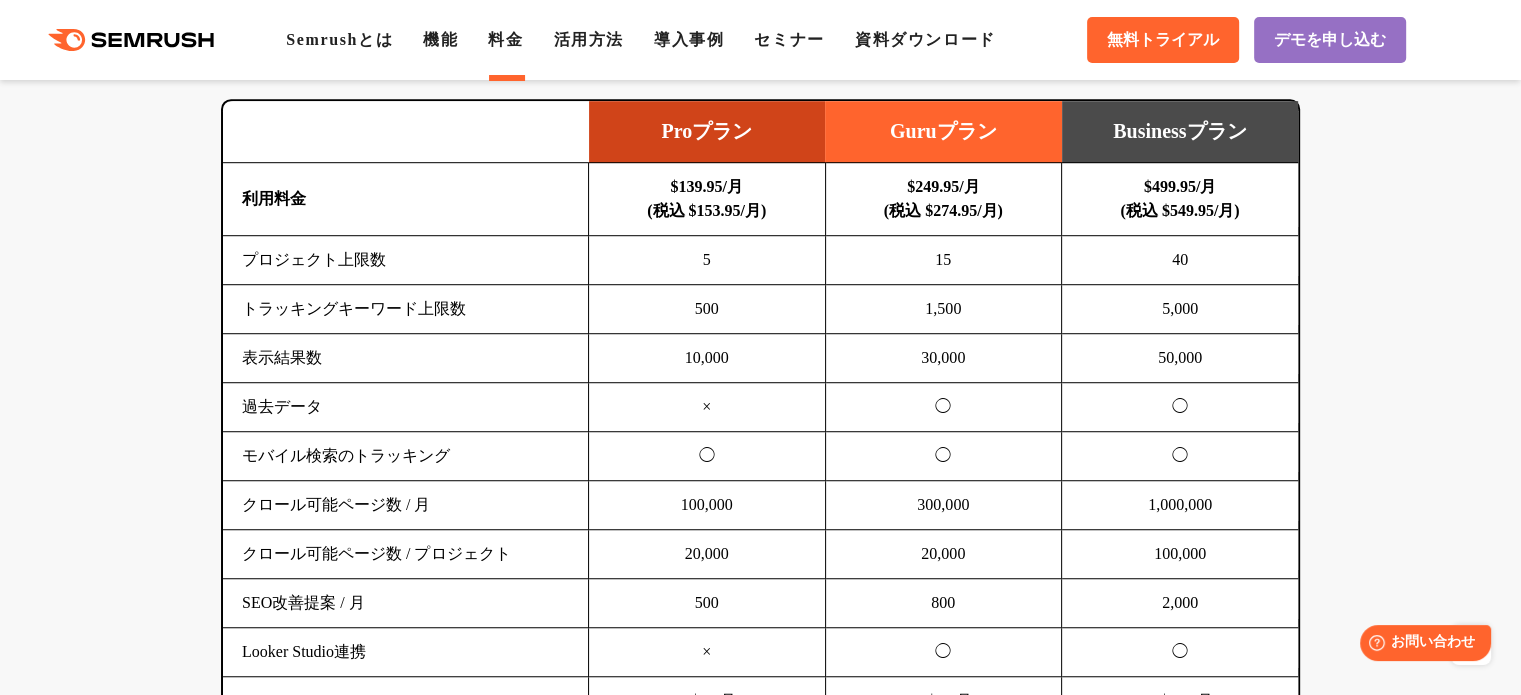 click on "$249.95/月 (税込 $274.95/月)" at bounding box center (943, 198) 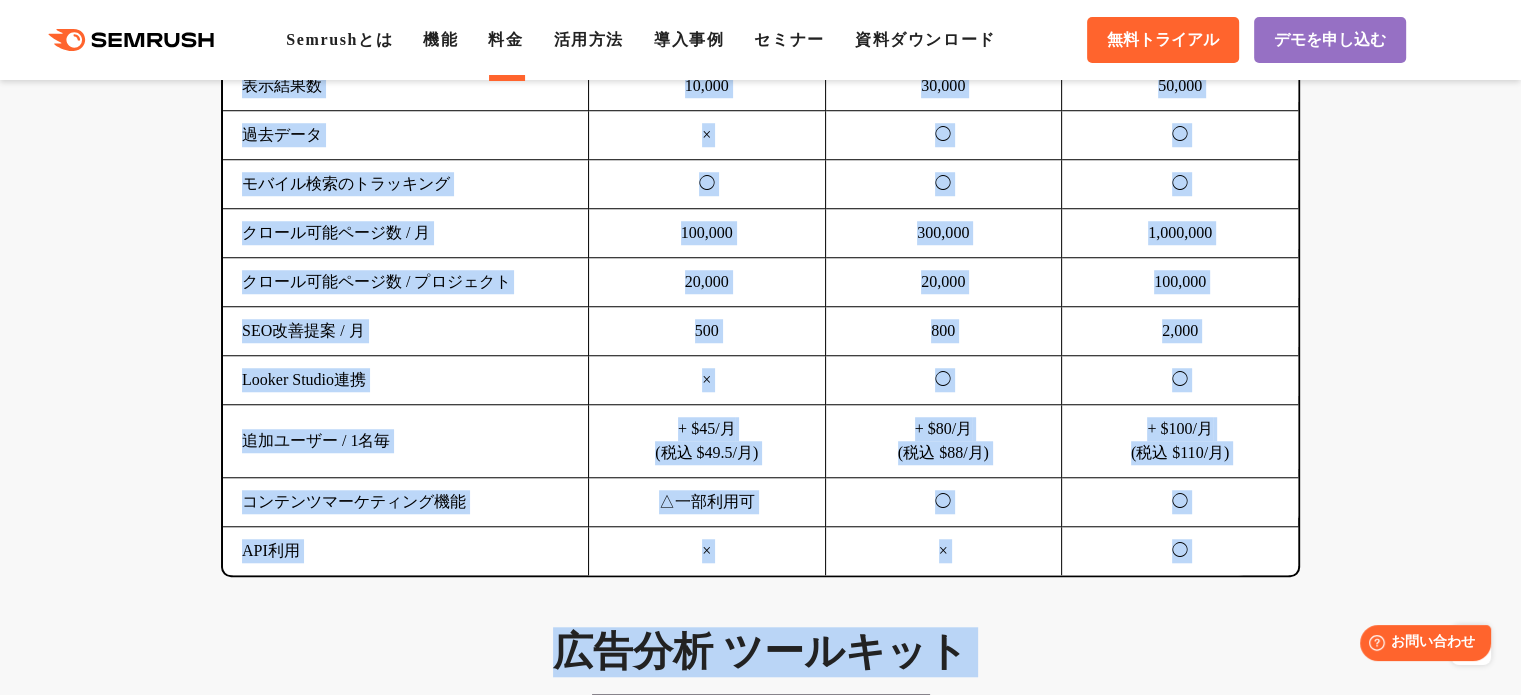 drag, startPoint x: 1111, startPoint y: 277, endPoint x: 1076, endPoint y: 742, distance: 466.31534 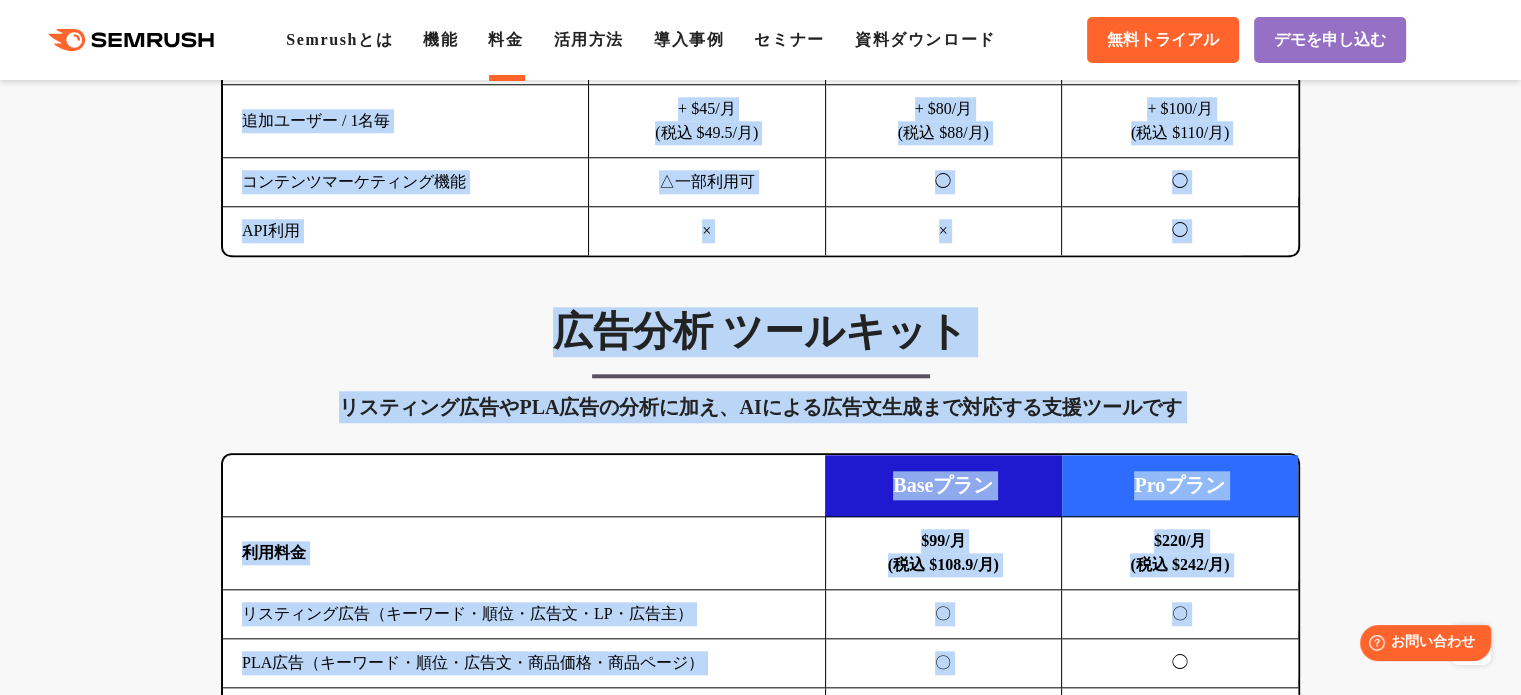 click on "$220/月 (税込 $242/月)" at bounding box center [1180, 553] 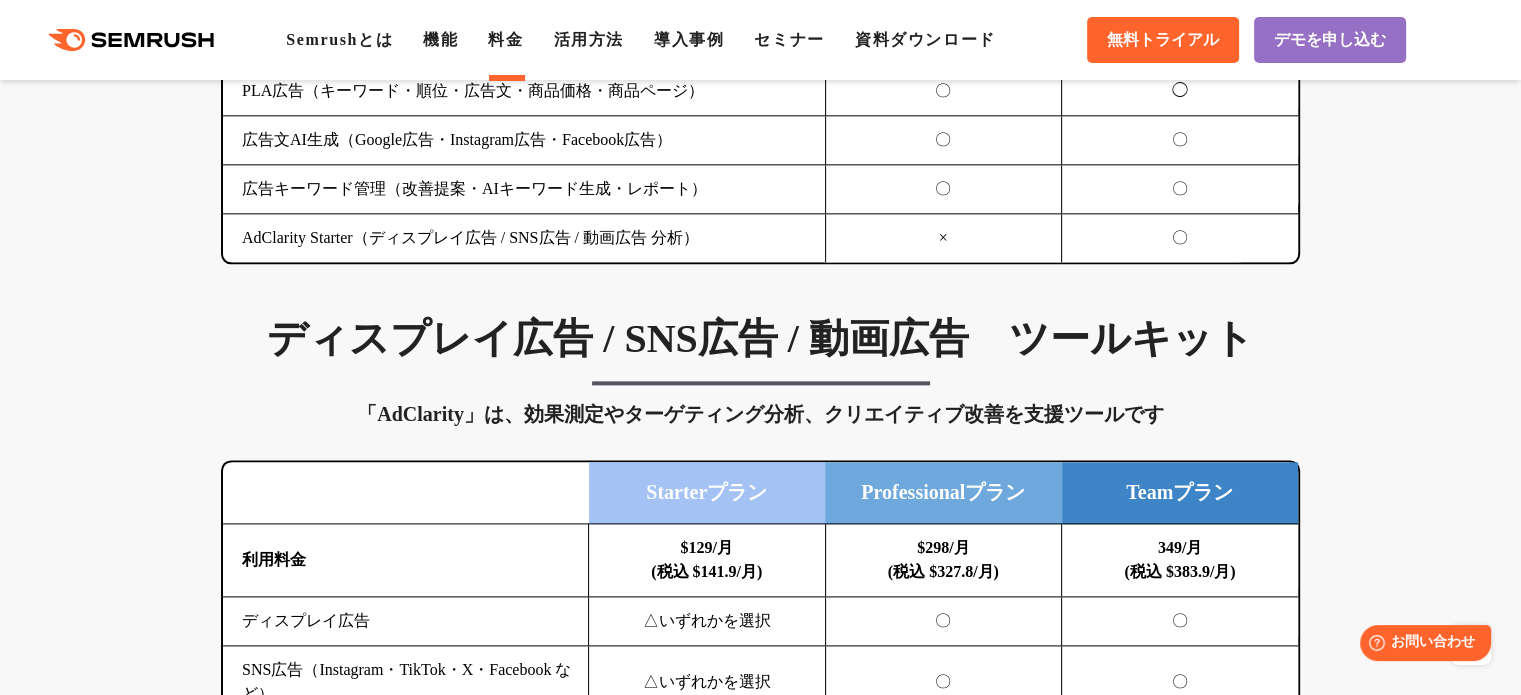 scroll, scrollTop: 2592, scrollLeft: 0, axis: vertical 